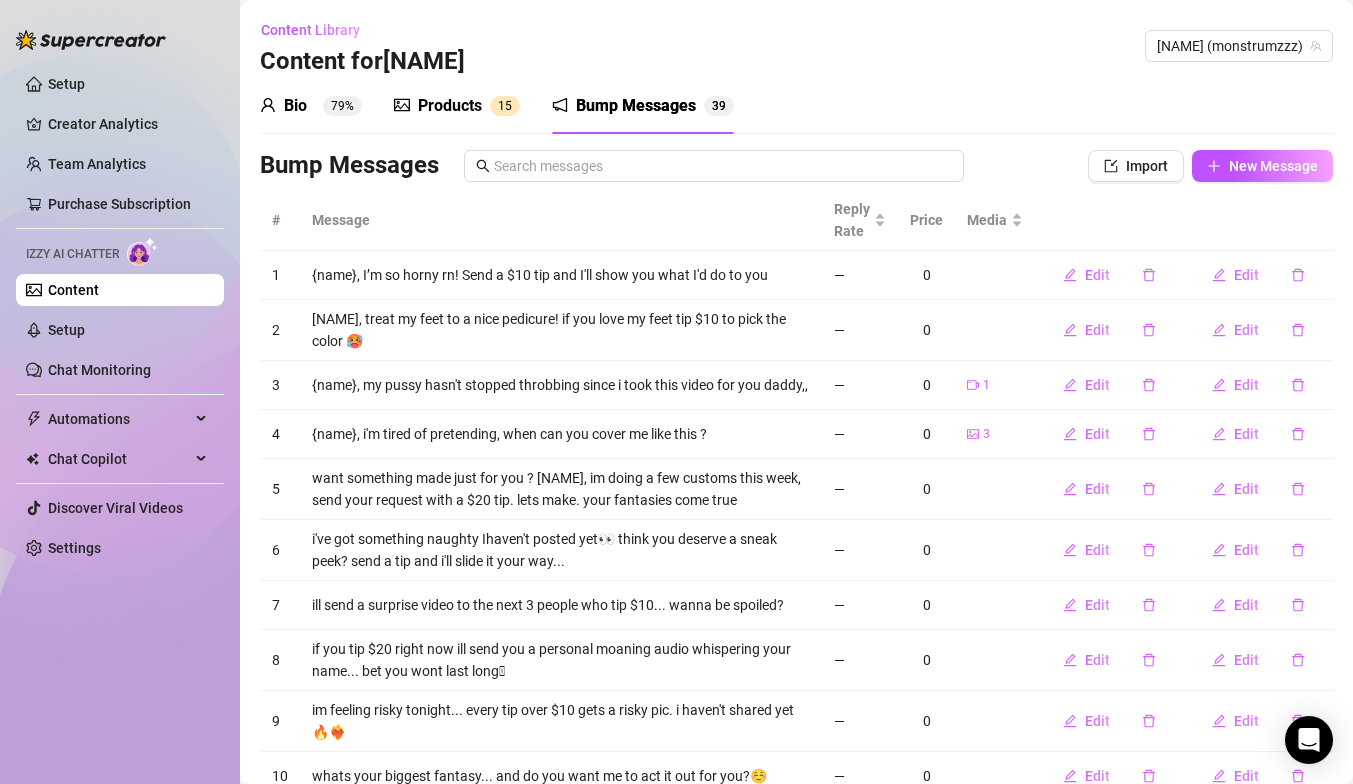 scroll, scrollTop: 0, scrollLeft: 0, axis: both 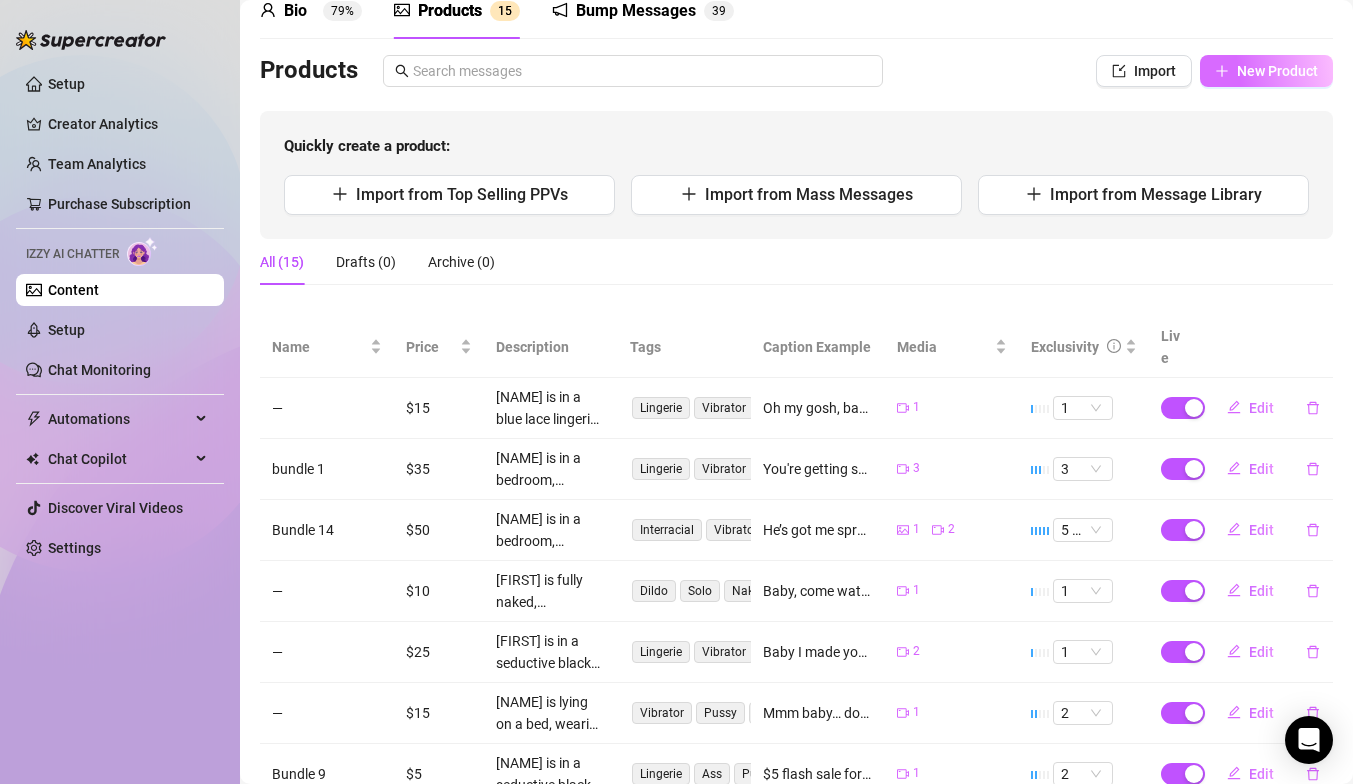 click on "New Product" at bounding box center [1277, 71] 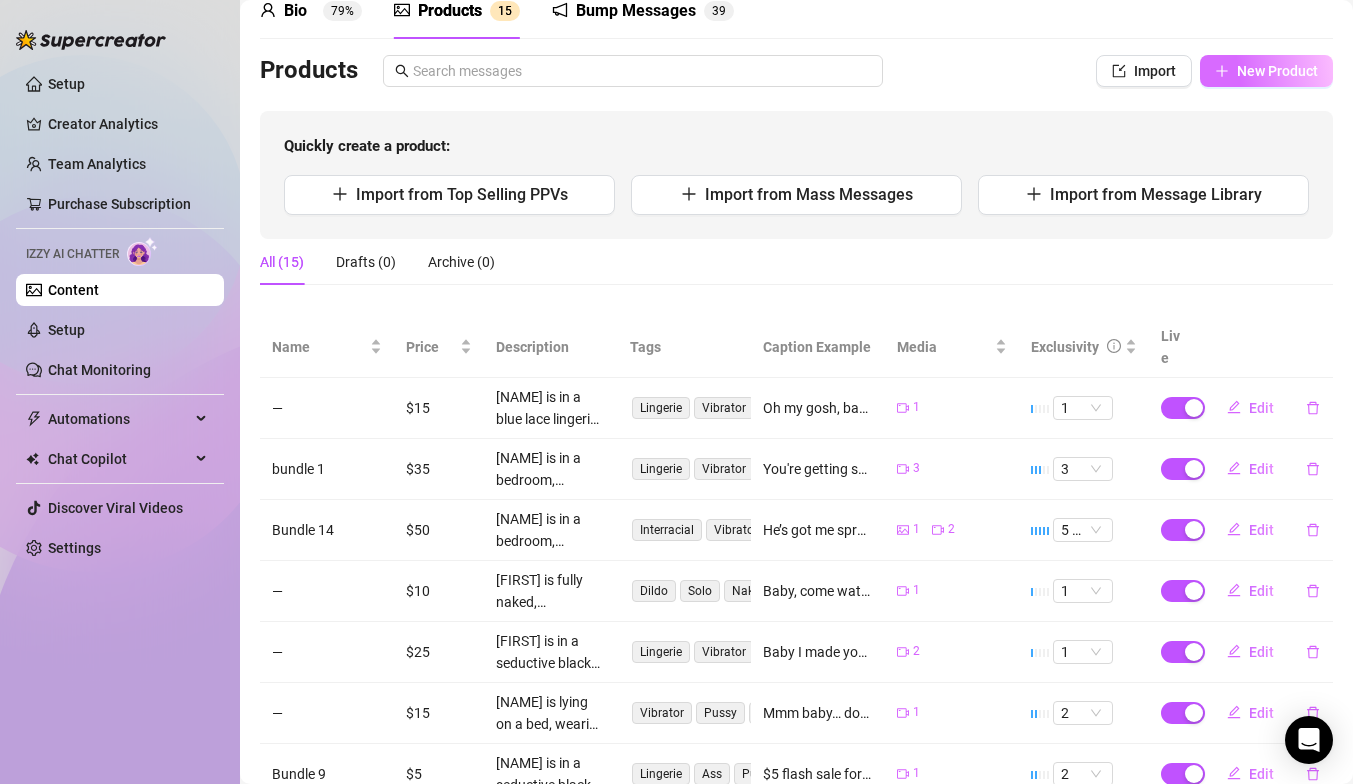 type on "Type your message here..." 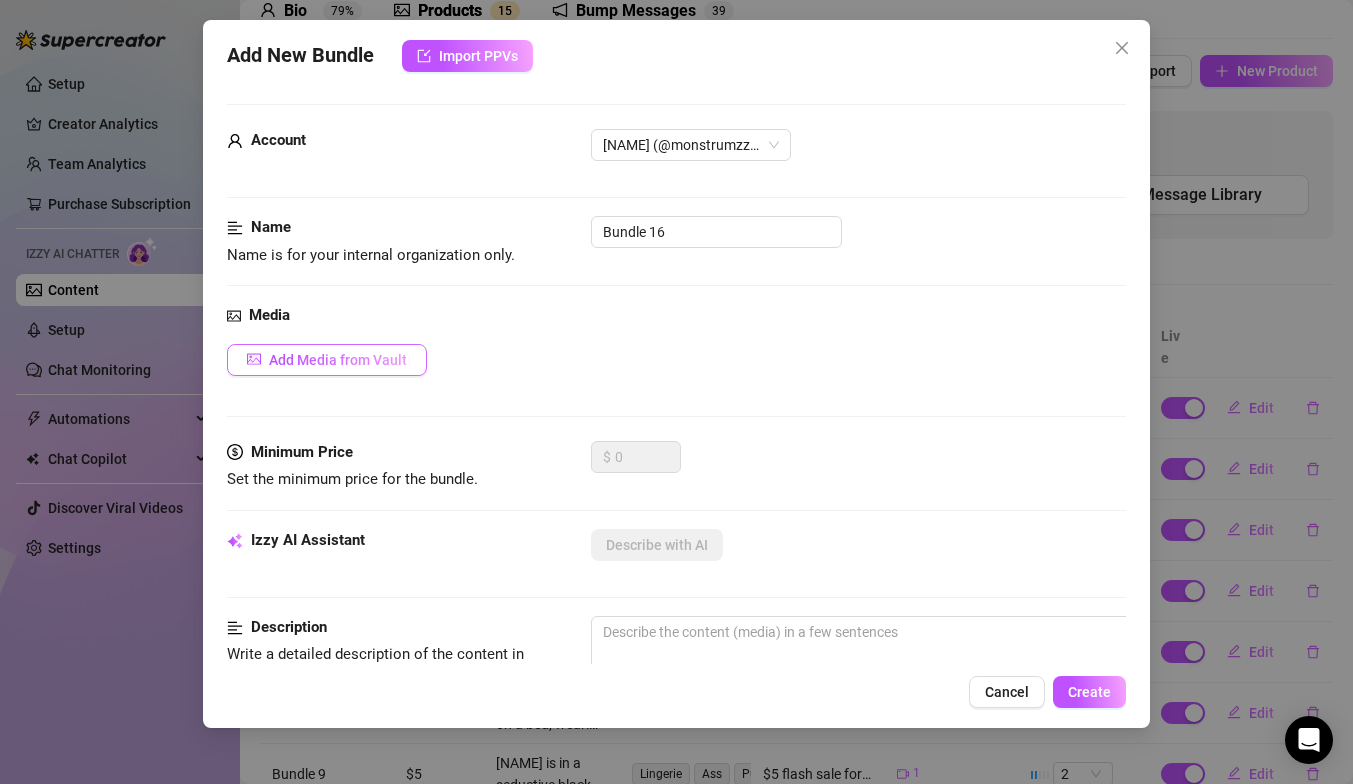 click on "Add Media from Vault" at bounding box center [327, 360] 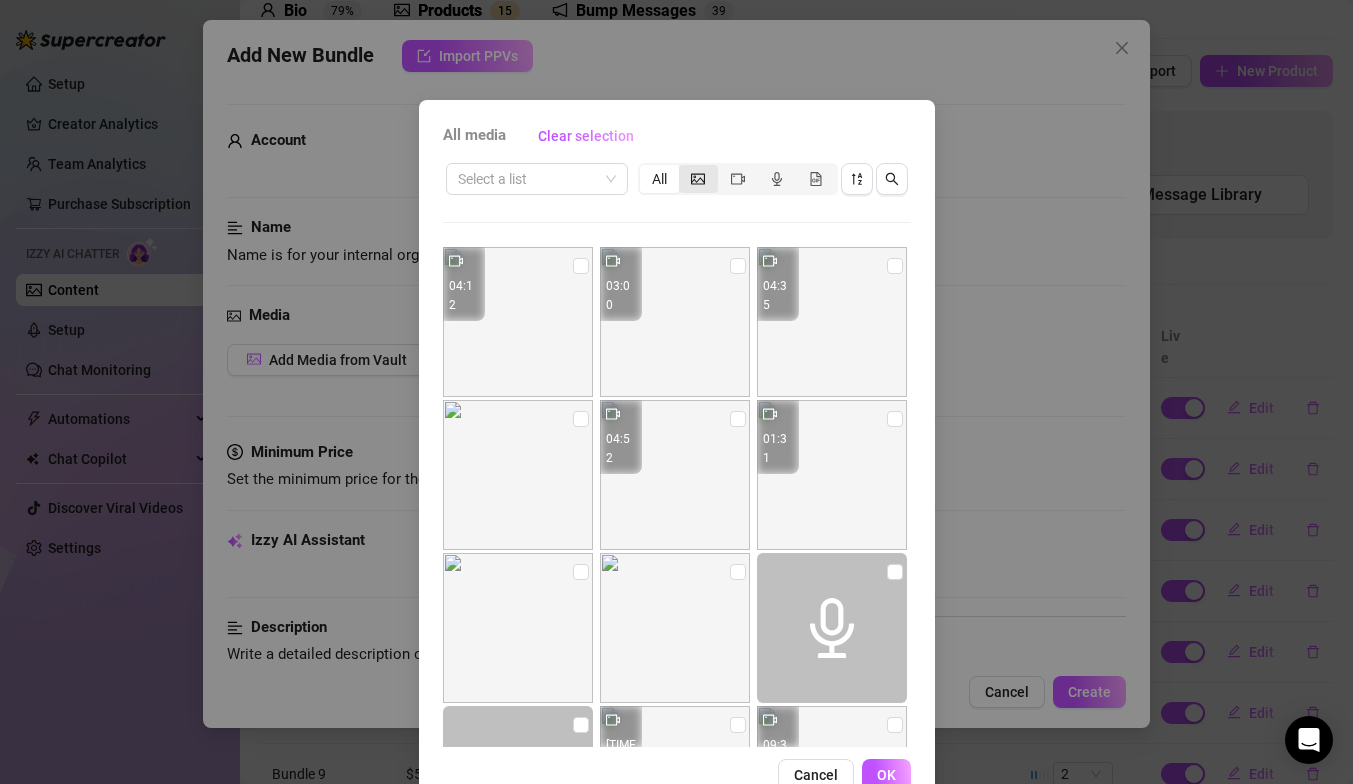 click at bounding box center (698, 179) 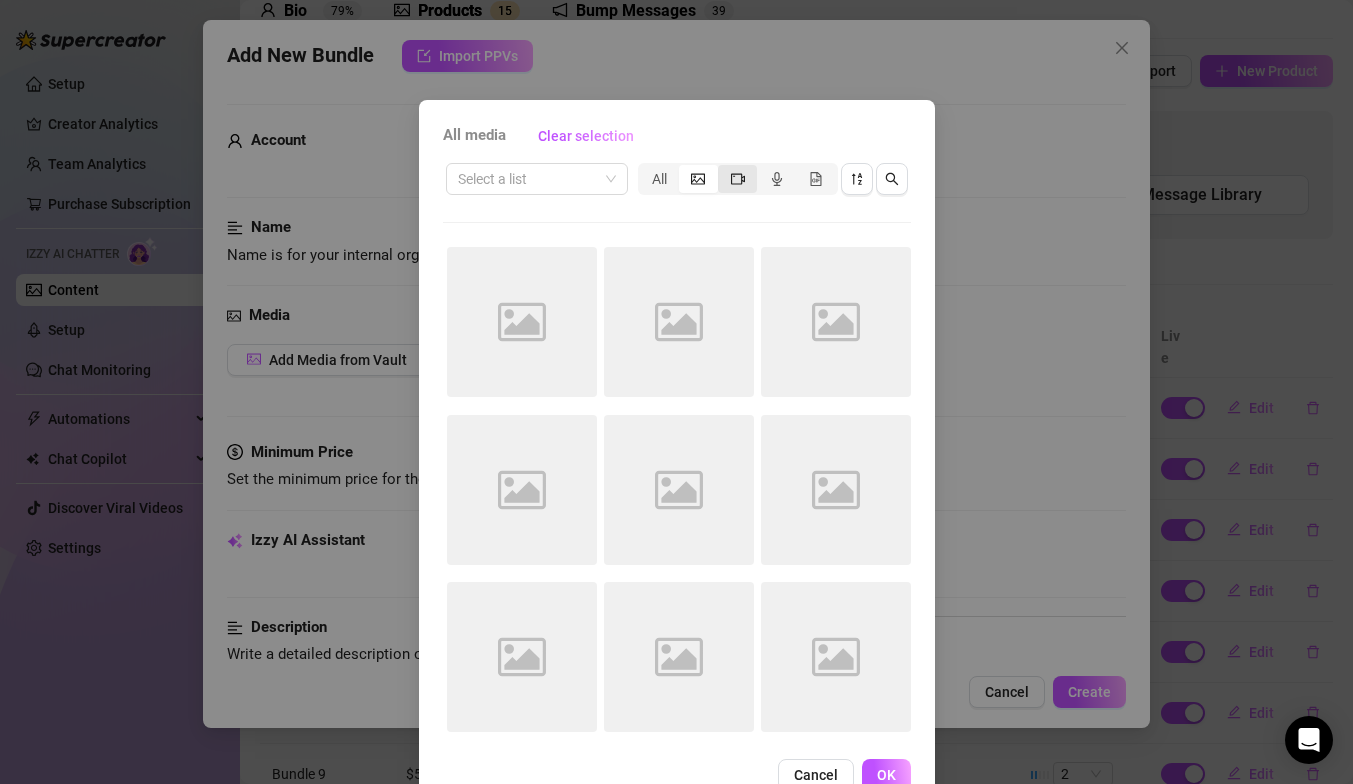 click 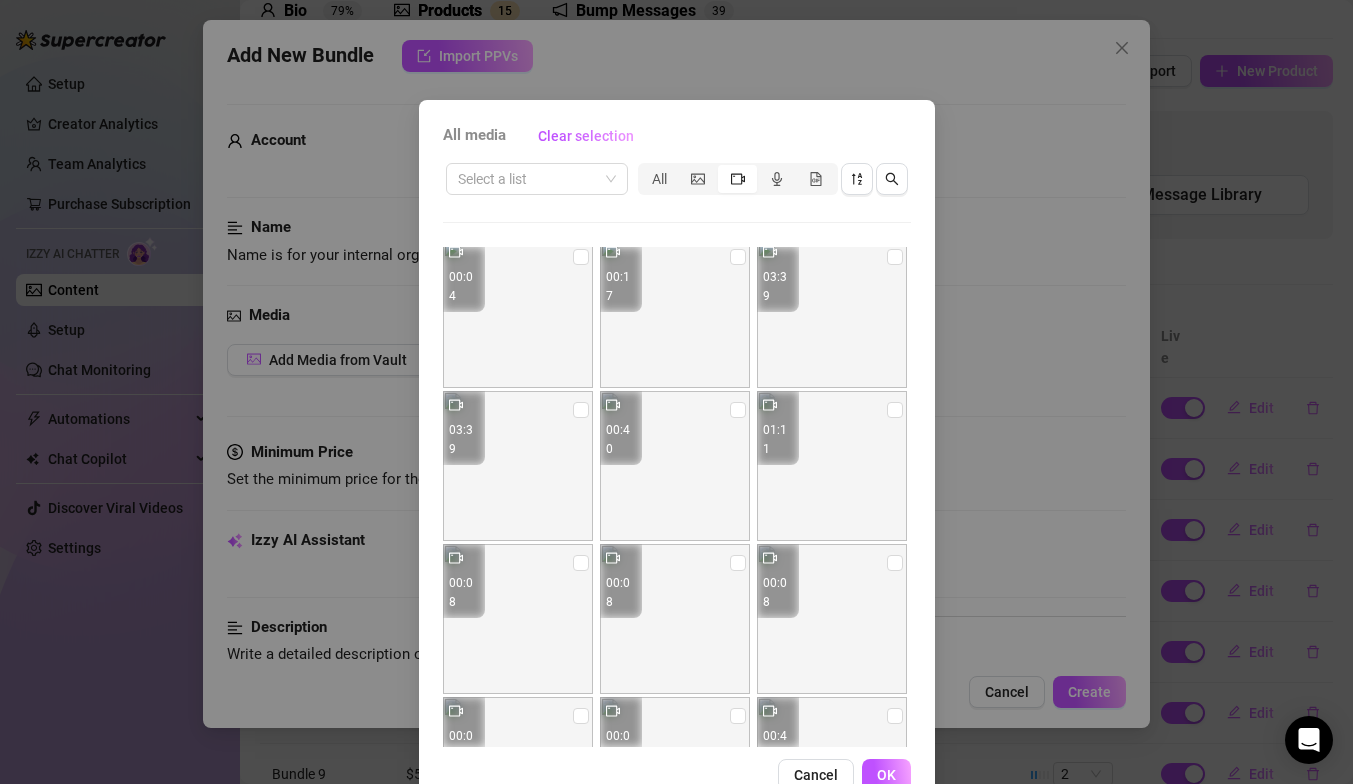scroll, scrollTop: 1693, scrollLeft: 0, axis: vertical 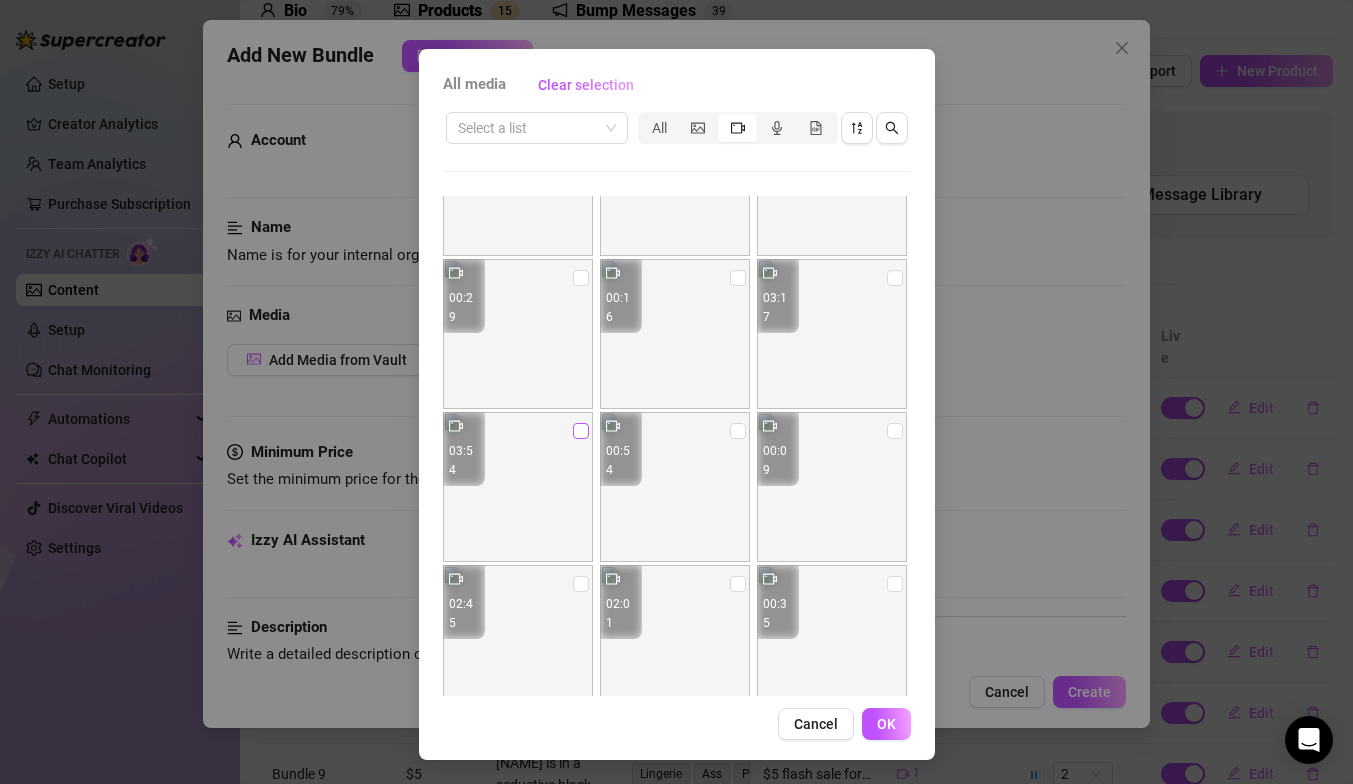 click at bounding box center [581, 431] 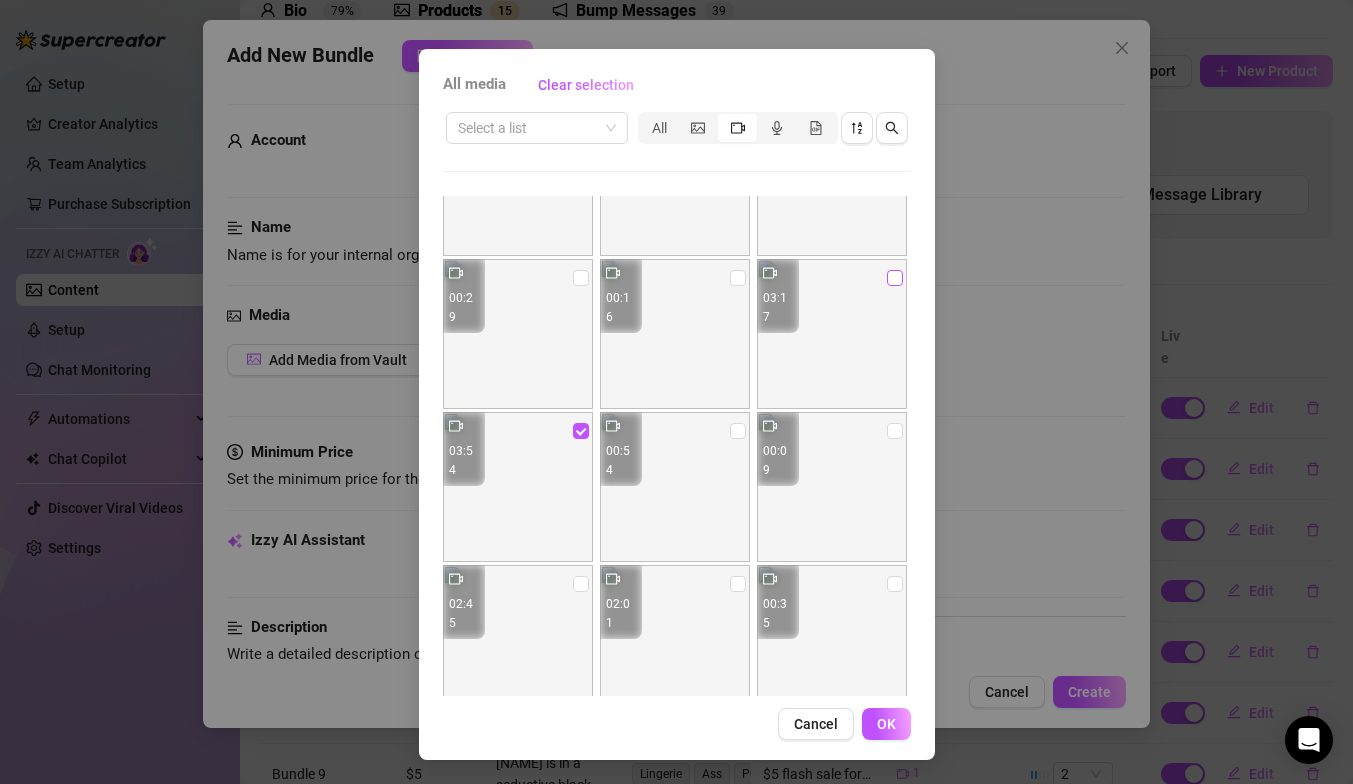 click at bounding box center (895, 278) 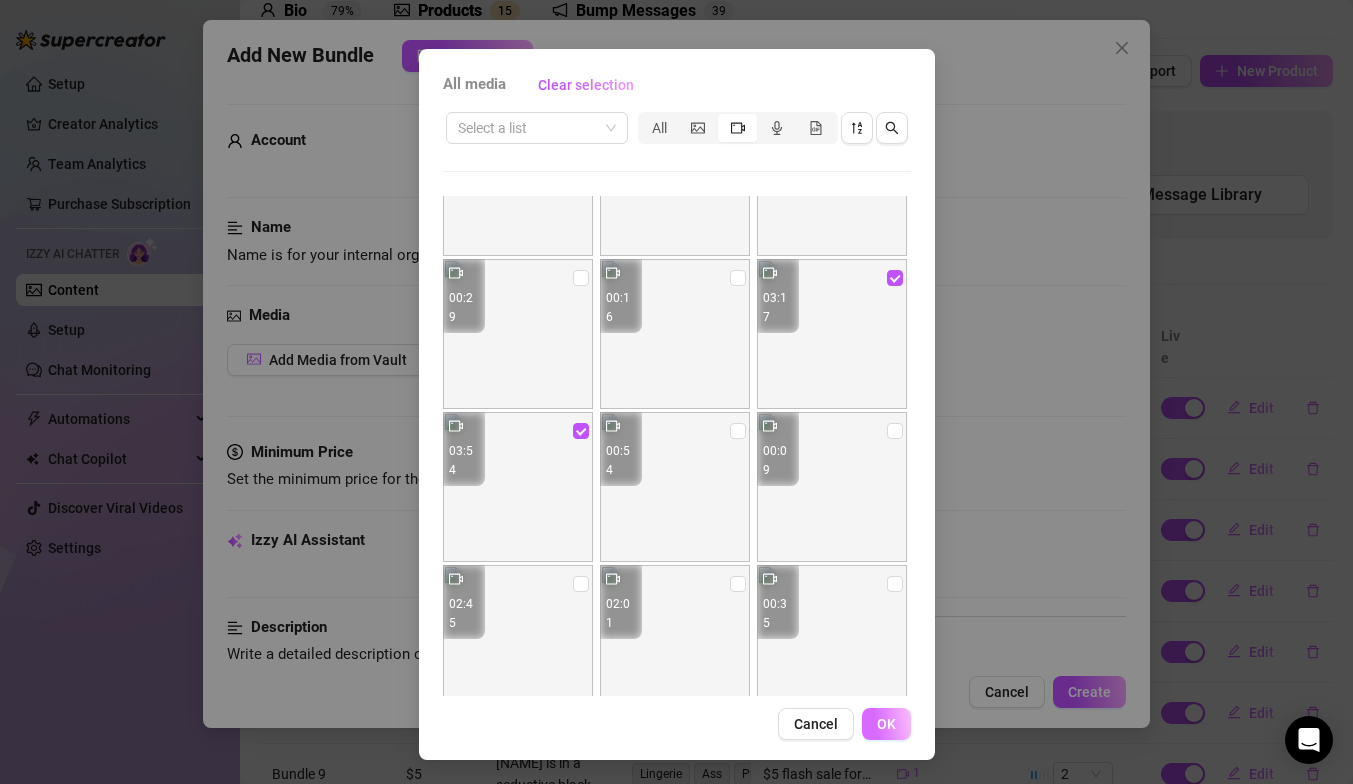 click on "OK" at bounding box center [886, 724] 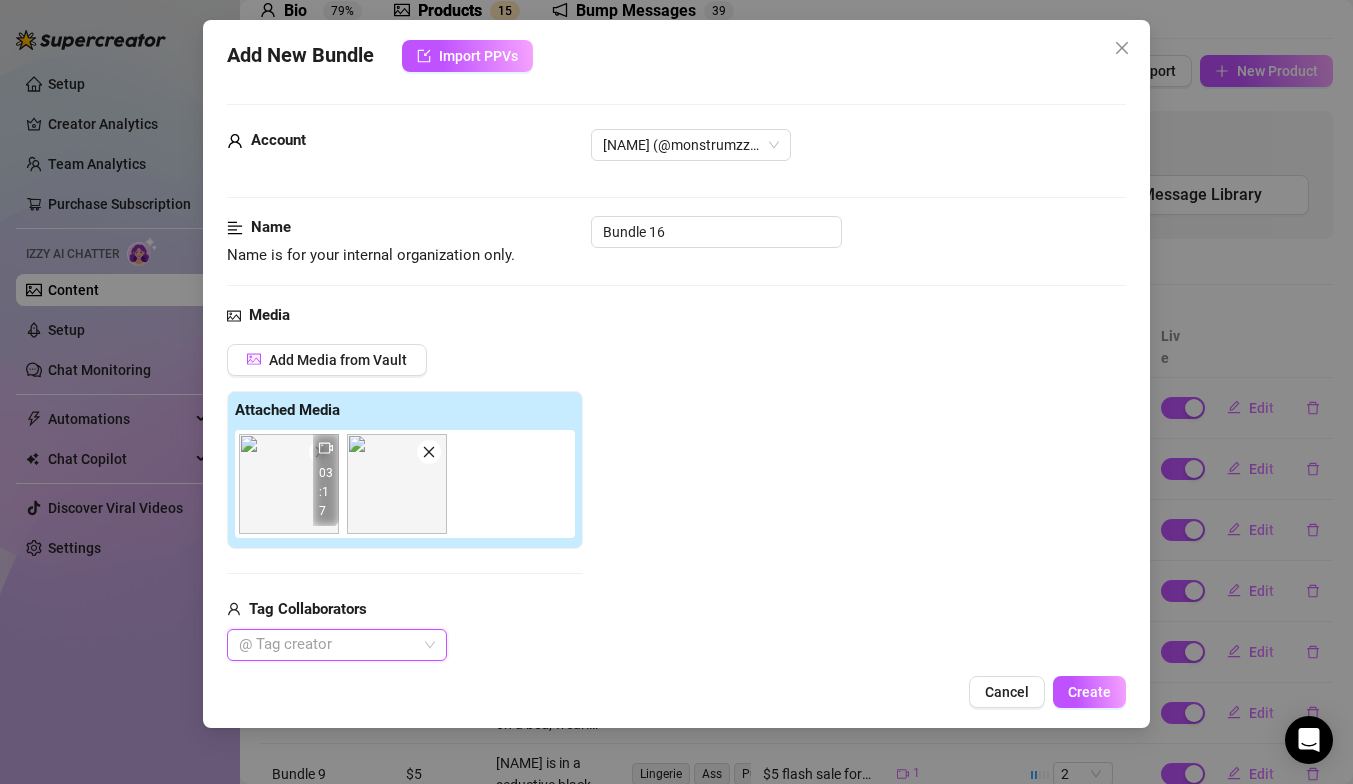 scroll, scrollTop: 178, scrollLeft: 0, axis: vertical 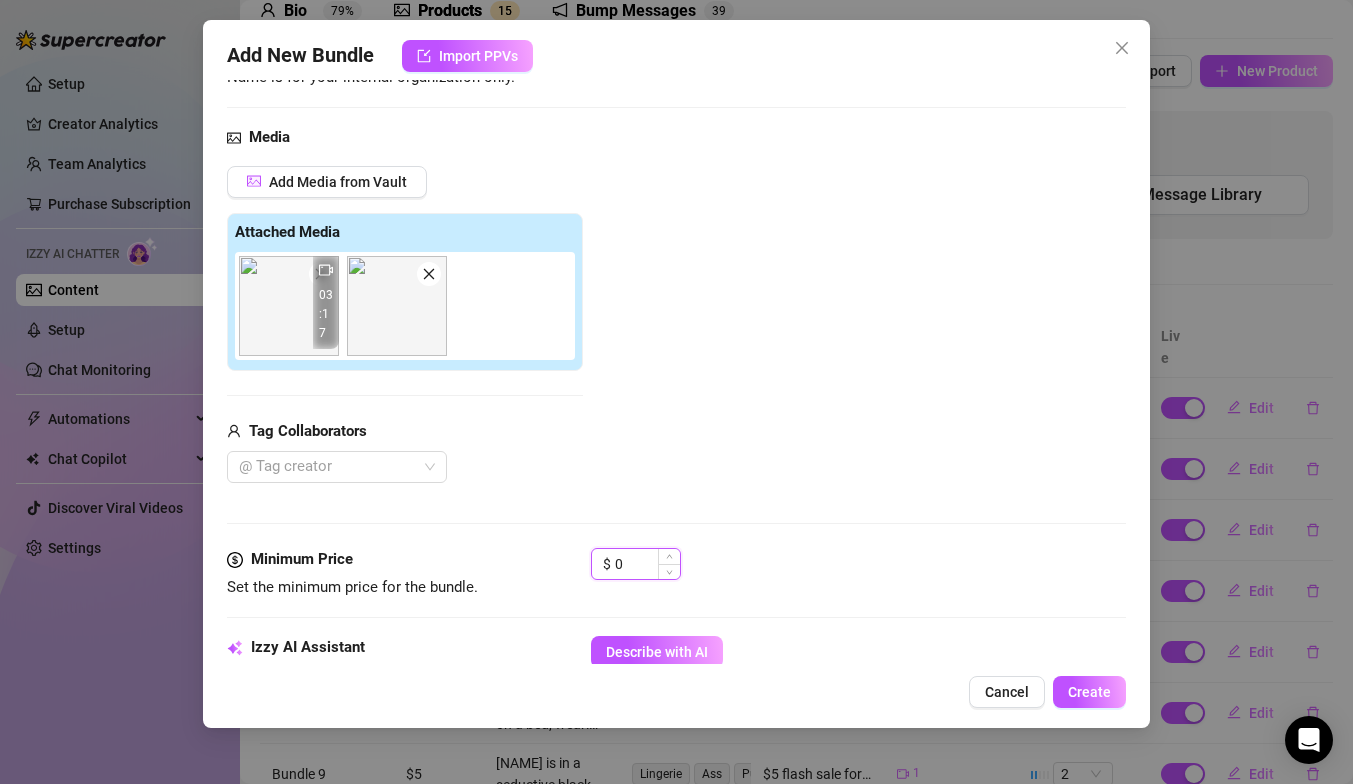 click on "0" at bounding box center (647, 564) 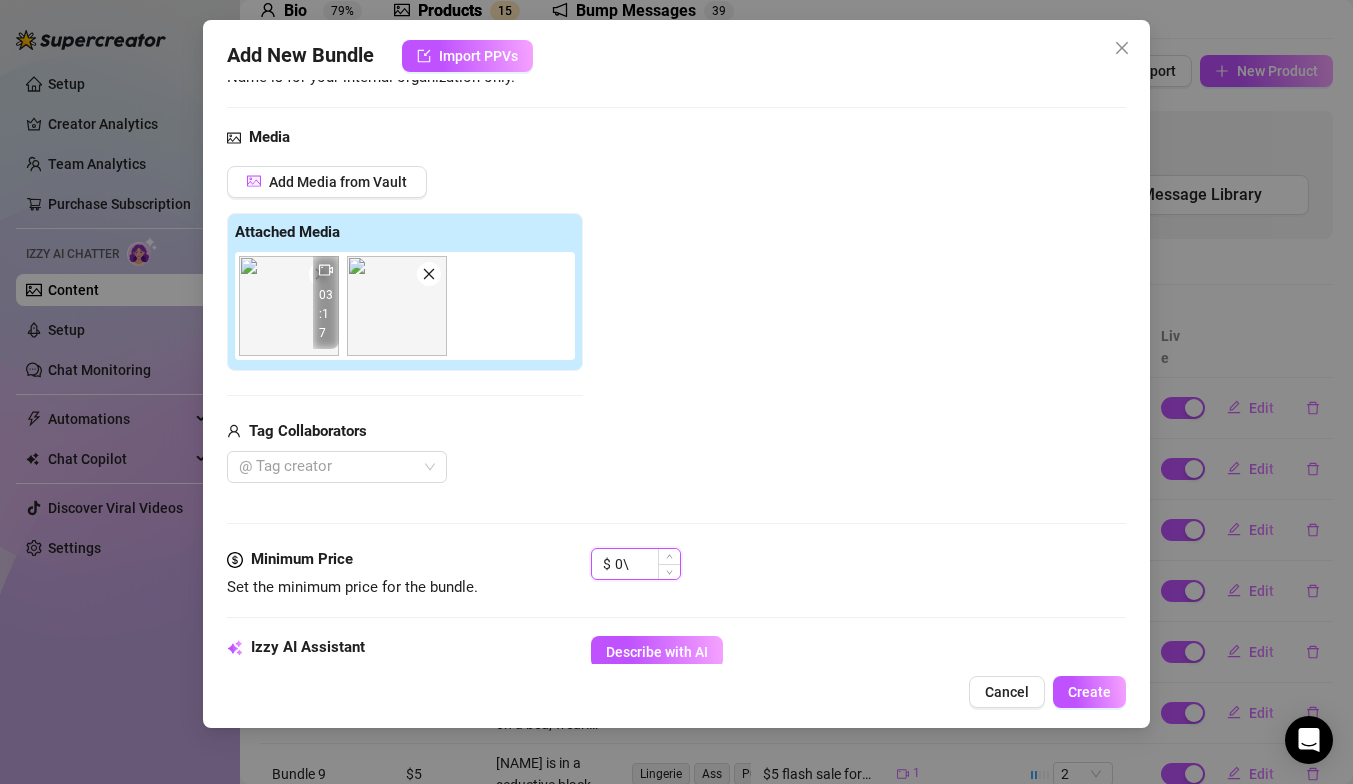 type on "0" 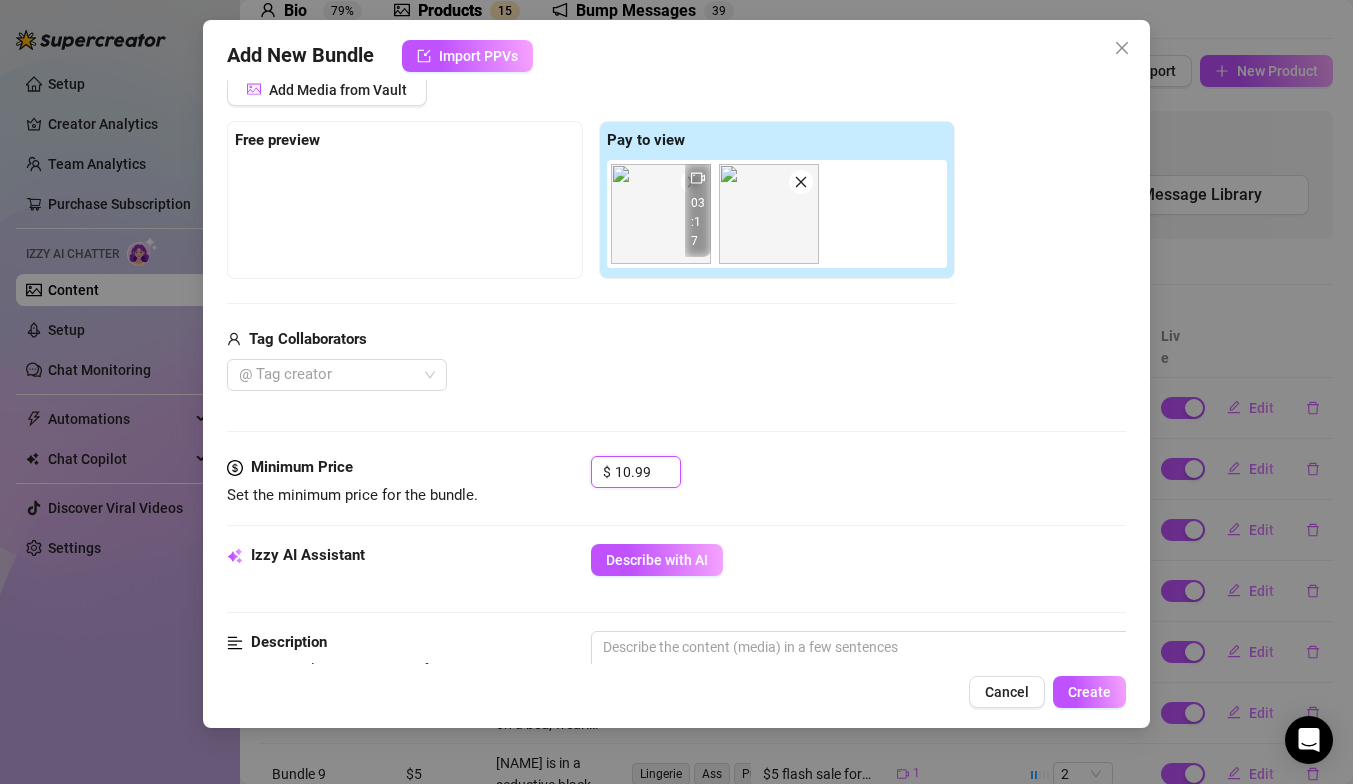scroll, scrollTop: 319, scrollLeft: 0, axis: vertical 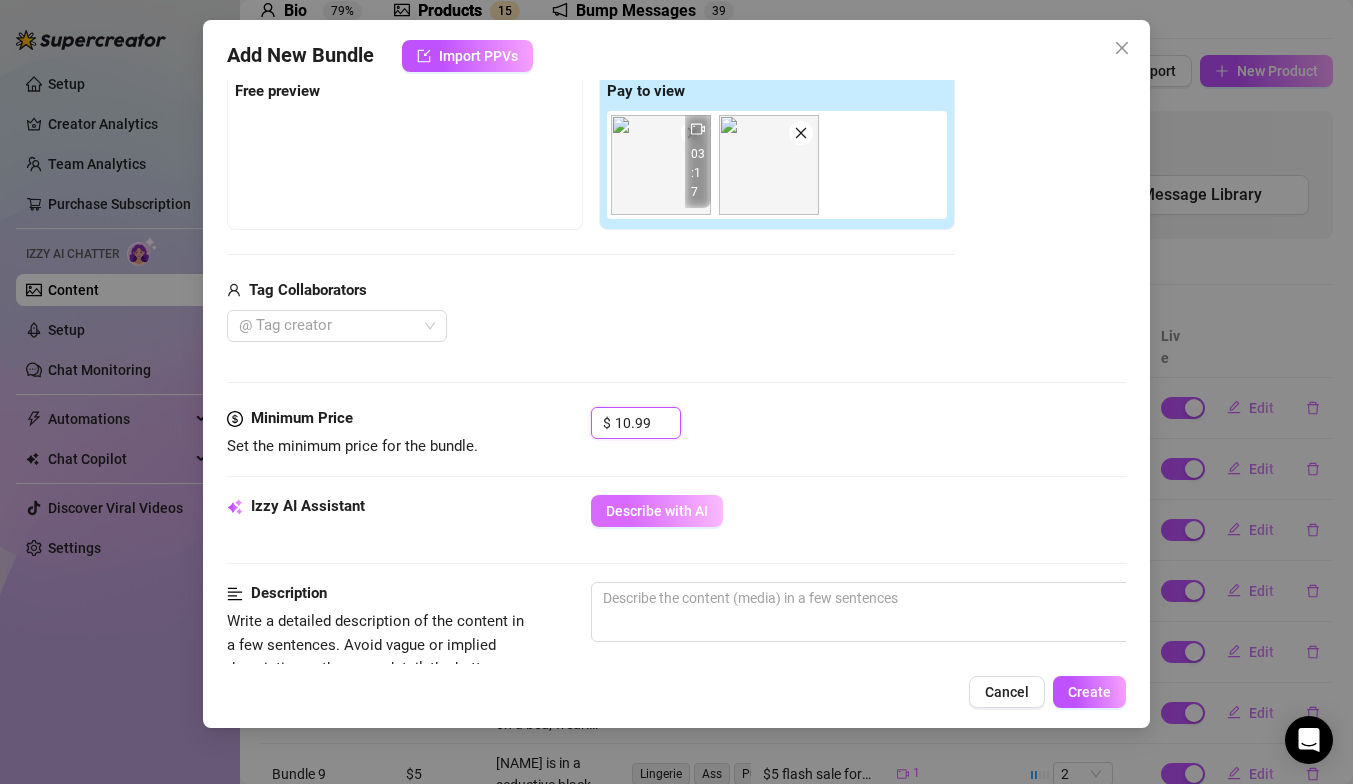 type on "10.99" 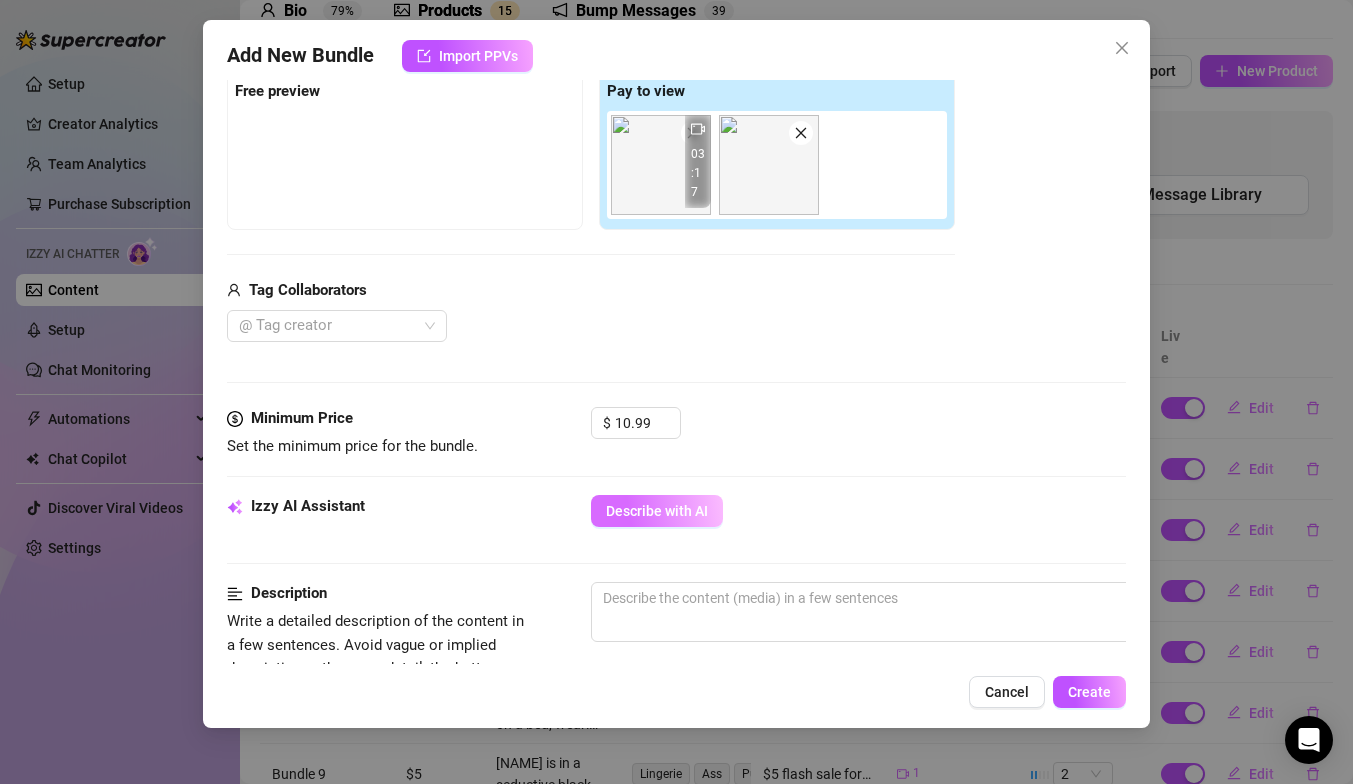 click on "Describe with AI" at bounding box center [657, 511] 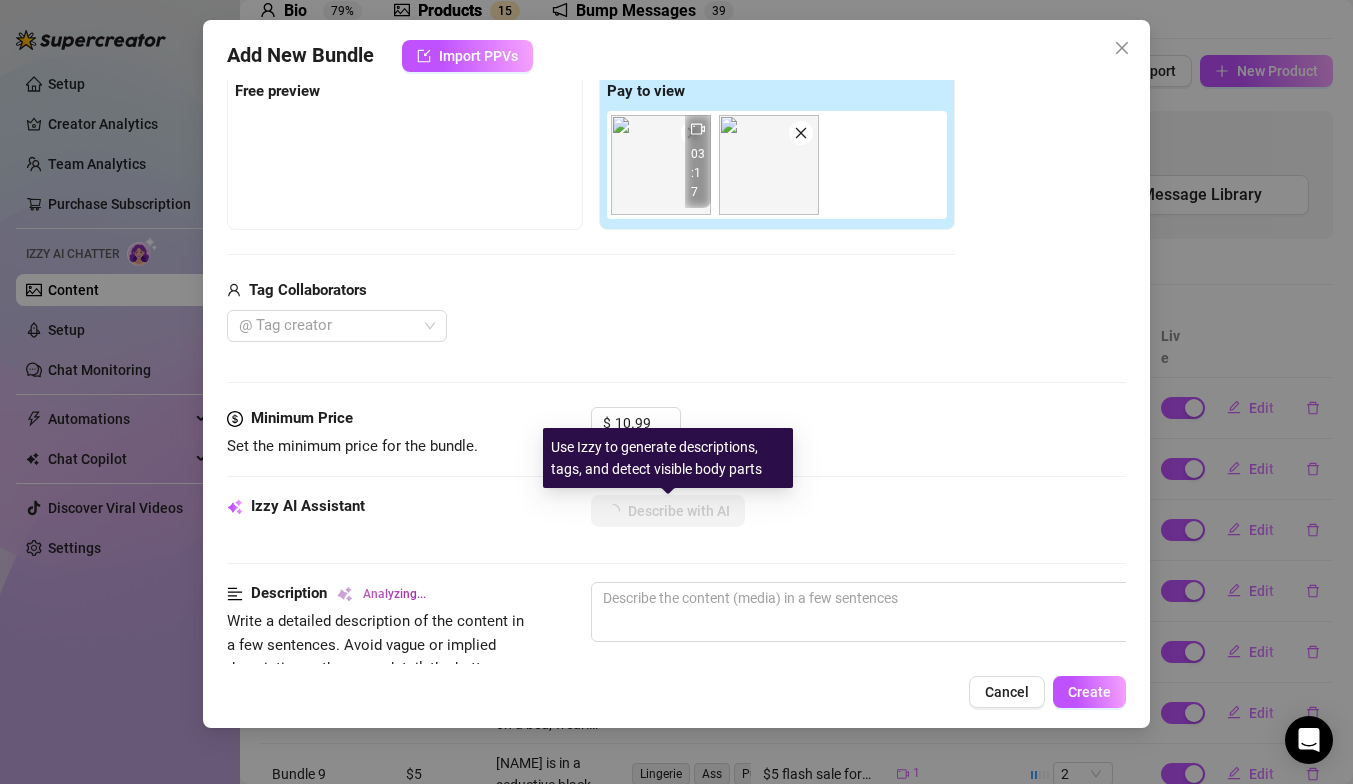 scroll, scrollTop: 1096, scrollLeft: 0, axis: vertical 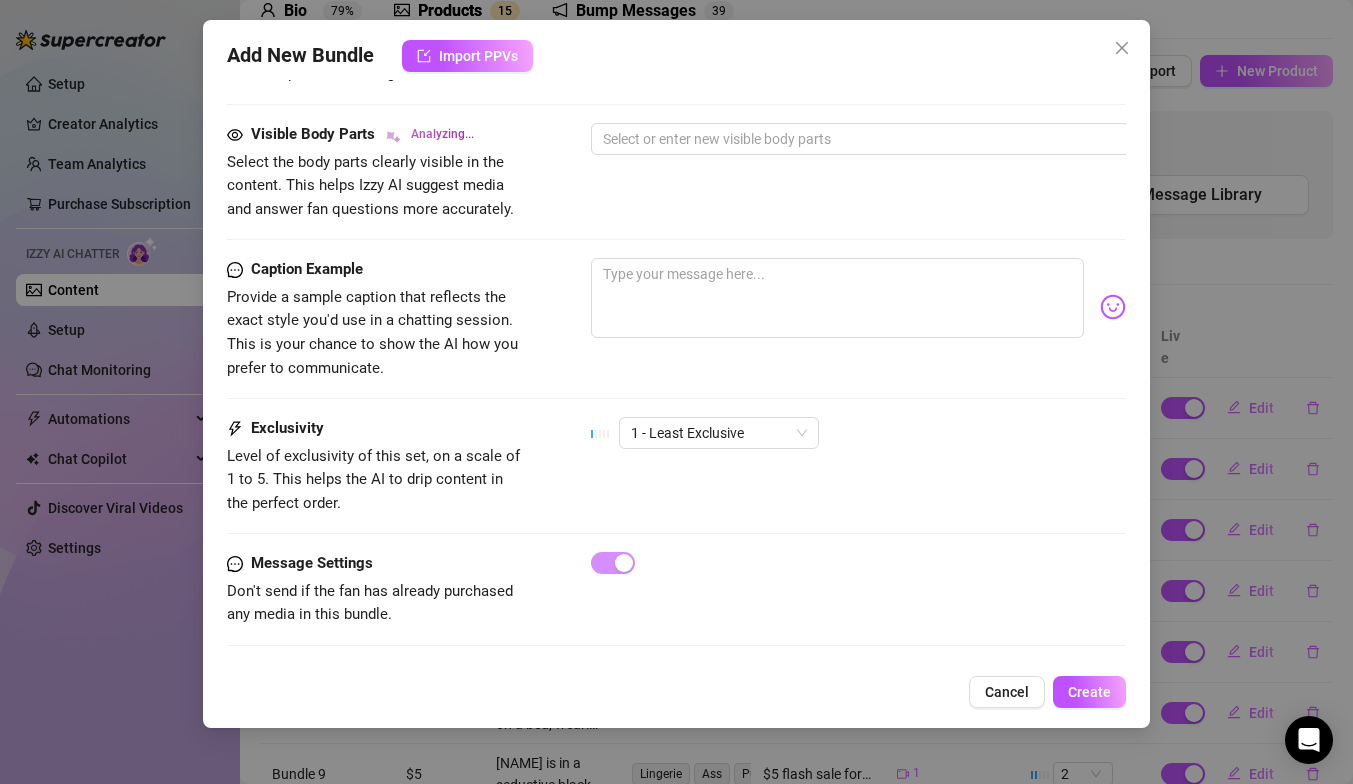 type on "[NAME]" 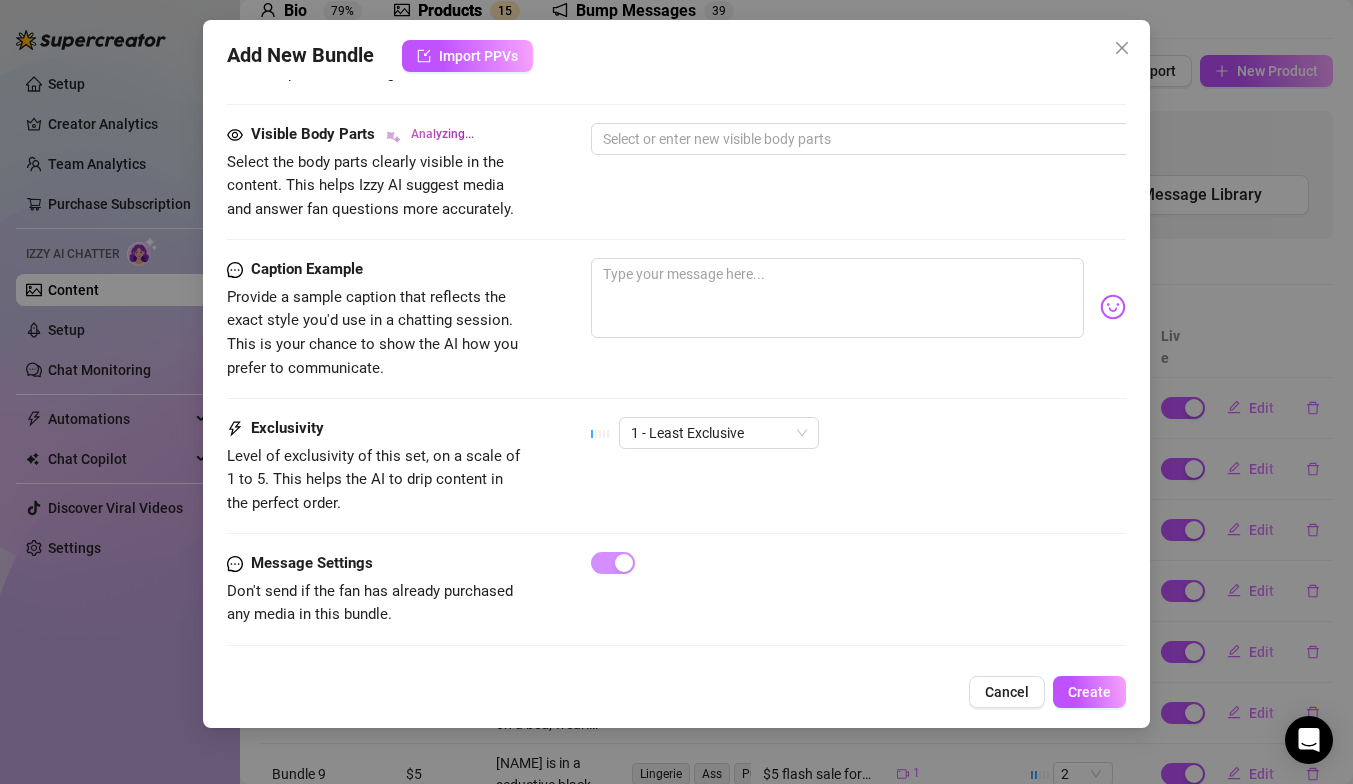 type on "[NAME]" 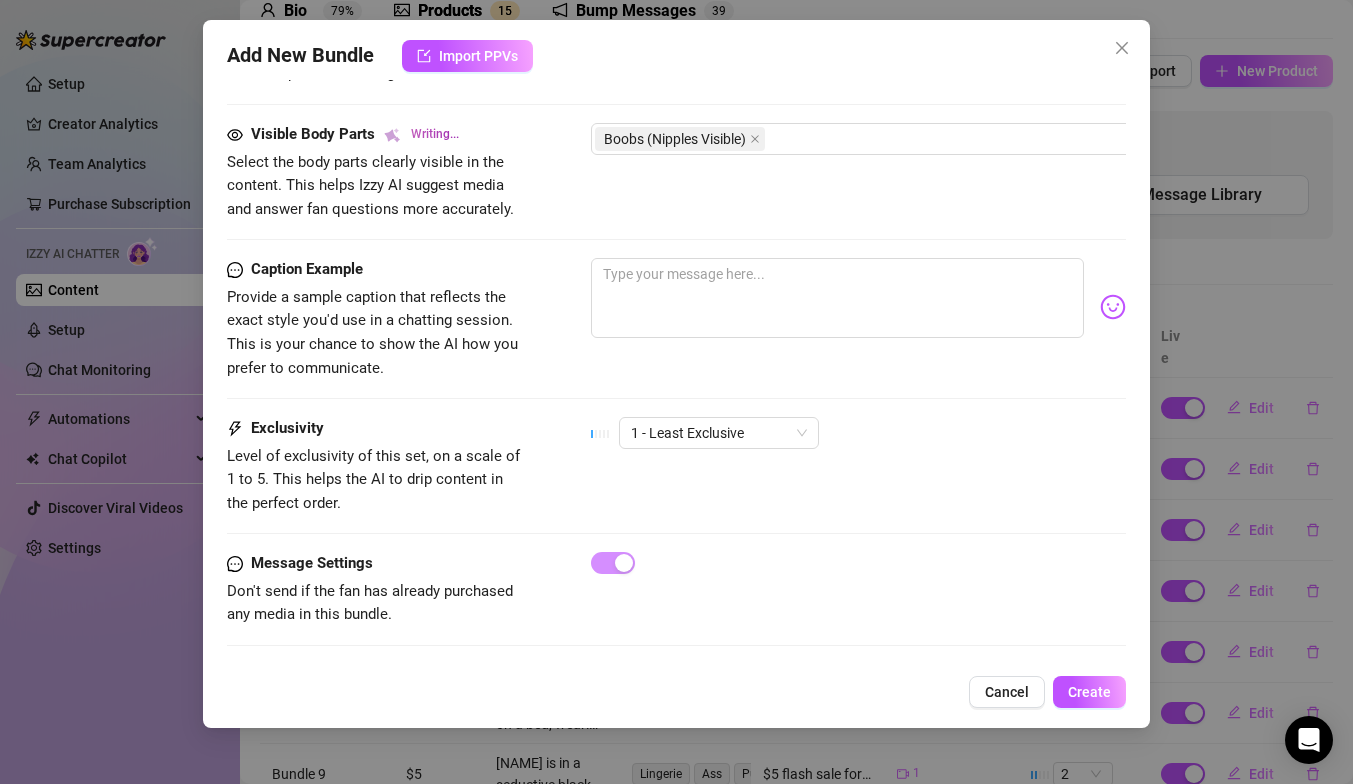type on "[FIRST] teases" 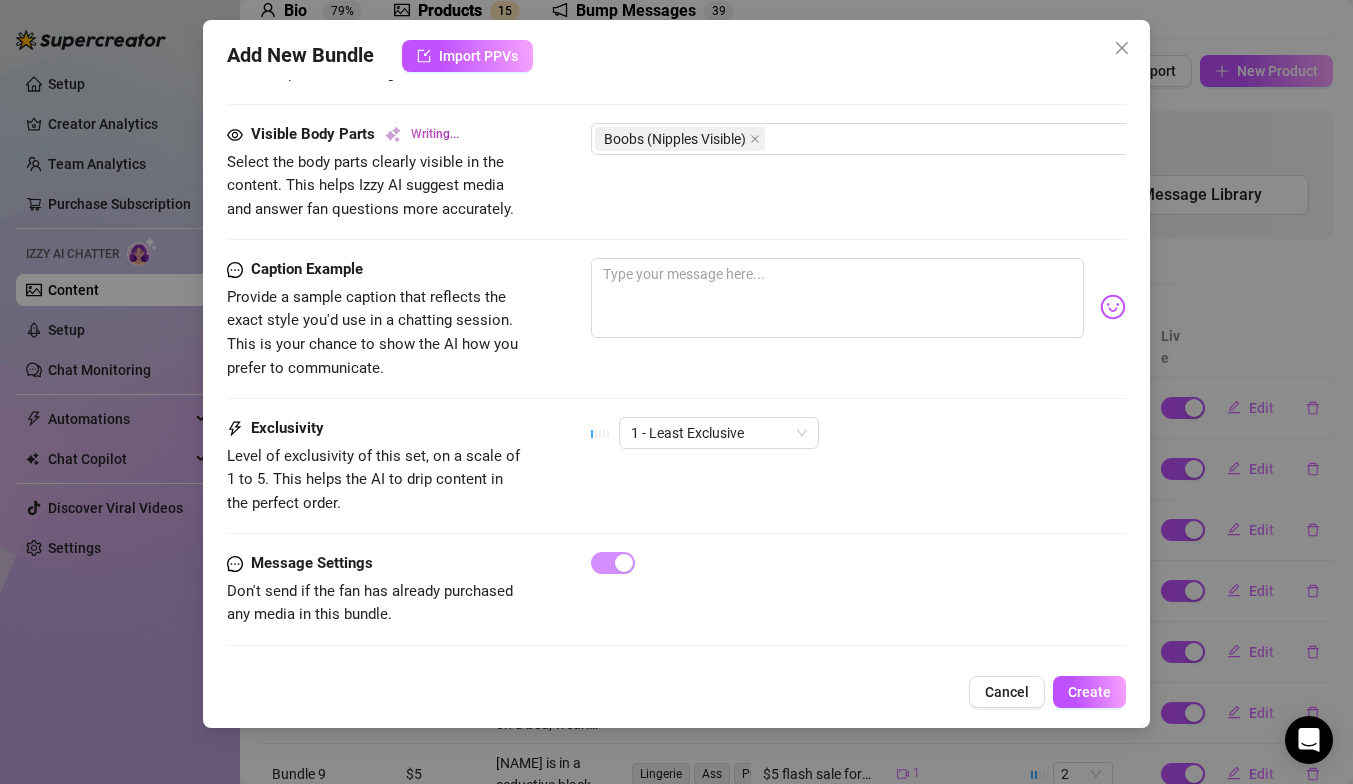 type on "[NAME] teases in a" 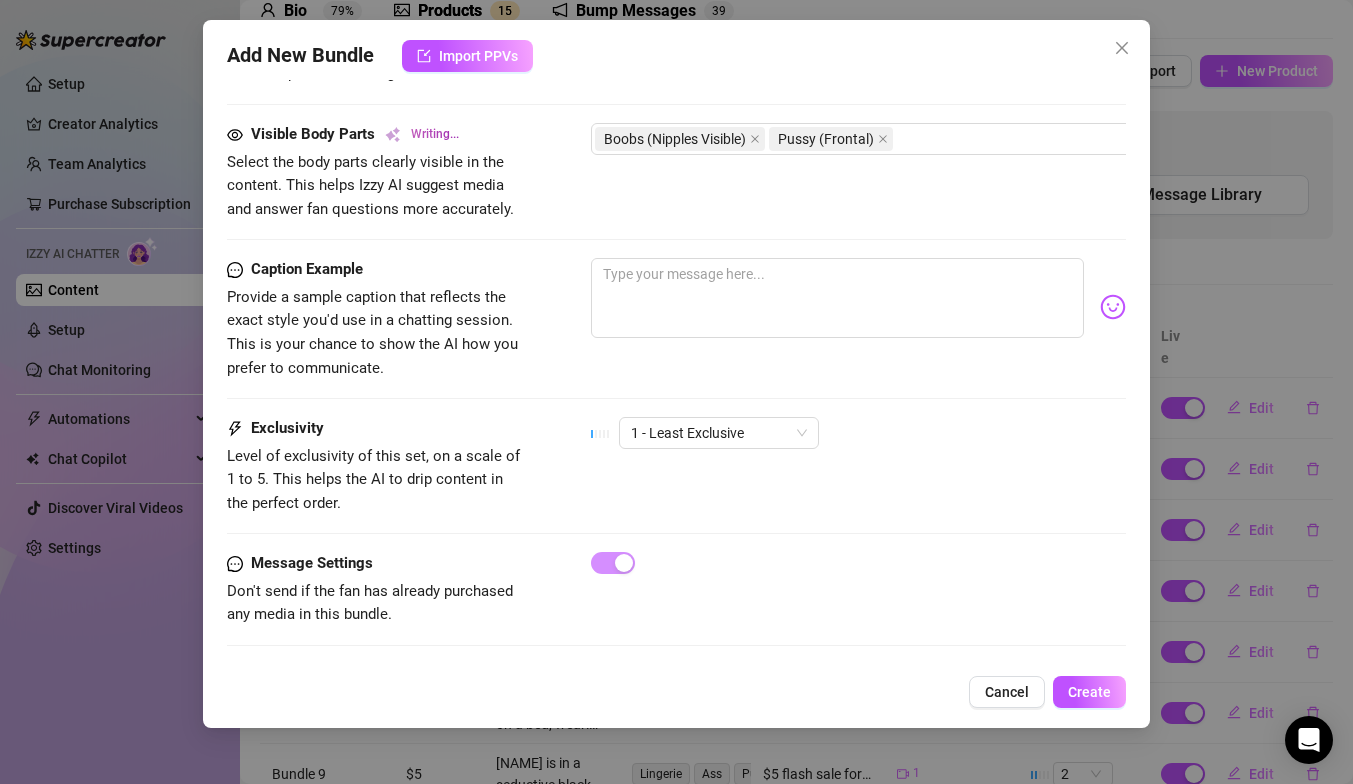 type on "[NAME] teases in a red lace" 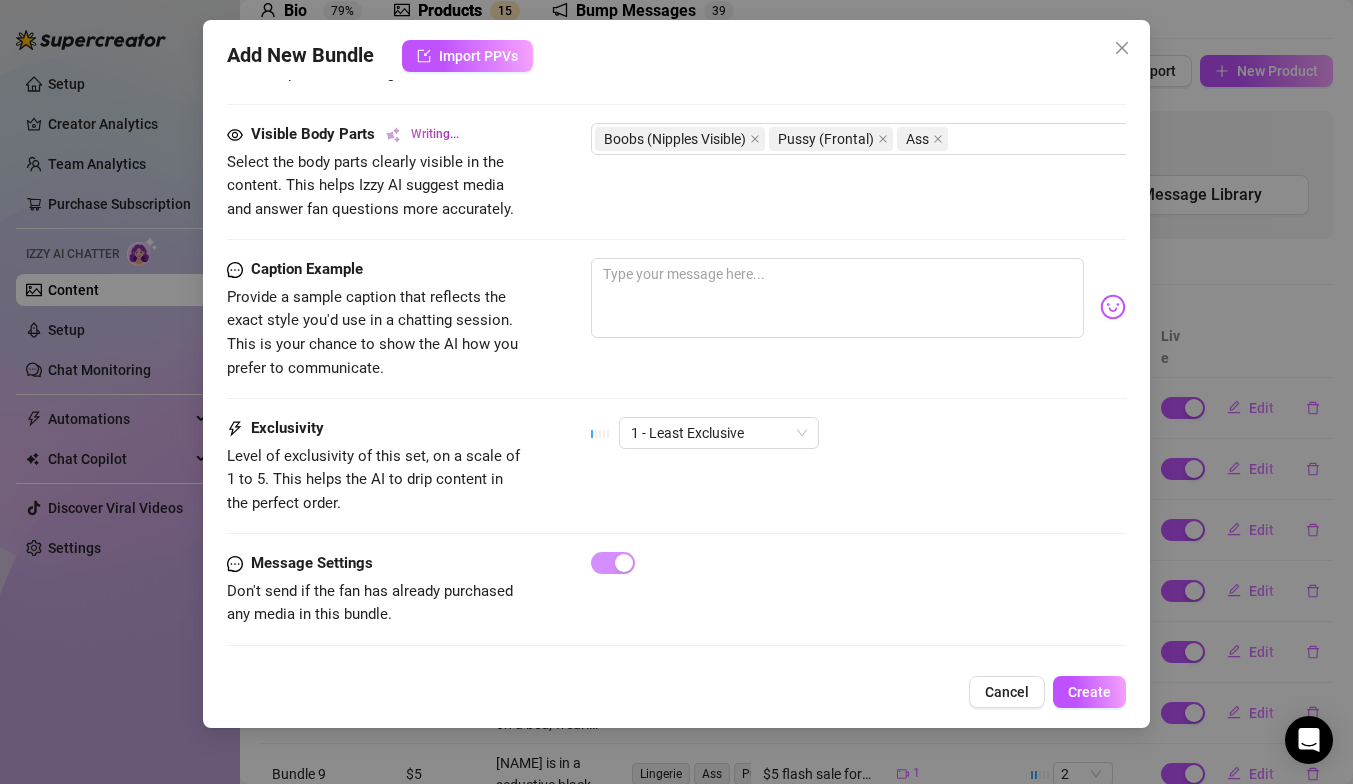 type on "[FIRST] teases in a red lace bra and a" 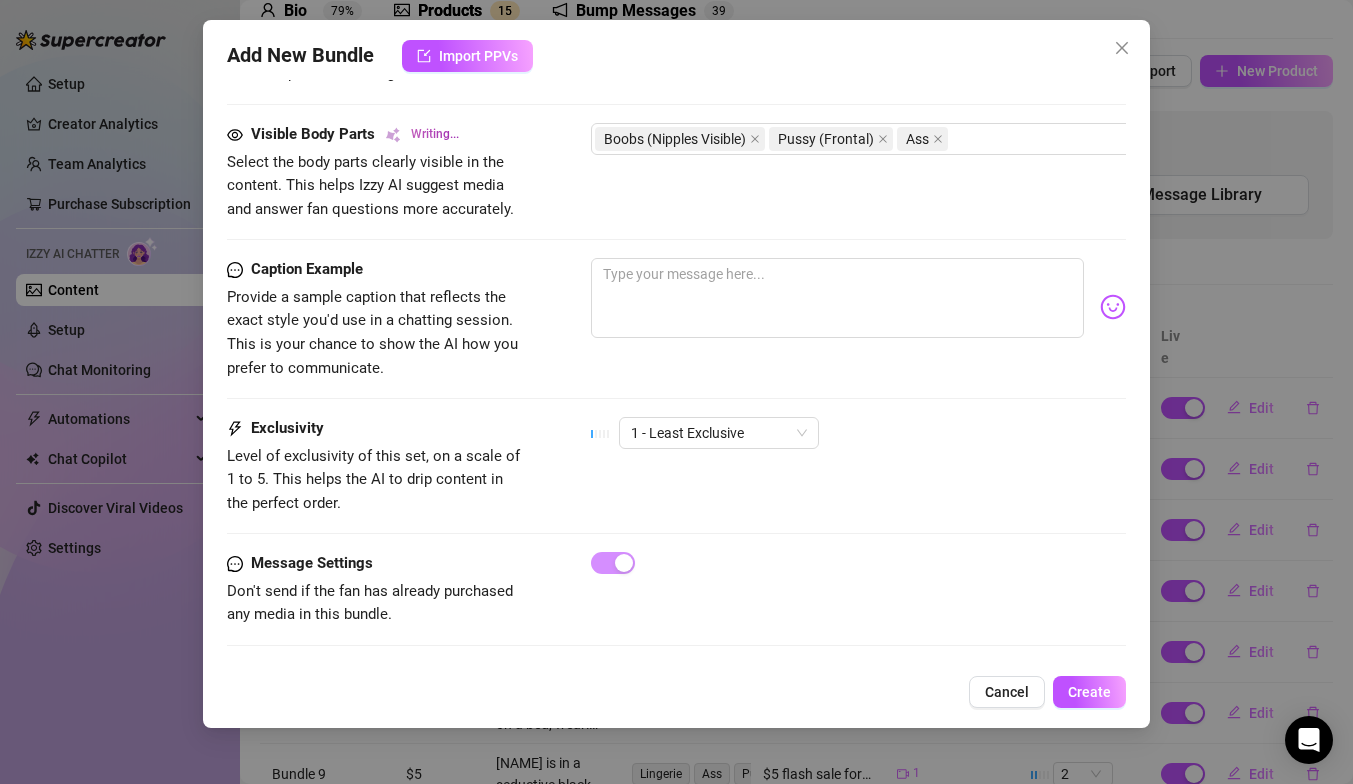 type on "[NAME] teases in a red lace bra and a flirty plaid" 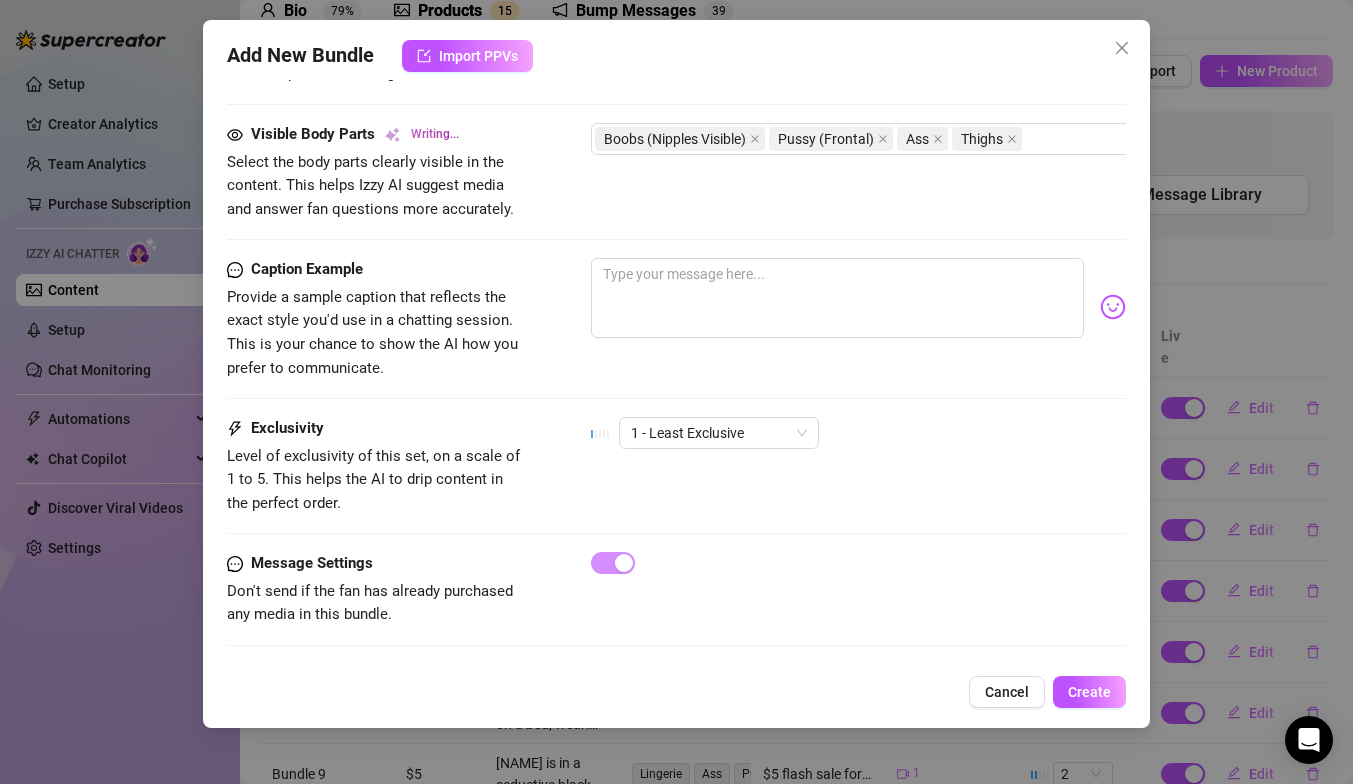 type on "[NAME] teases in a red lace bra and a flirty plaid skirt, giving a" 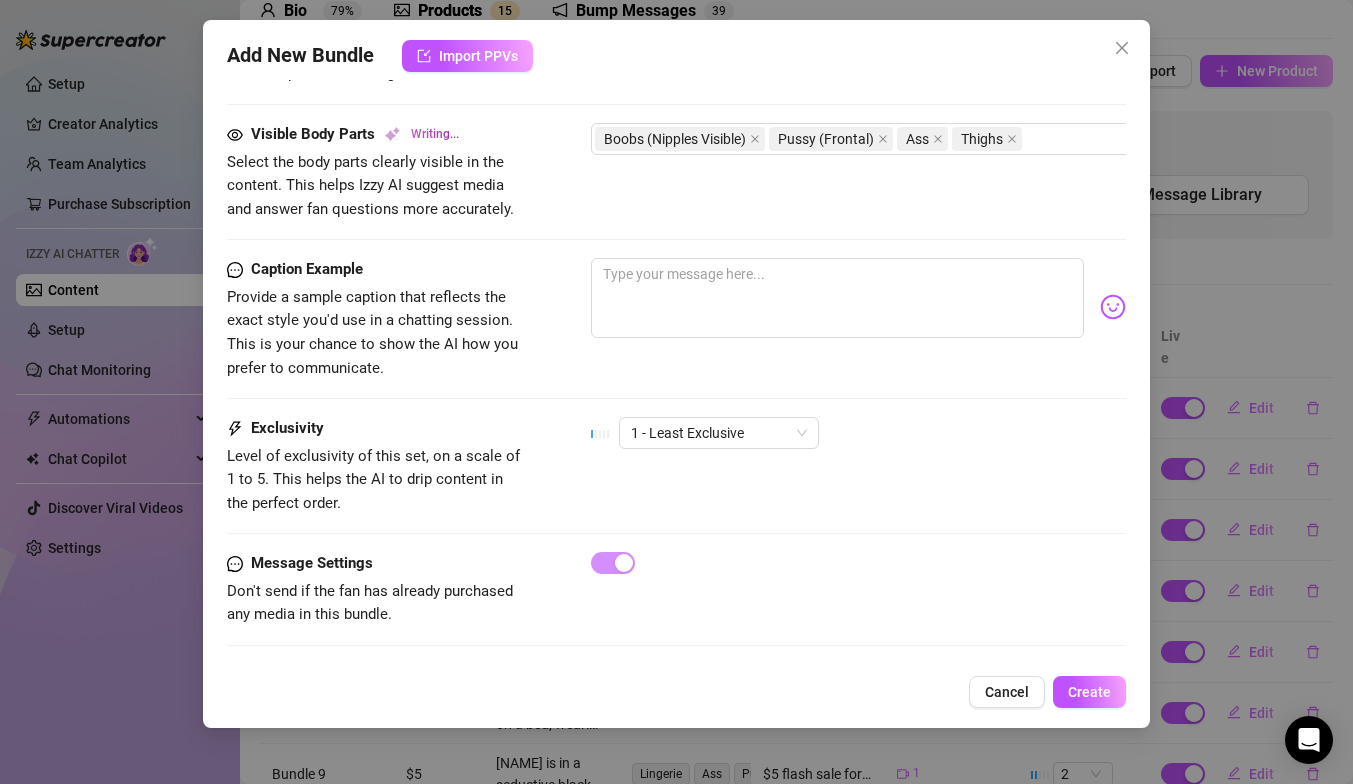 type on "[FIRST] teases in a red lace bra and a flirty plaid skirt, giving a playful striptease" 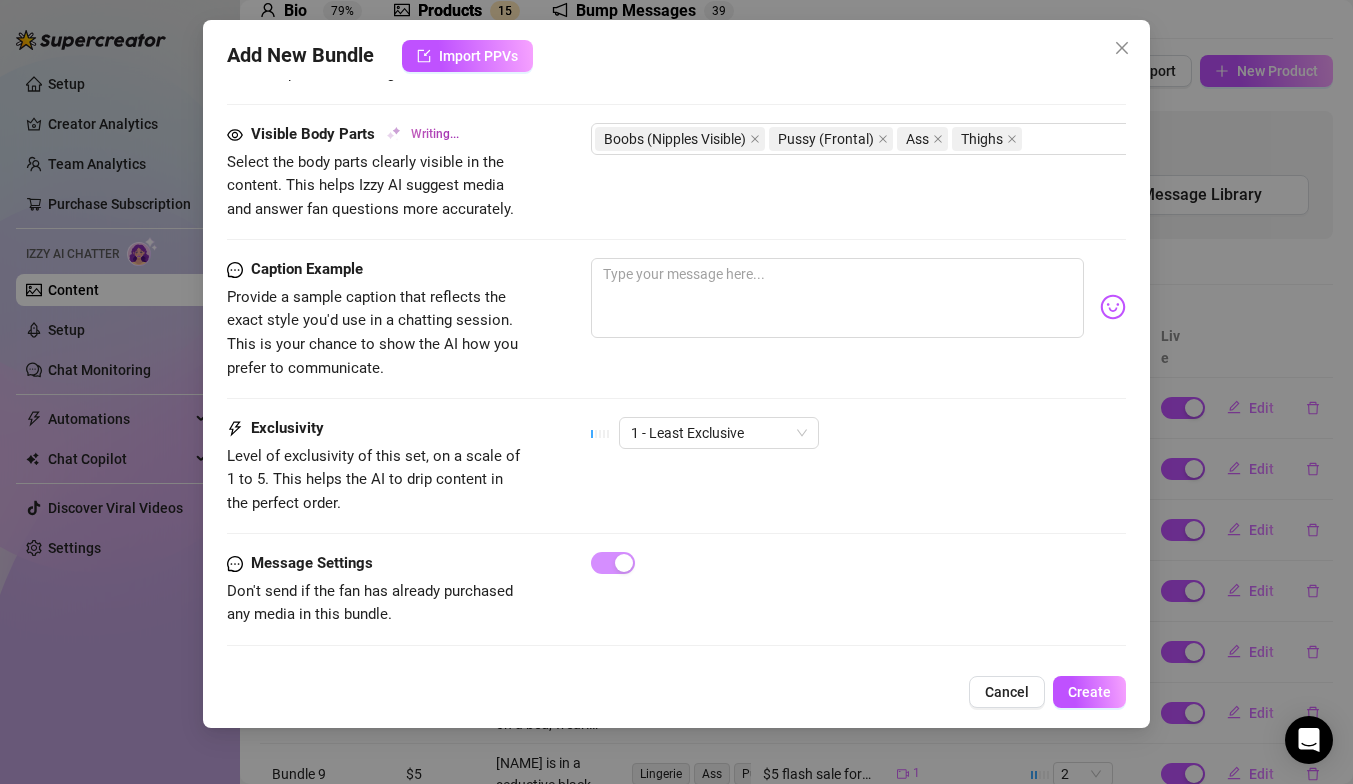 type on "[NAME] teases in a red lace bra and a flirty plaid skirt, giving a playful striptease that reveals" 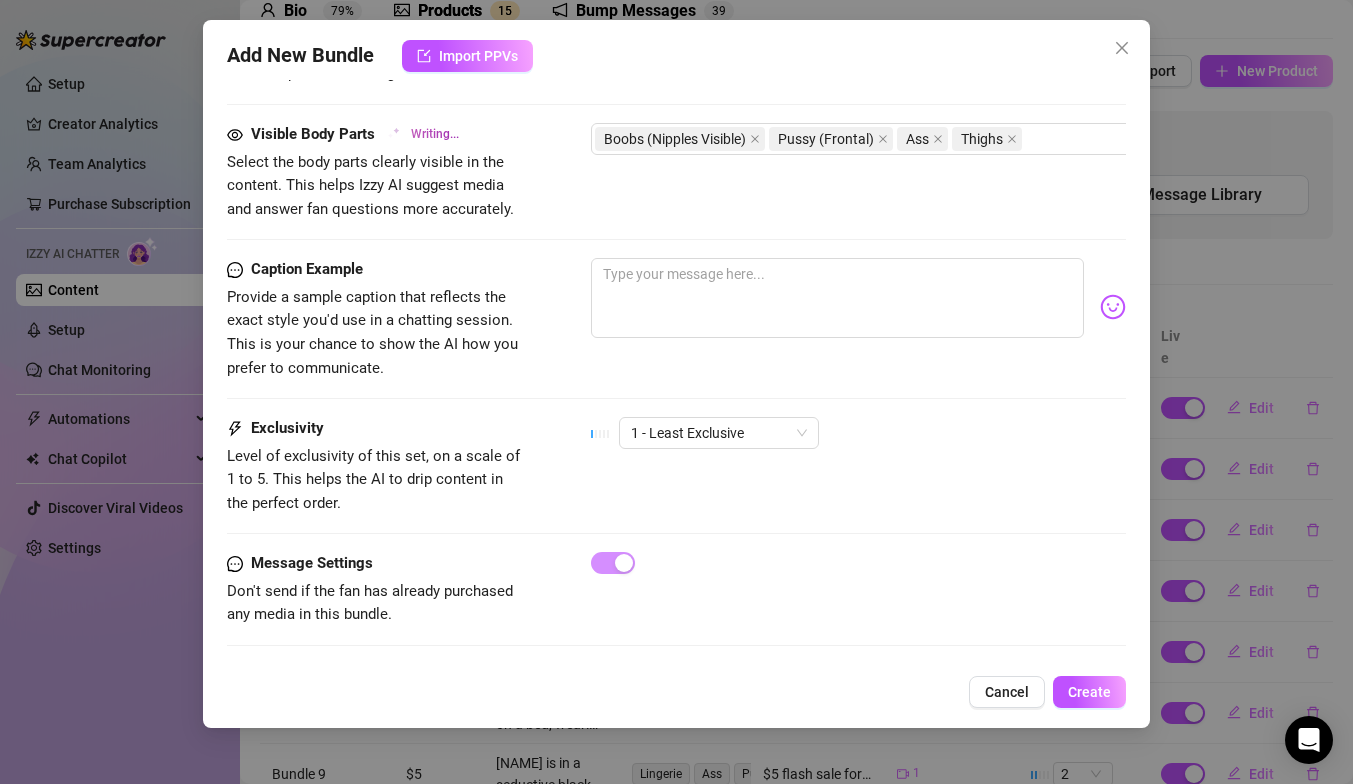 type on "[NAME] teases in a red lace bra and a flirty plaid skirt, giving a playful striptease that reveals her busty" 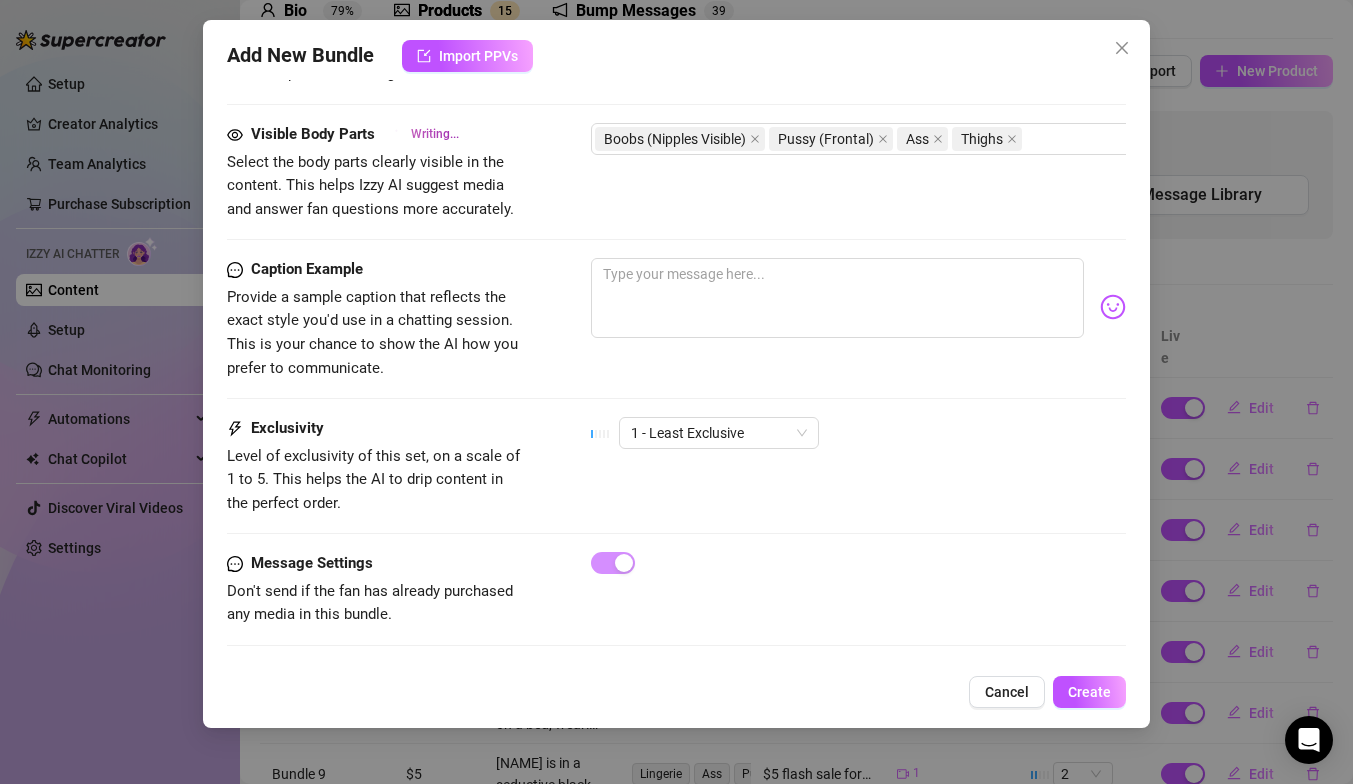 type on "[NAME] teases in a red lace bra and a flirty plaid skirt, giving a playful striptease that reveals her busty tits and" 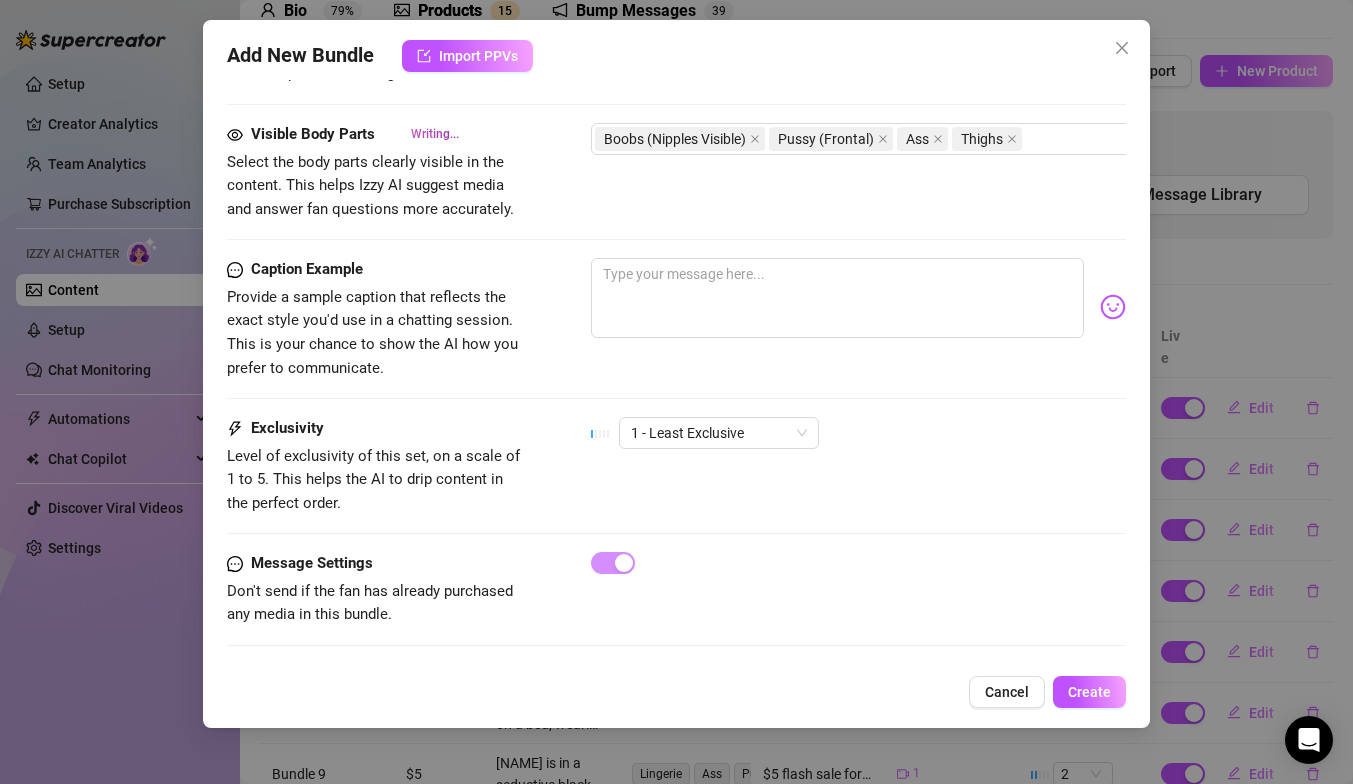 type on "[NAME] teases in a red lace bra and a flirty plaid skirt, giving a playful striptease that reveals her busty tits and curvy body. She" 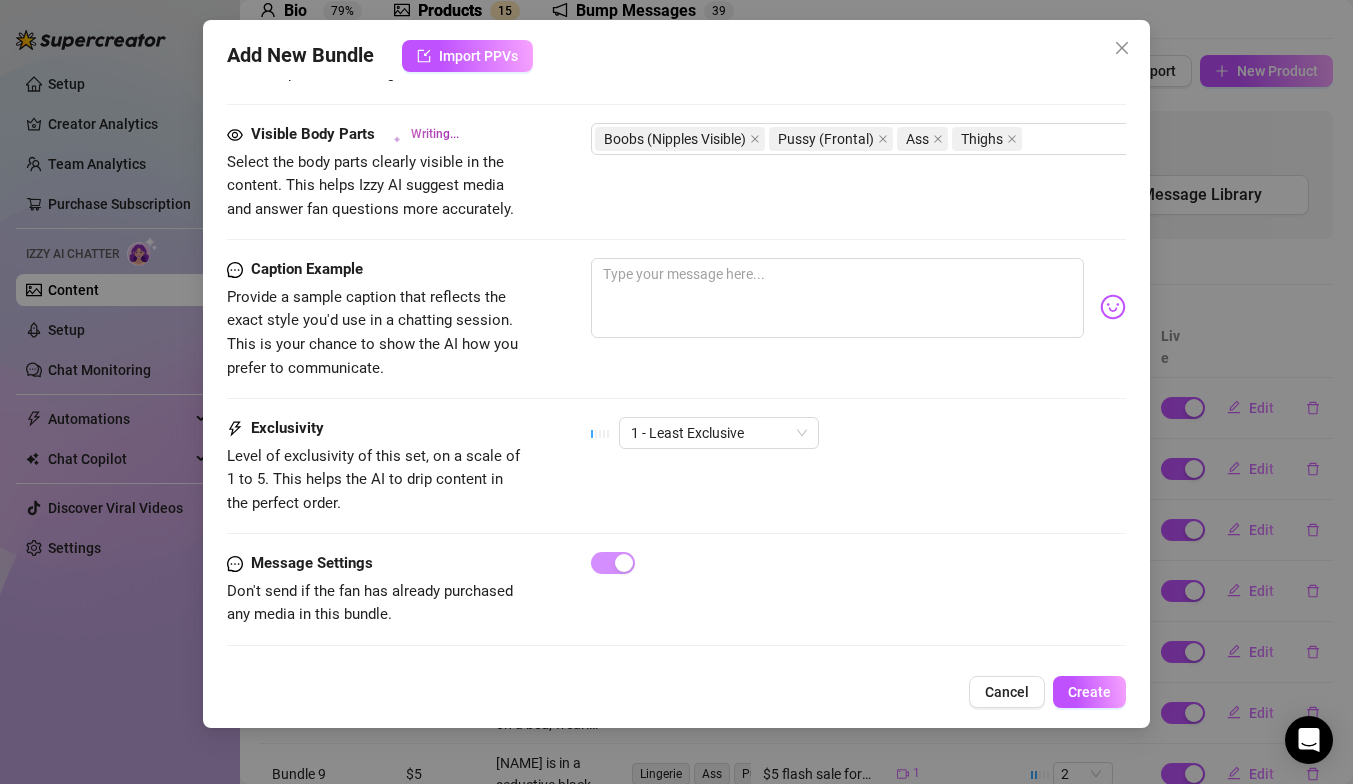type on "[NAME] teases in a red lace bra and a flirty plaid skirt, giving a playful striptease that reveals her busty tits and curvy body. She strips down" 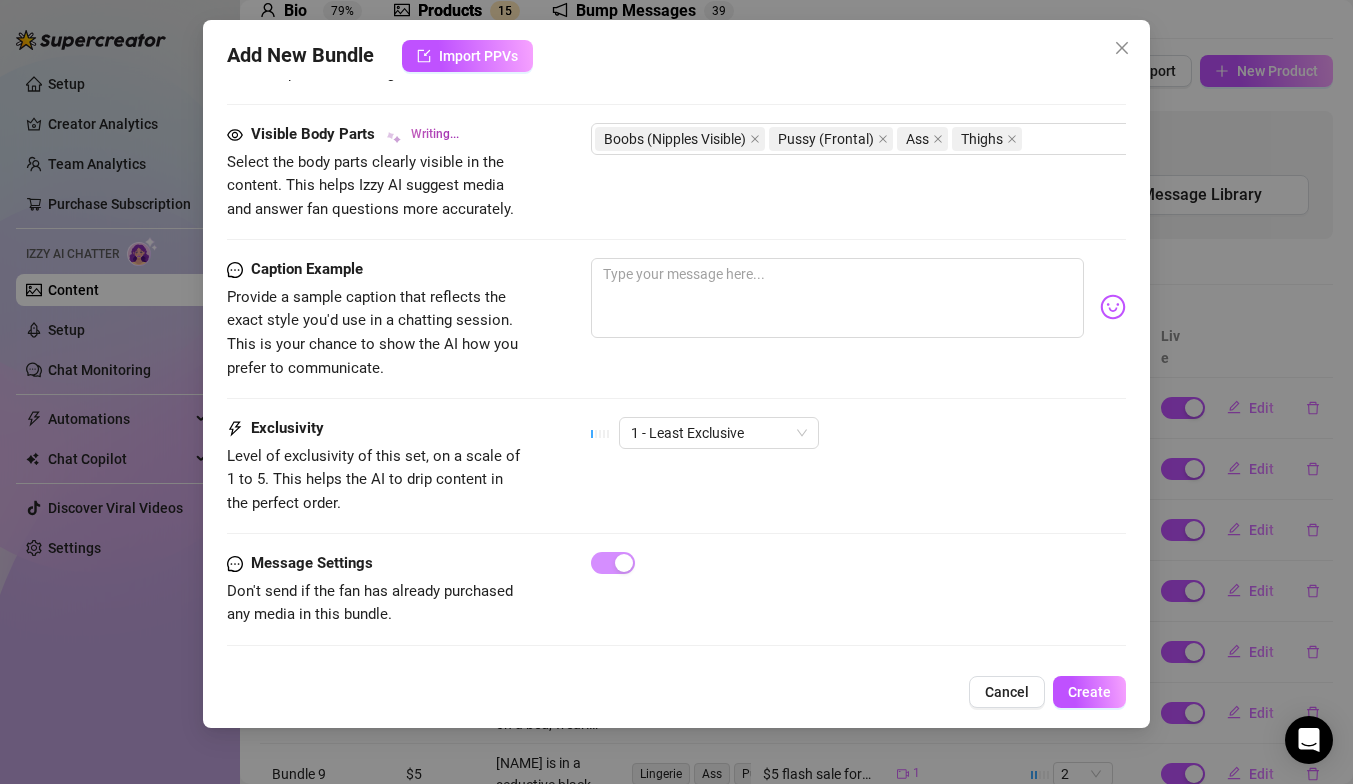 type on "[FIRST] teases in a red lace bra and a flirty plaid skirt, giving a playful striptease that reveals her busty tits and curvy body. She strips down to a" 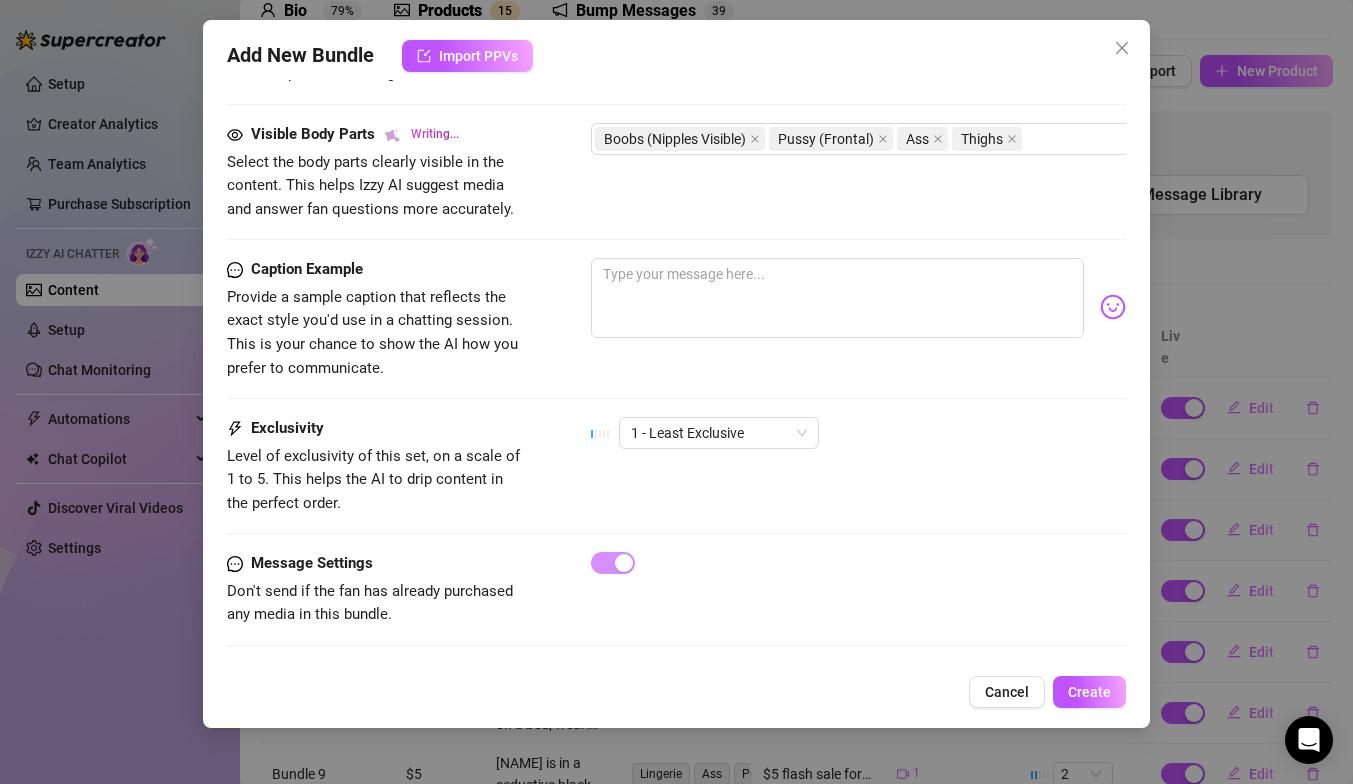 type on "[FIRST] teases in a red lace bra and a flirty plaid skirt, giving a playful striptease that reveals her busty tits and curvy body. She strips down to a tiny blue thong," 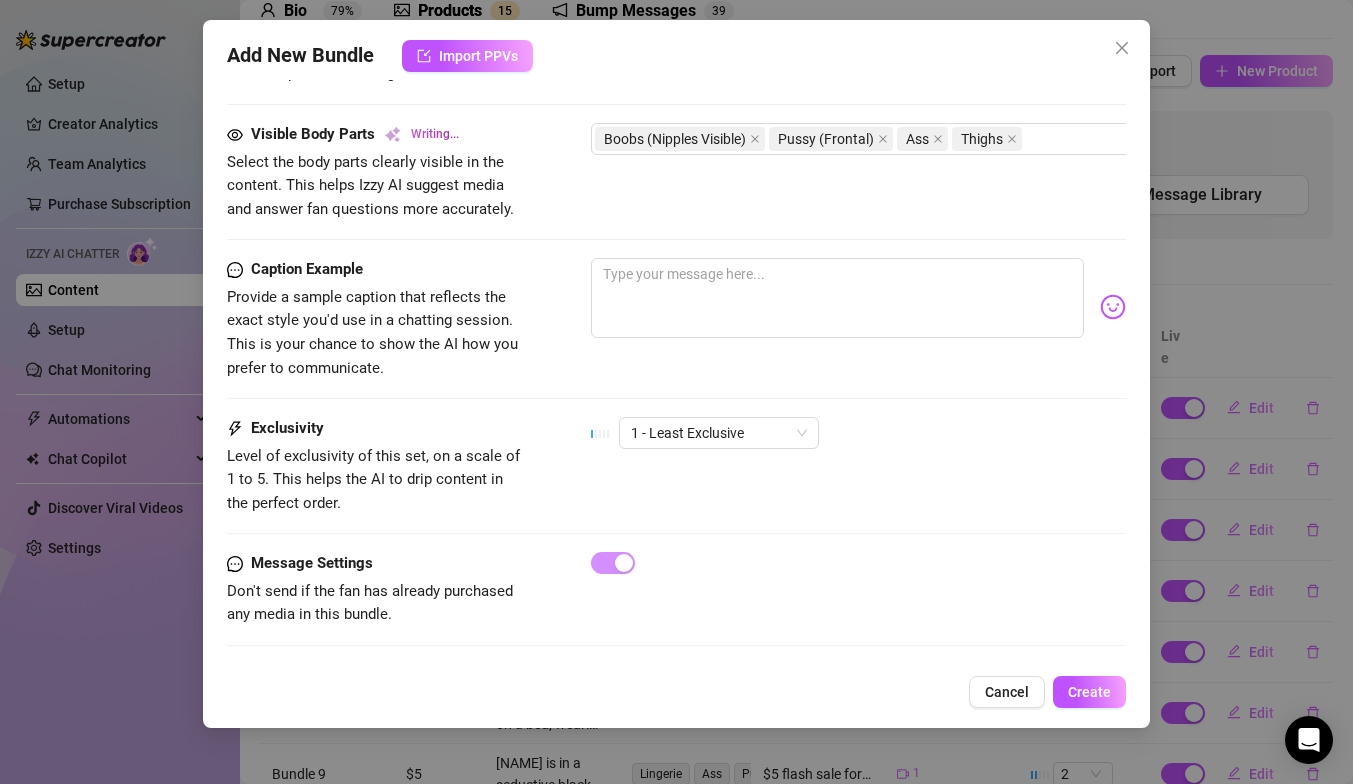 type on "[FIRST] teases in a red lace bra and a flirty plaid skirt, giving a playful striptease that reveals her busty tits and curvy body. She strips down to a tiny blue thong, showing off" 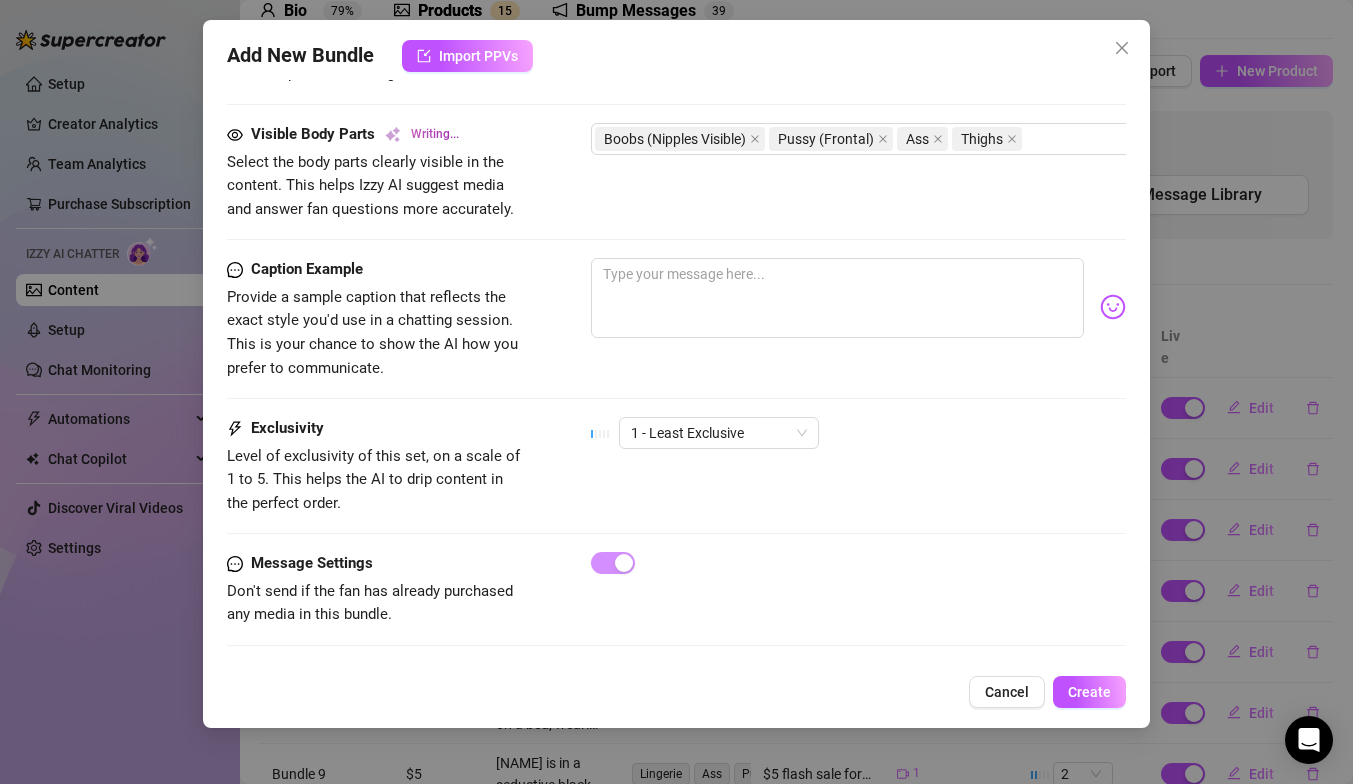 type on "[FIRST] teases in a red lace bra and a flirty plaid skirt, giving a playful striptease that reveals her busty tits and curvy body. She strips down to a tiny blue thong, showing off her thick" 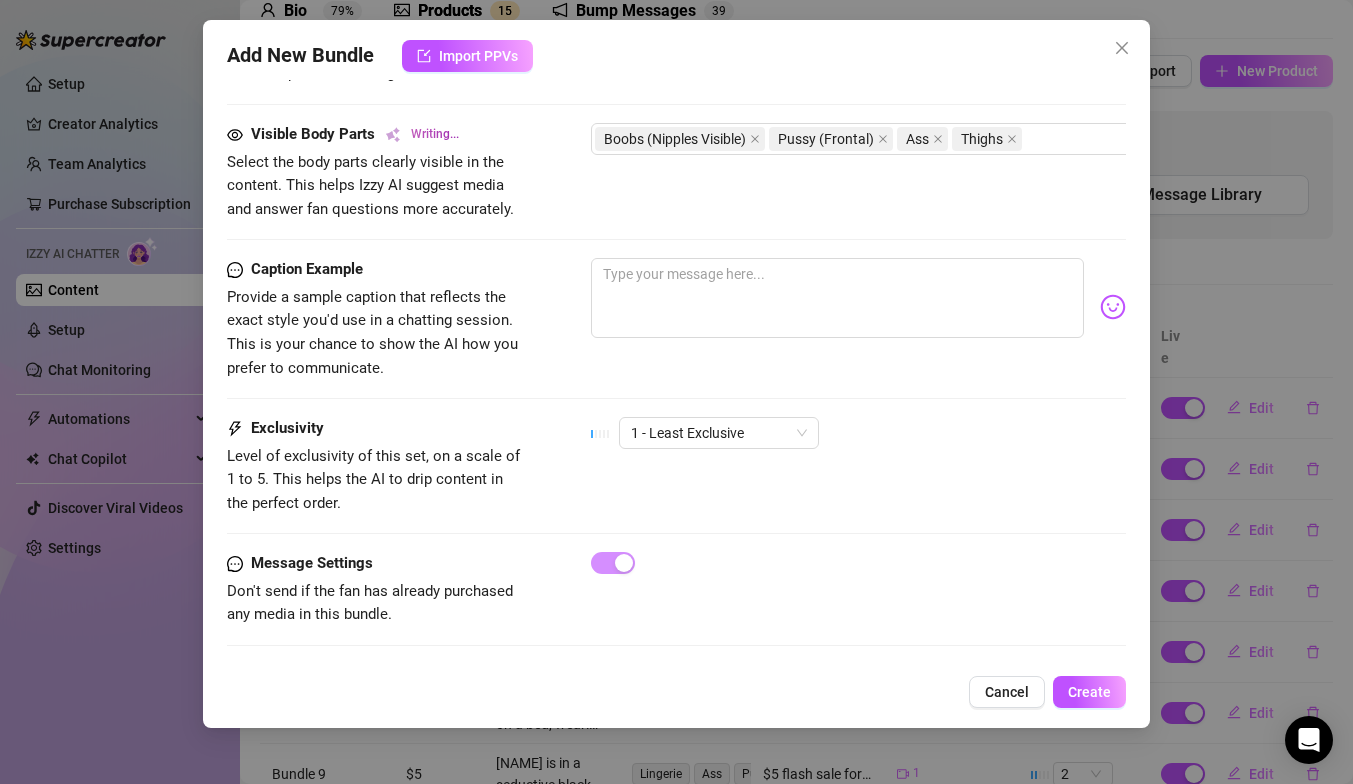 type on "[NAME] teases in a red lace bra and a flirty plaid skirt, giving a playful striptease that reveals her busty tits and curvy body. She strips down to a tiny blue thong, showing off her thick thighs and" 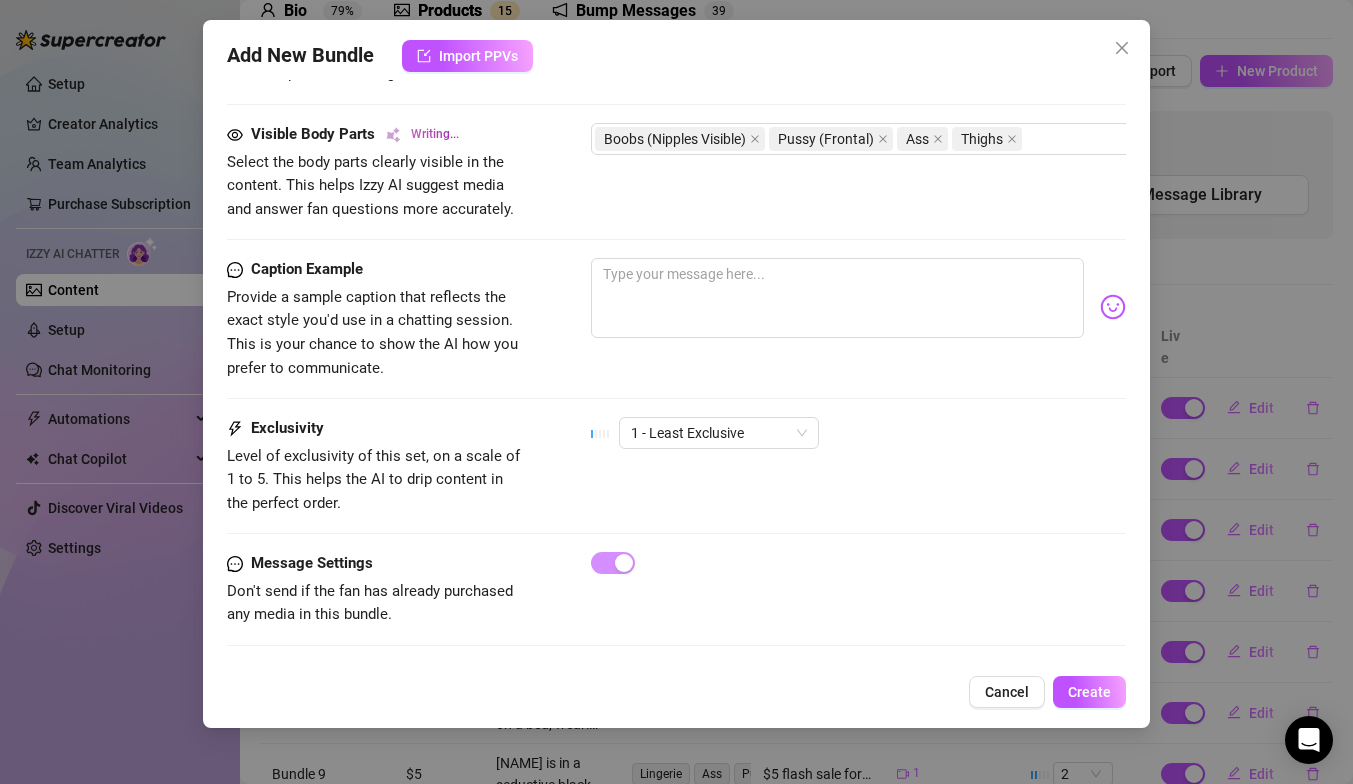 type on "[FIRST] teases in a red lace bra and a flirty plaid skirt, giving a playful striptease that reveals her busty tits and curvy body. She strips down to a tiny blue thong, showing off her thick thighs and bare skin. In" 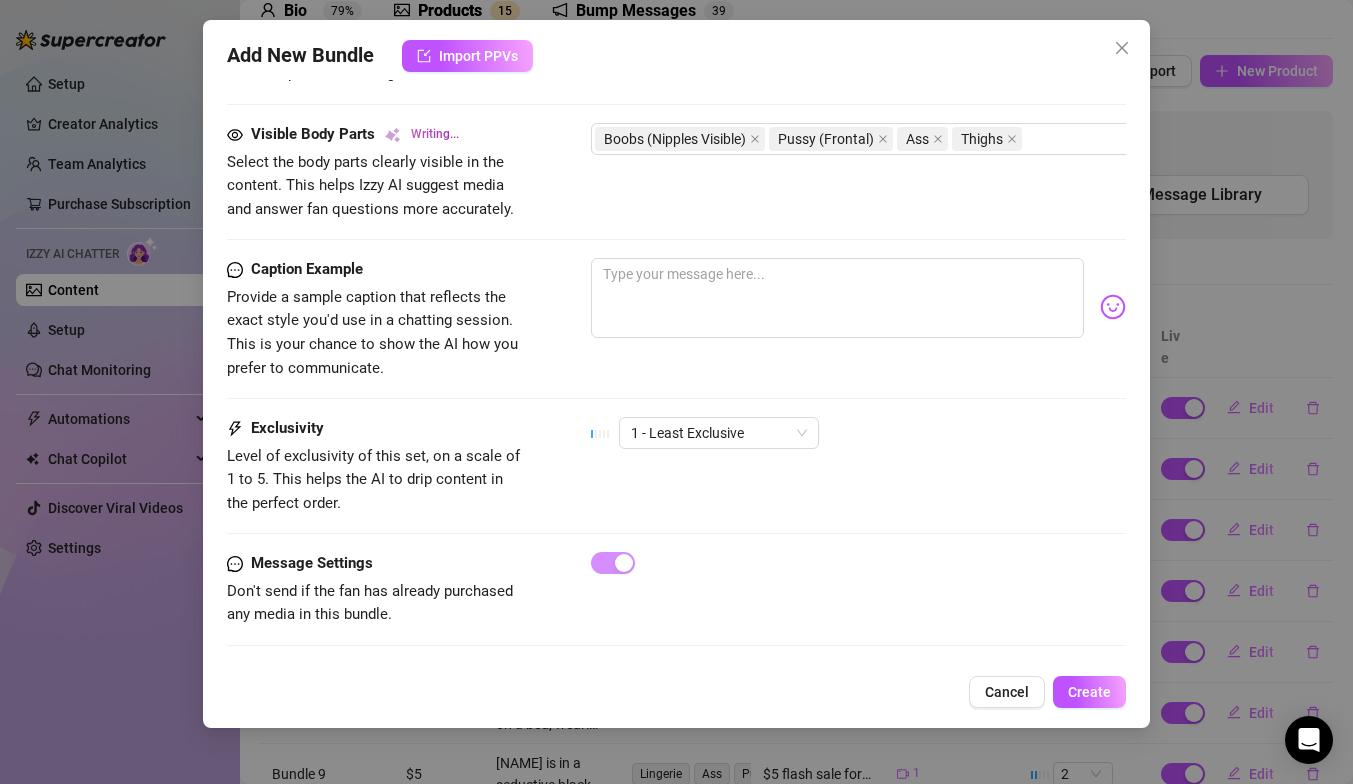 type on "[FIRST] teases in a red lace bra and a flirty plaid skirt, giving a playful striptease that reveals her busty tits and curvy body. She strips down to a tiny blue thong, showing off her thick thighs and bare skin. In the second" 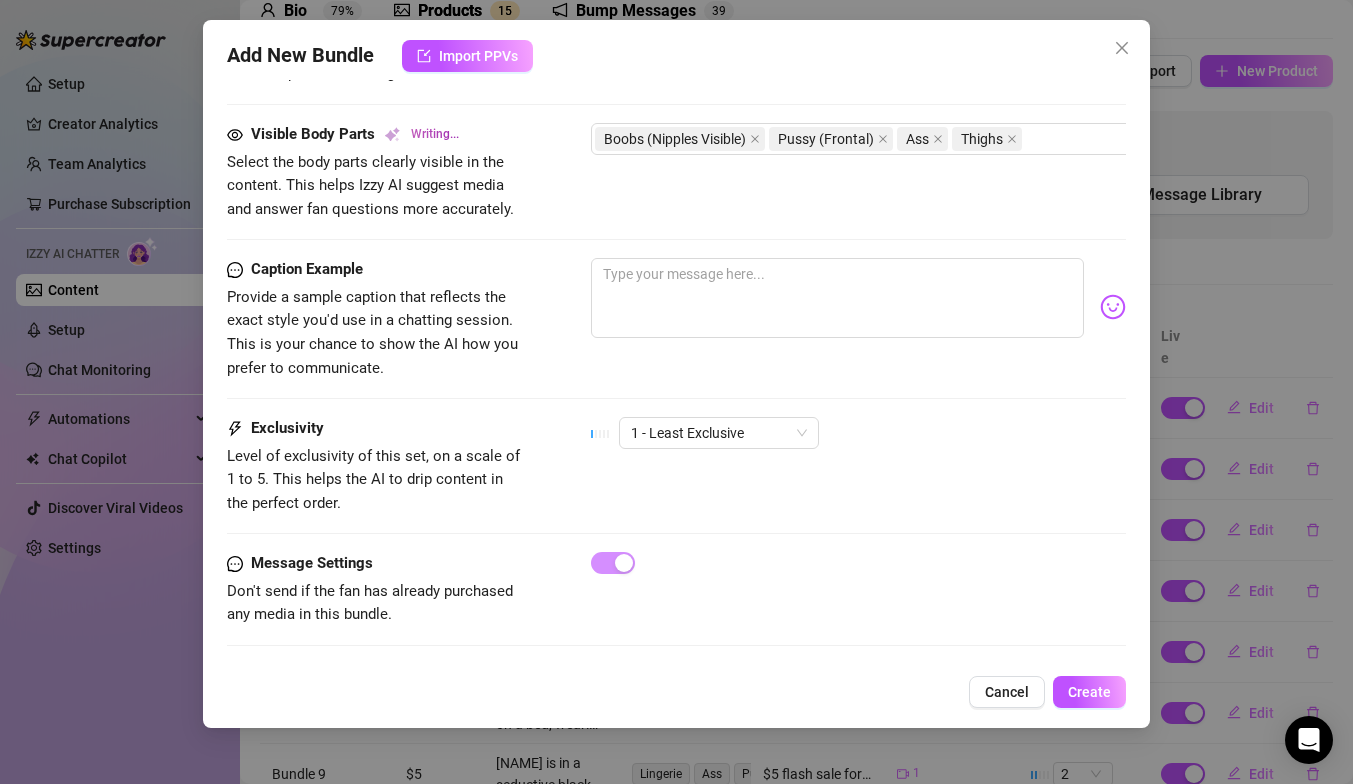 type on "[FIRST] teases in a red lace bra and a flirty plaid skirt, giving a playful striptease that reveals her busty tits and curvy body. She strips down to a tiny blue thong, showing off her thick thighs and bare skin. In the second video, she's" 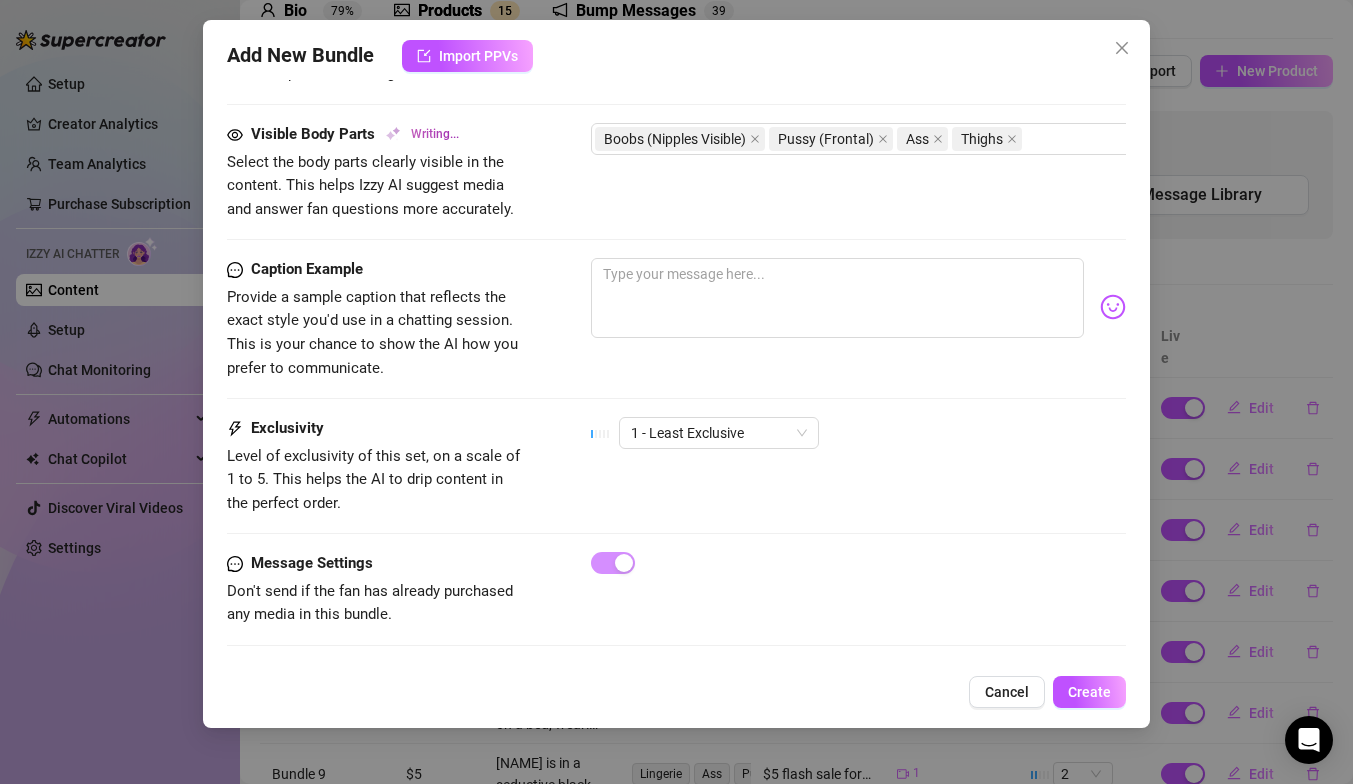type on "[FIRST] teases in a red lace bra and a flirty plaid skirt, giving a playful striptease that reveals her busty tits and curvy body. She strips down to a tiny blue thong, showing off her thick thighs and bare skin. In the second video, she's fully naked," 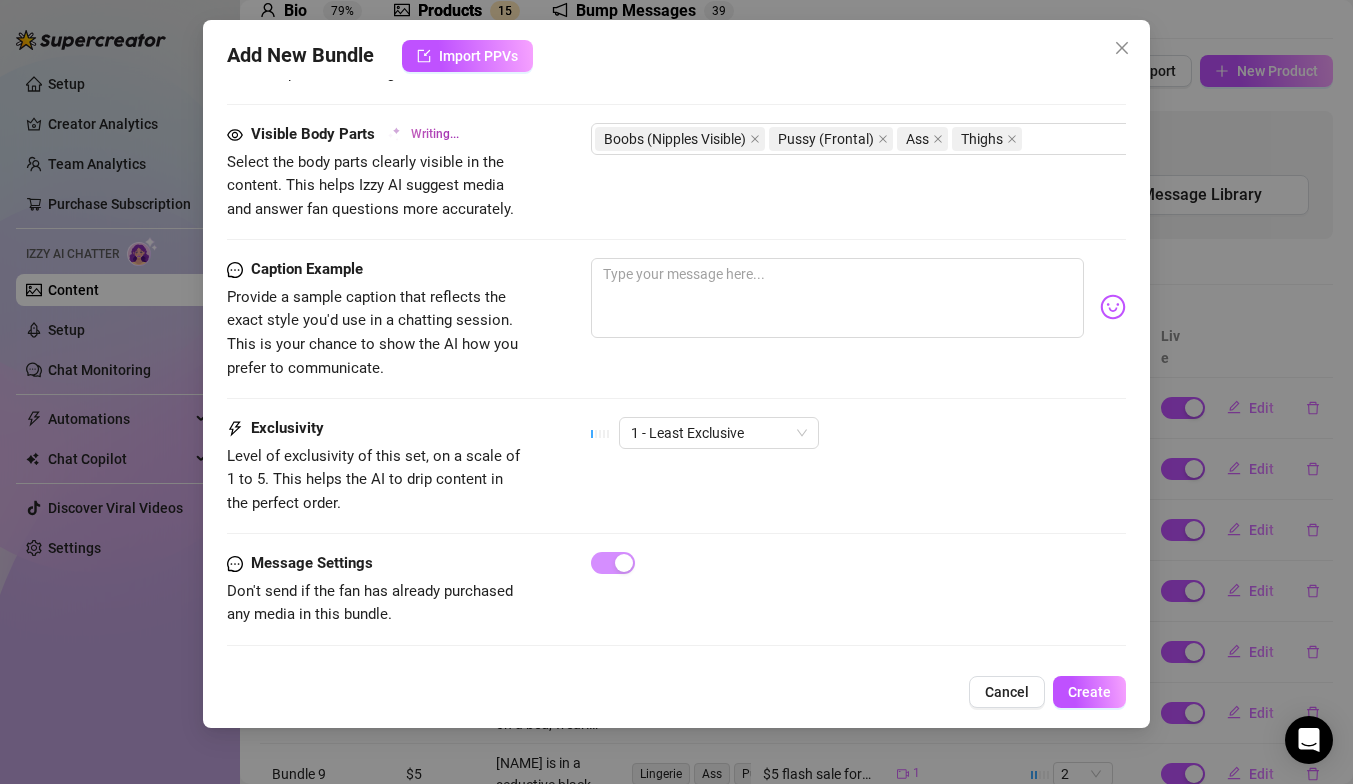 type on "[NAME] teases in a red lace bra and a flirty plaid skirt, giving a playful striptease that reveals her busty tits and curvy body. She strips down to a tiny blue thong, showing off her thick thighs and bare skin. In the second video, she's fully naked, lounging seductively" 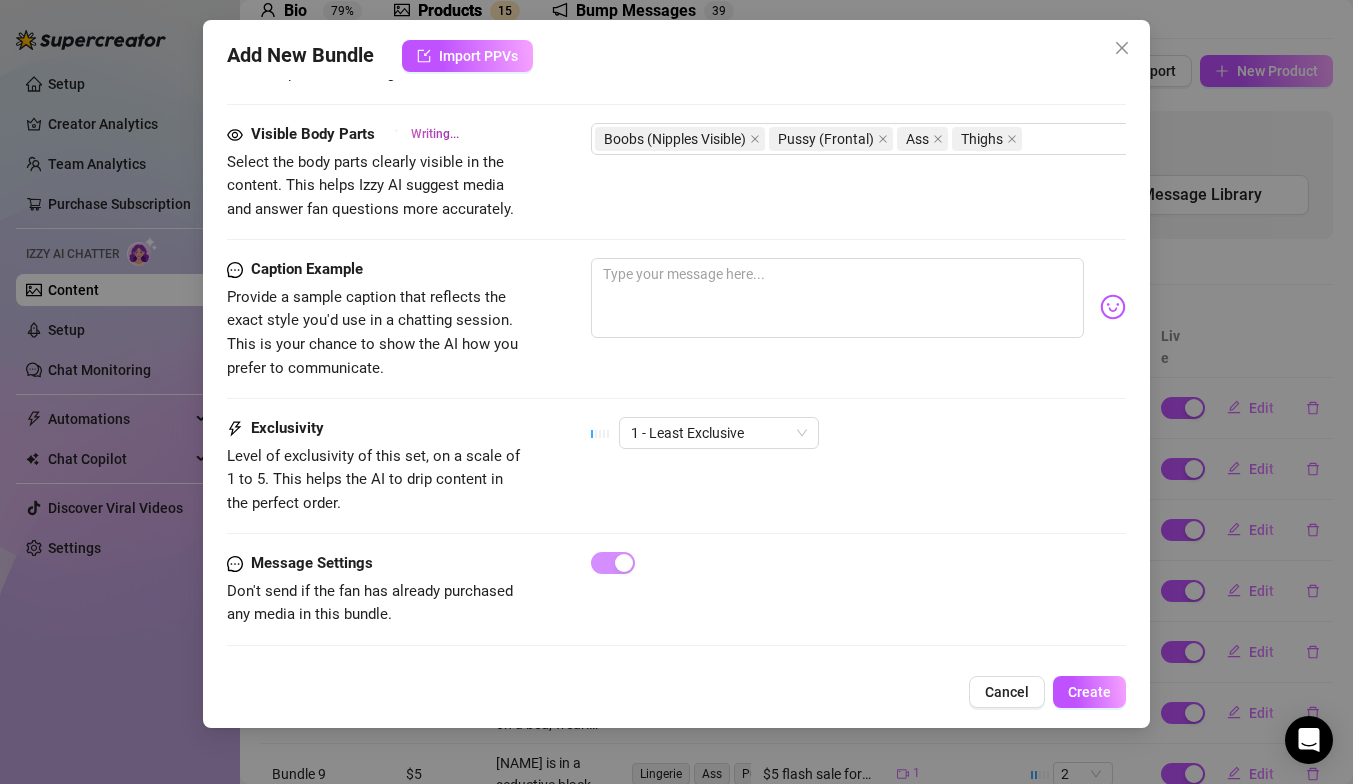 type on "[NAME] teases in a red lace bra and a flirty plaid skirt, giving a playful striptease that reveals her busty tits and curvy body. She strips down to a tiny blue thong, showing off her thick thighs and bare skin. In the second video, she's fully naked, lounging seductively against" 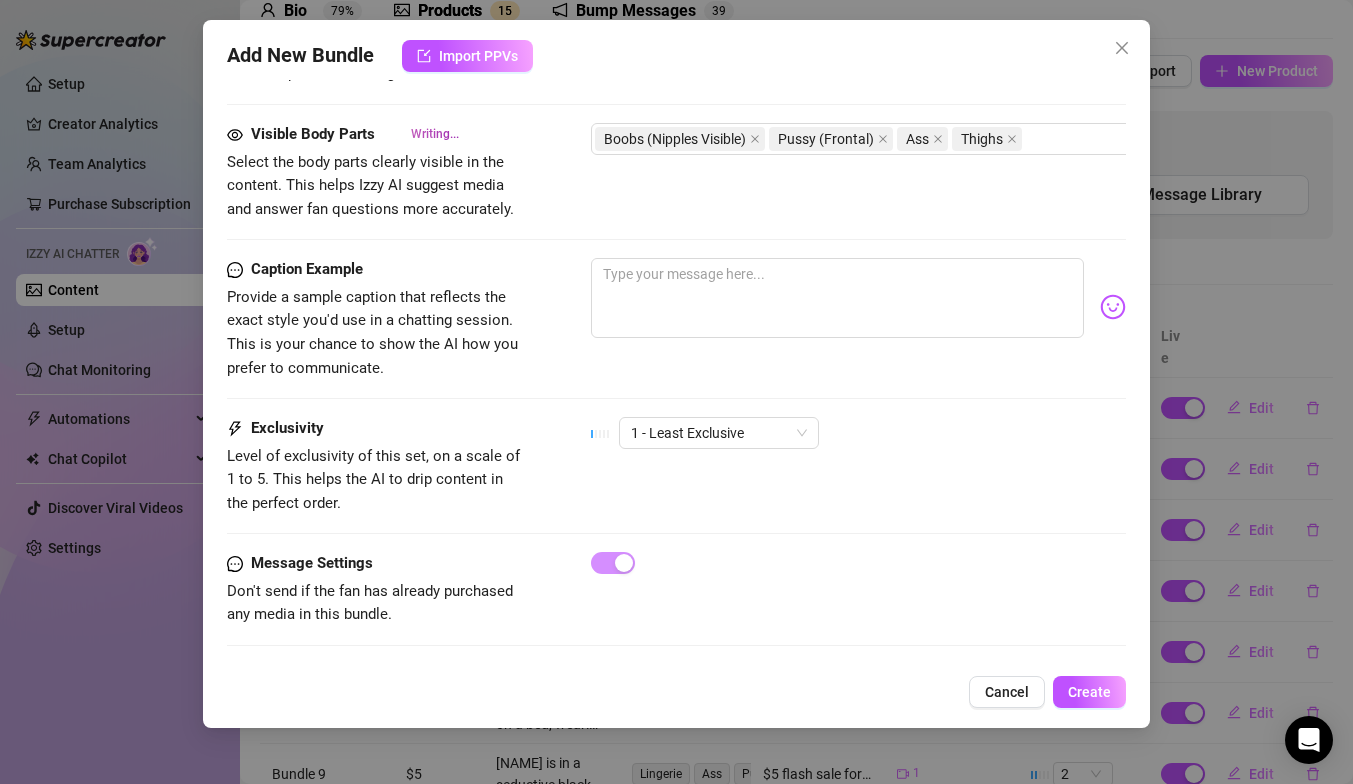 type on "[NAME] teases in a red lace bra and a flirty plaid skirt, giving a playful striptease that reveals her busty tits and curvy body. She strips down to a tiny blue thong, showing off her thick thighs and bare skin. In the second video, she's fully naked, lounging seductively against a floral" 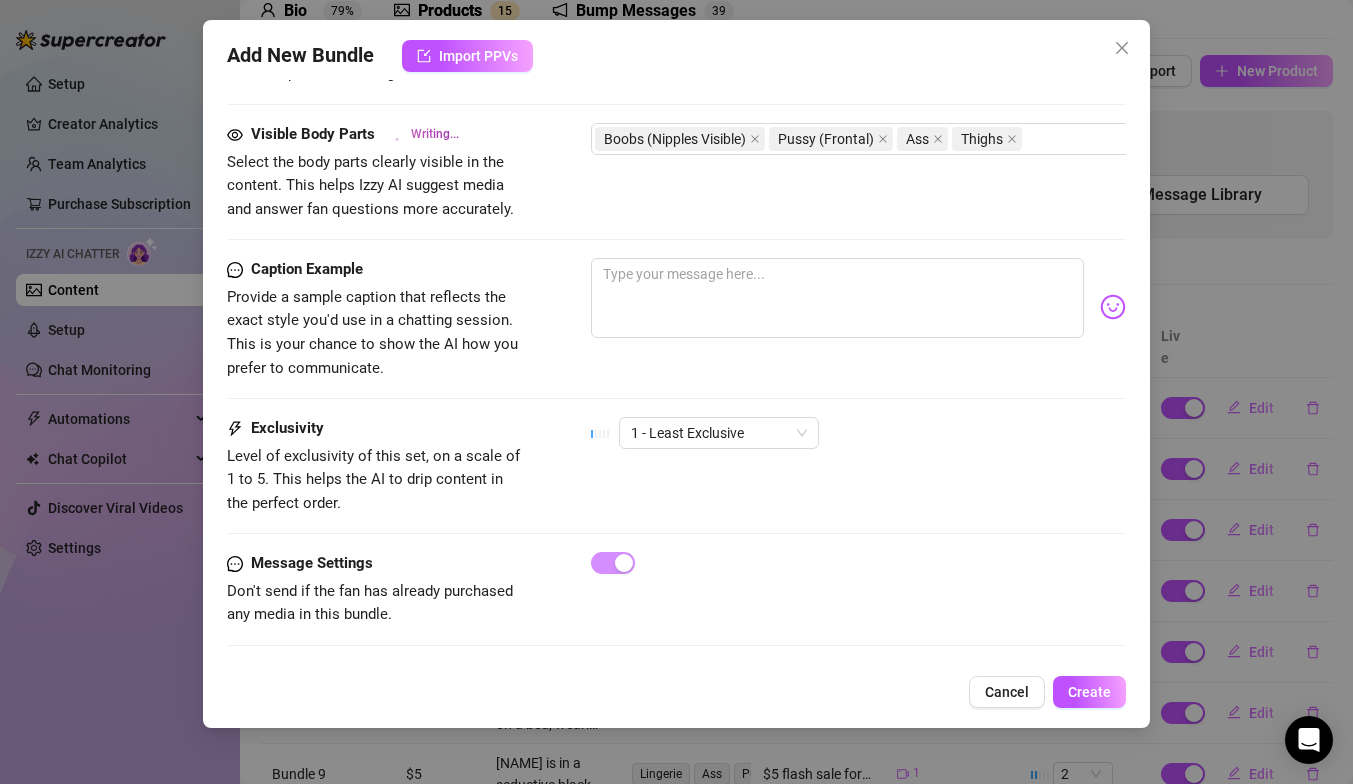 type on "[NAME] teases in a red lace bra and a flirty plaid skirt, giving a playful striptease that reveals her busty tits and curvy body. She strips down to a tiny blue thong, showing off her thick thighs and bare skin. In the second video, she's fully naked, lounging seductively against a floral backdrop, her" 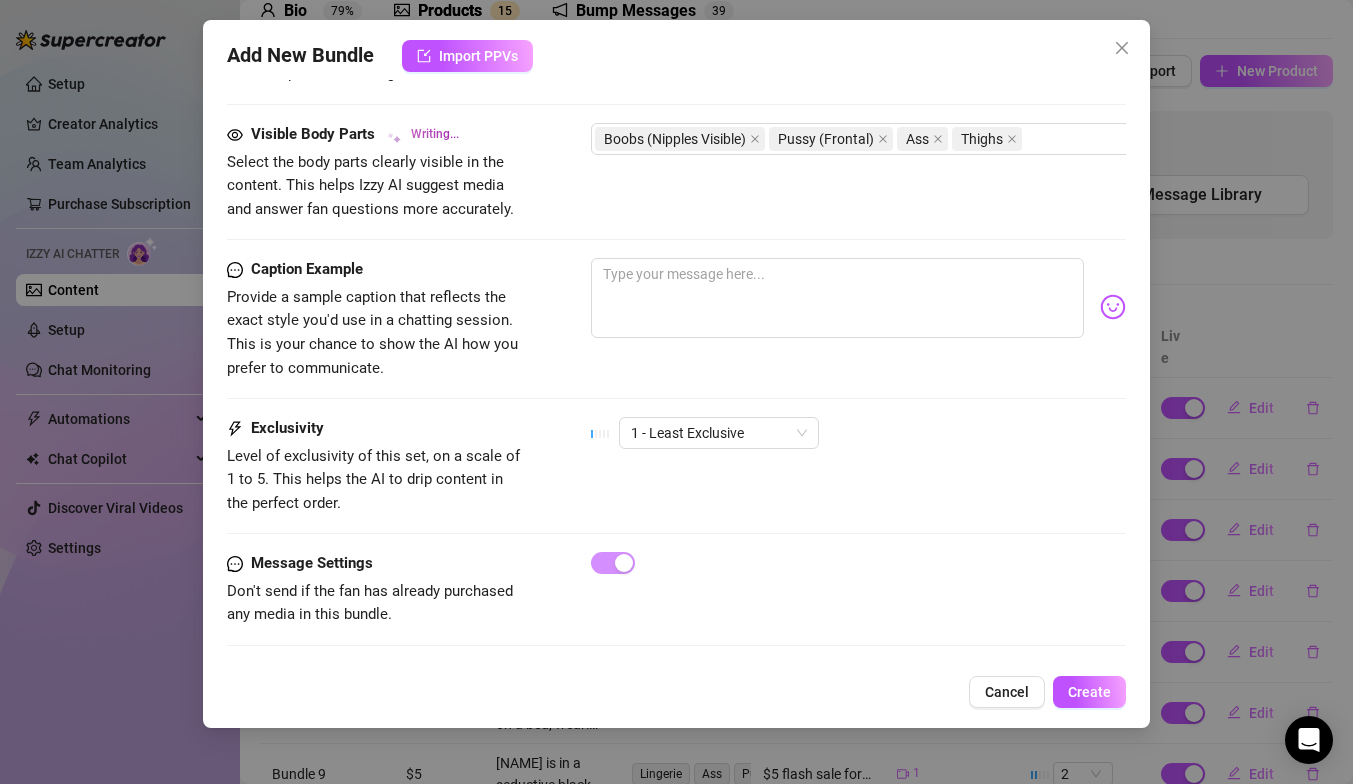 type on "[NAME] teases in a red lace bra and a flirty plaid skirt, giving a playful striptease that reveals her busty tits and curvy body. She strips down to a tiny blue thong, showing off her thick thighs and bare skin. In the second video, she's fully naked, lounging seductively against a floral backdrop, her nipples and" 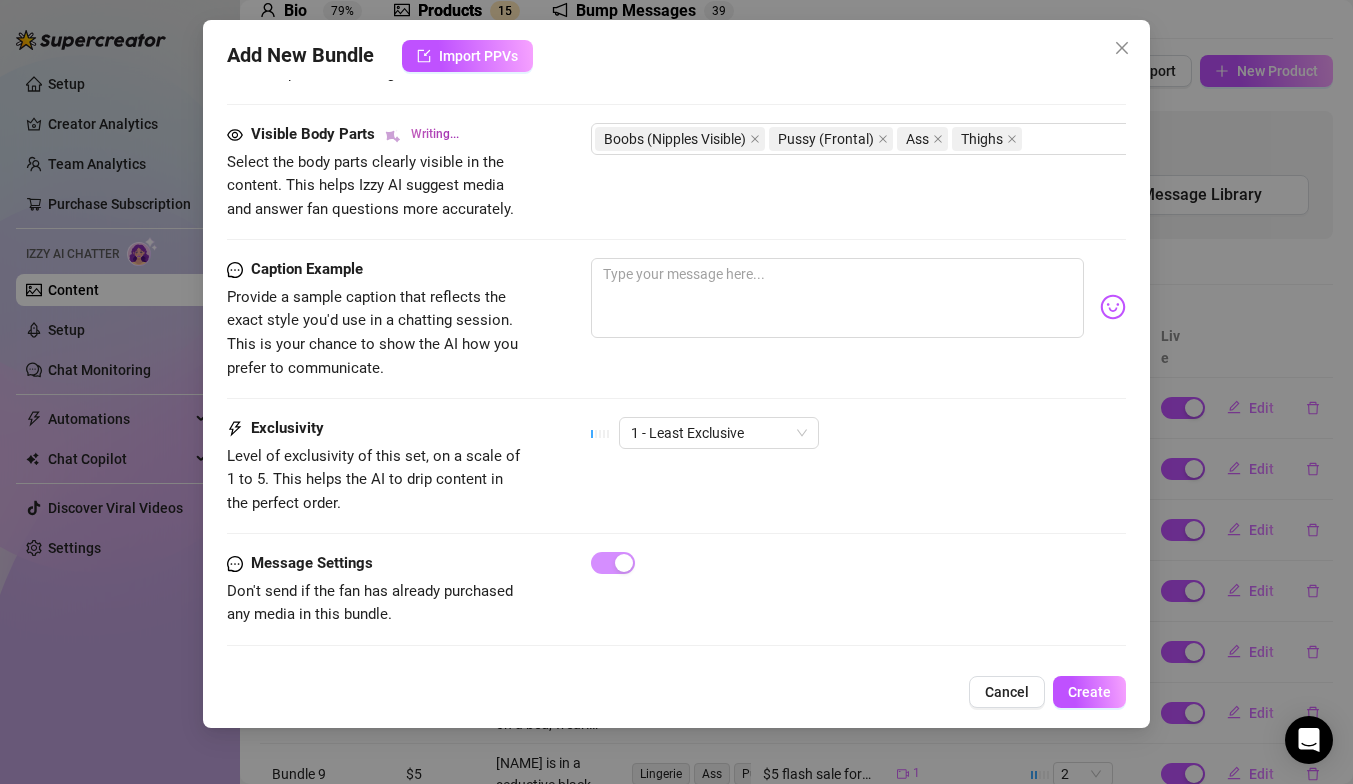 type on "[NAME] teases in a red lace bra and a flirty plaid skirt, giving a playful striptease that reveals her busty tits and curvy body. She strips down to a tiny blue thong, showing off her thick thighs and bare skin. In the second video, she's fully naked, lounging seductively against a floral backdrop, her nipples and smooth" 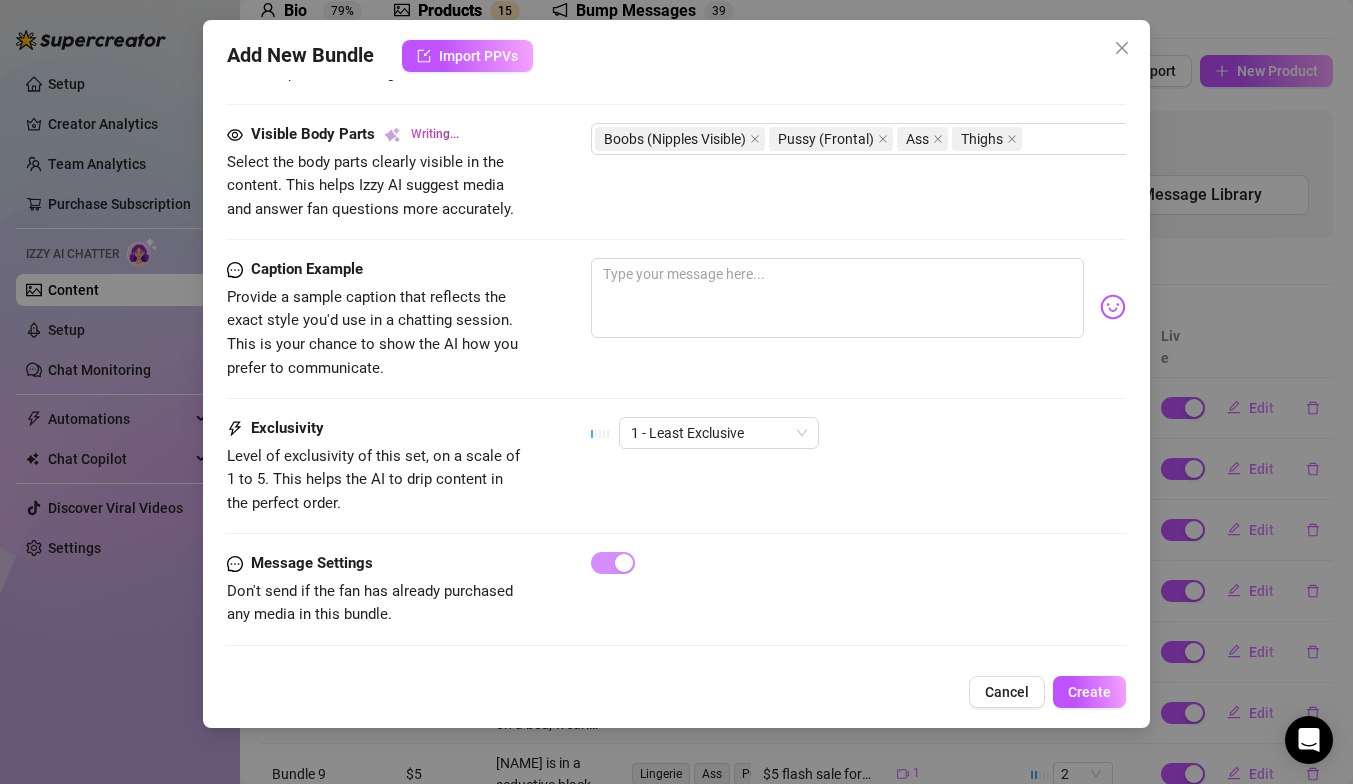 type on "[NAME] teases in a red lace bra and a flirty plaid skirt, giving a playful striptease that reveals her busty tits and curvy body. She strips down to a tiny blue thong, showing off her thick thighs and bare skin. In the second video, she's fully naked, lounging seductively against a floral backdrop, her nipples and smooth skin on" 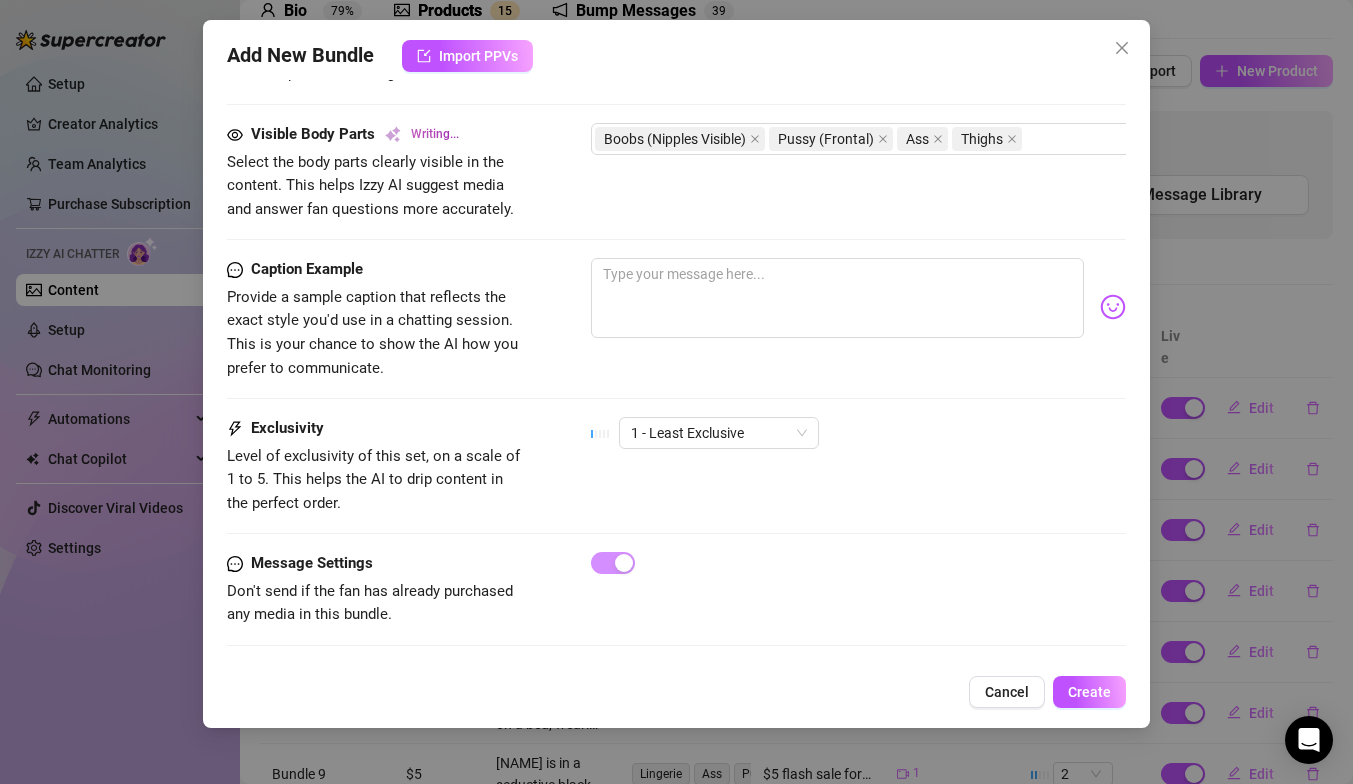 type on "[FIRST] teases in a red lace bra and a flirty plaid skirt, giving a playful striptease that reveals her busty tits and curvy body. She strips down to a tiny blue thong, showing off her thick thighs and bare skin. In the second video, she's fully naked, lounging seductively against a floral backdrop, her nipples and smooth skin on full display." 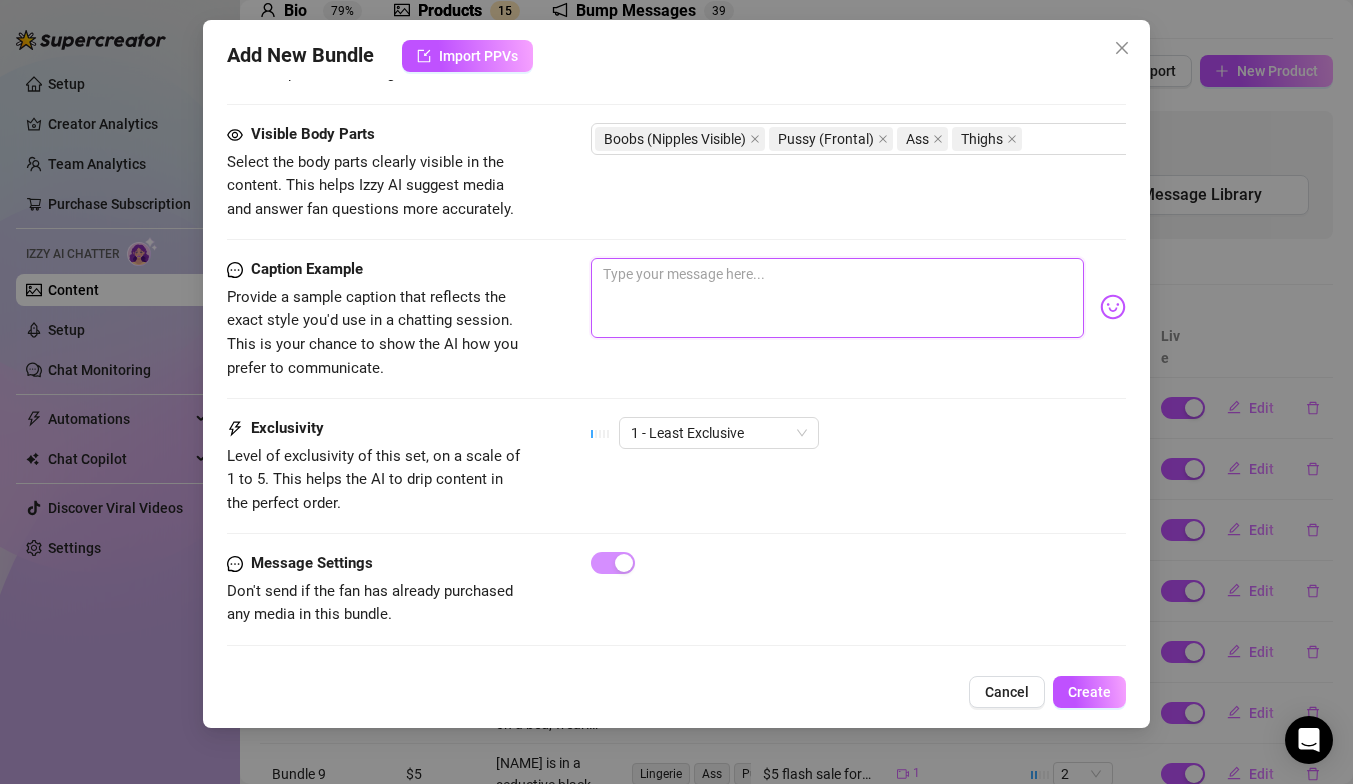click at bounding box center (837, 298) 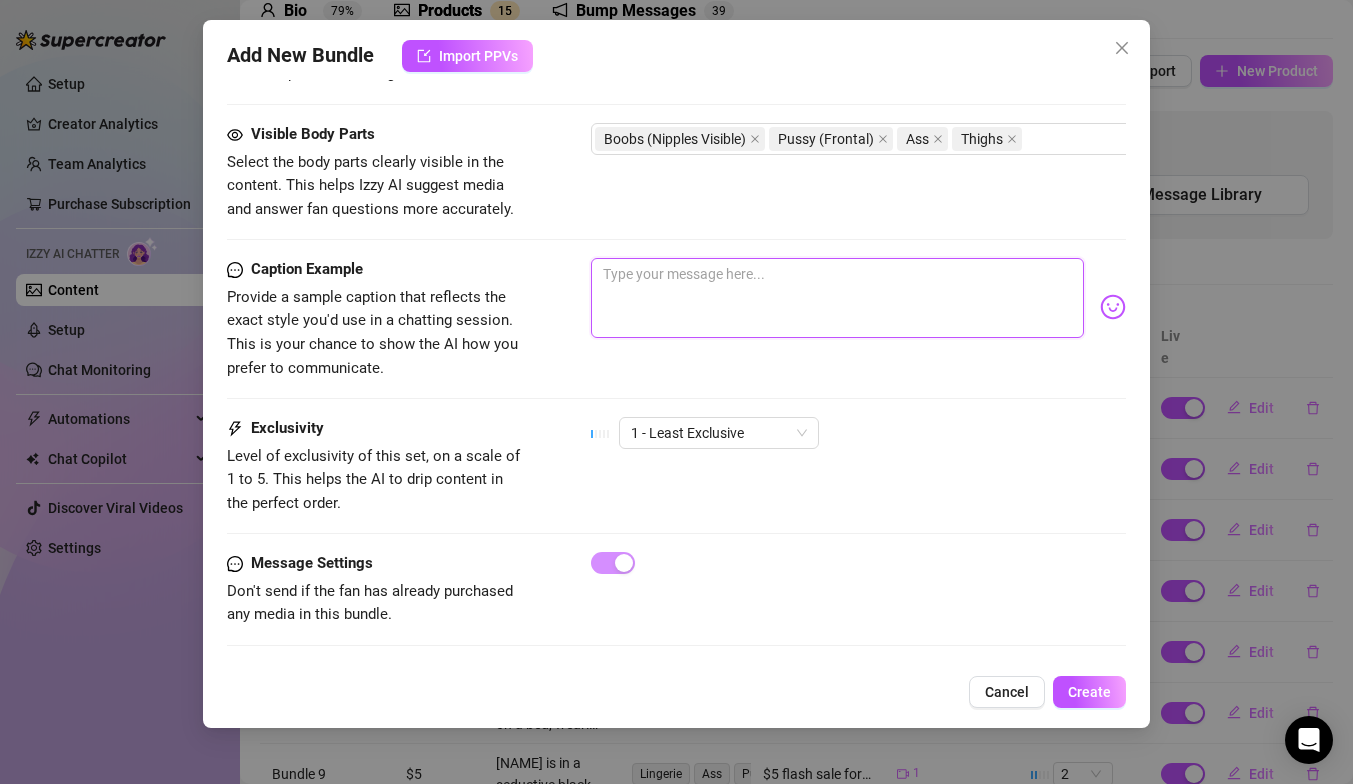 paste on "you’re awfully quiet today, babe… what’s up? 😋 don’t tell me you’re shy all of a sudden, or are you just saving all your energy for me? 😘" 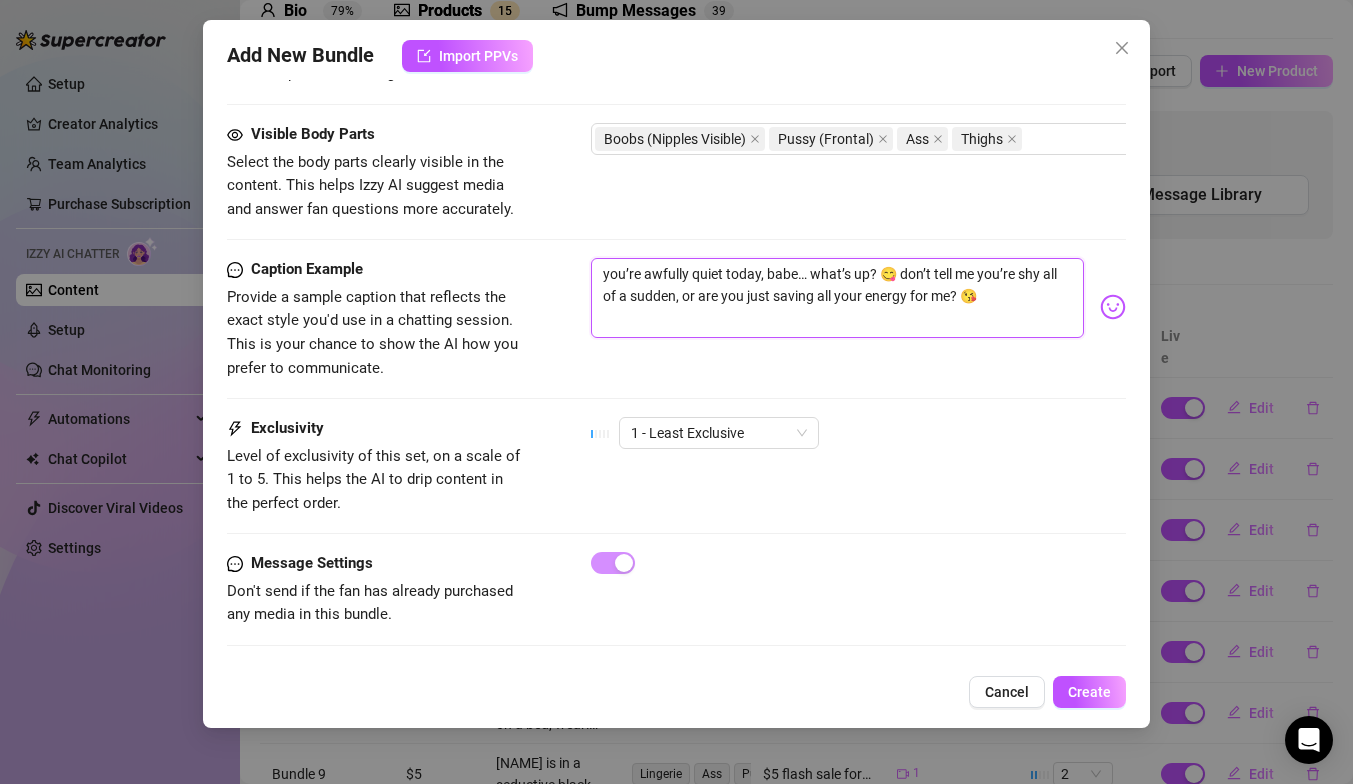type on "you’re awfully quiet today, babe… what’s up? 😋 don’t tell me you’re shy all of a sudden, or are you just saving all your energy for me? 😘" 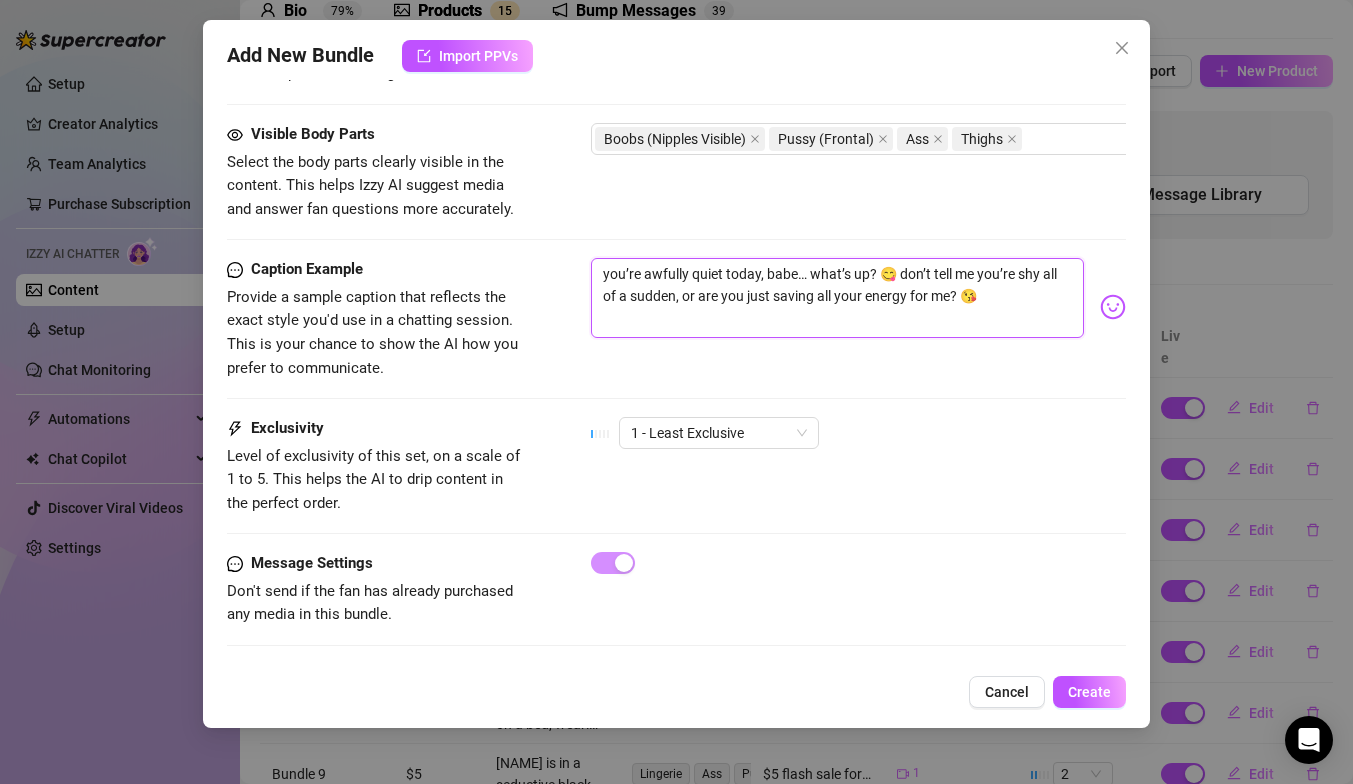 drag, startPoint x: 994, startPoint y: 287, endPoint x: 380, endPoint y: 169, distance: 625.23596 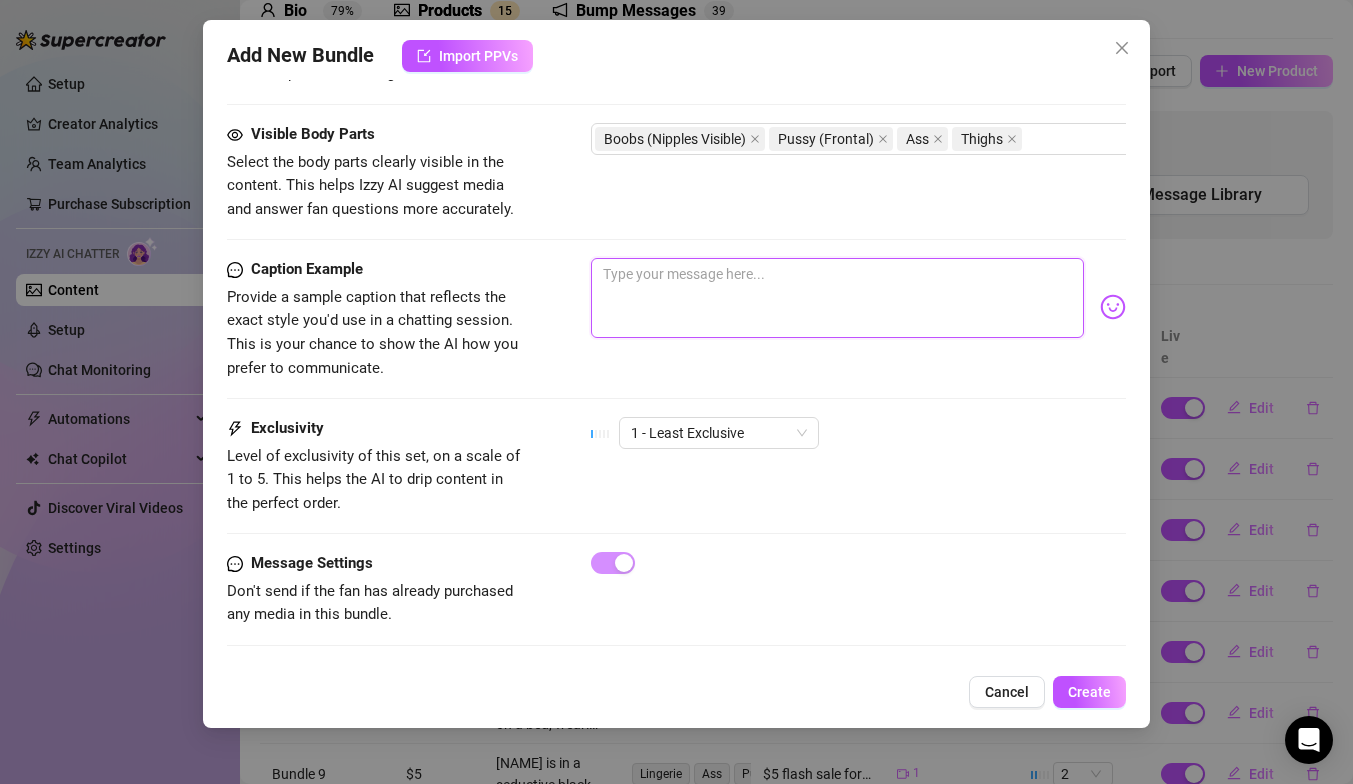 click at bounding box center (837, 298) 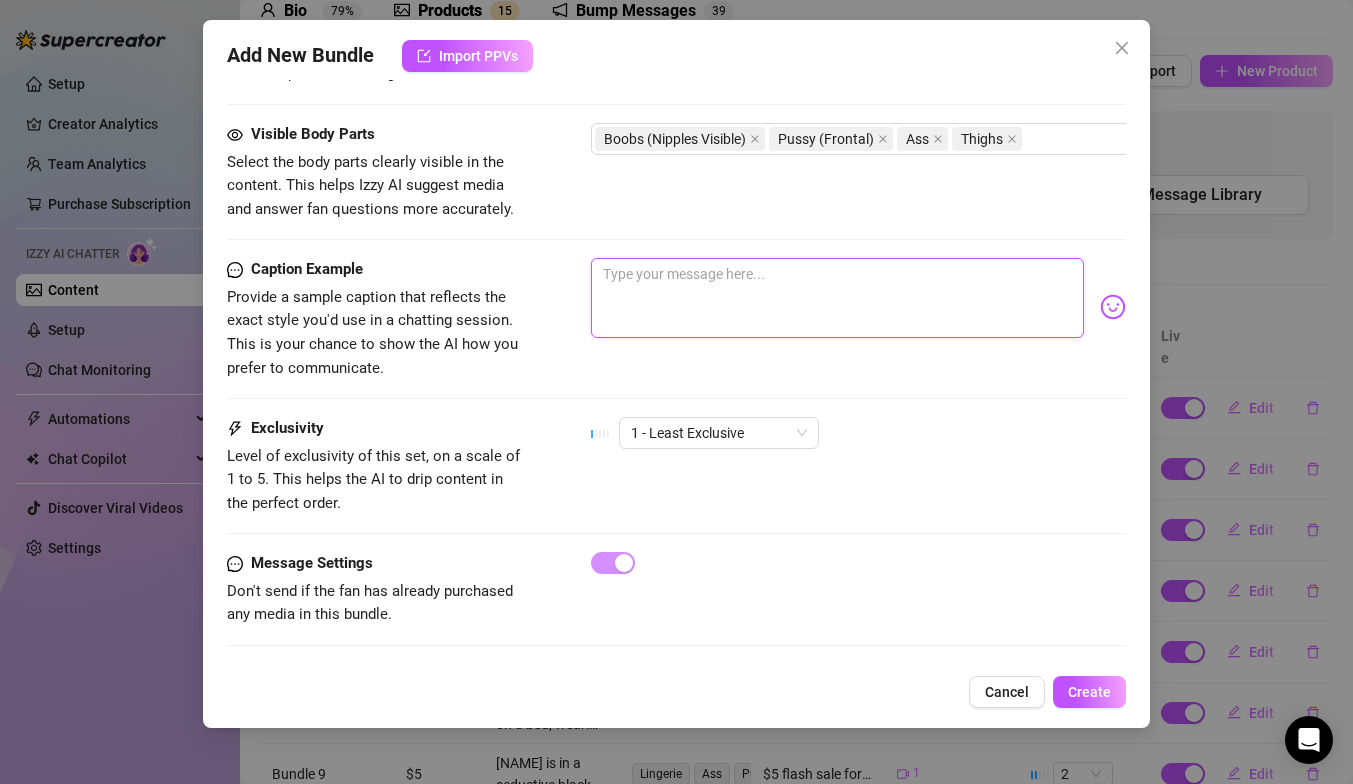 click at bounding box center (837, 298) 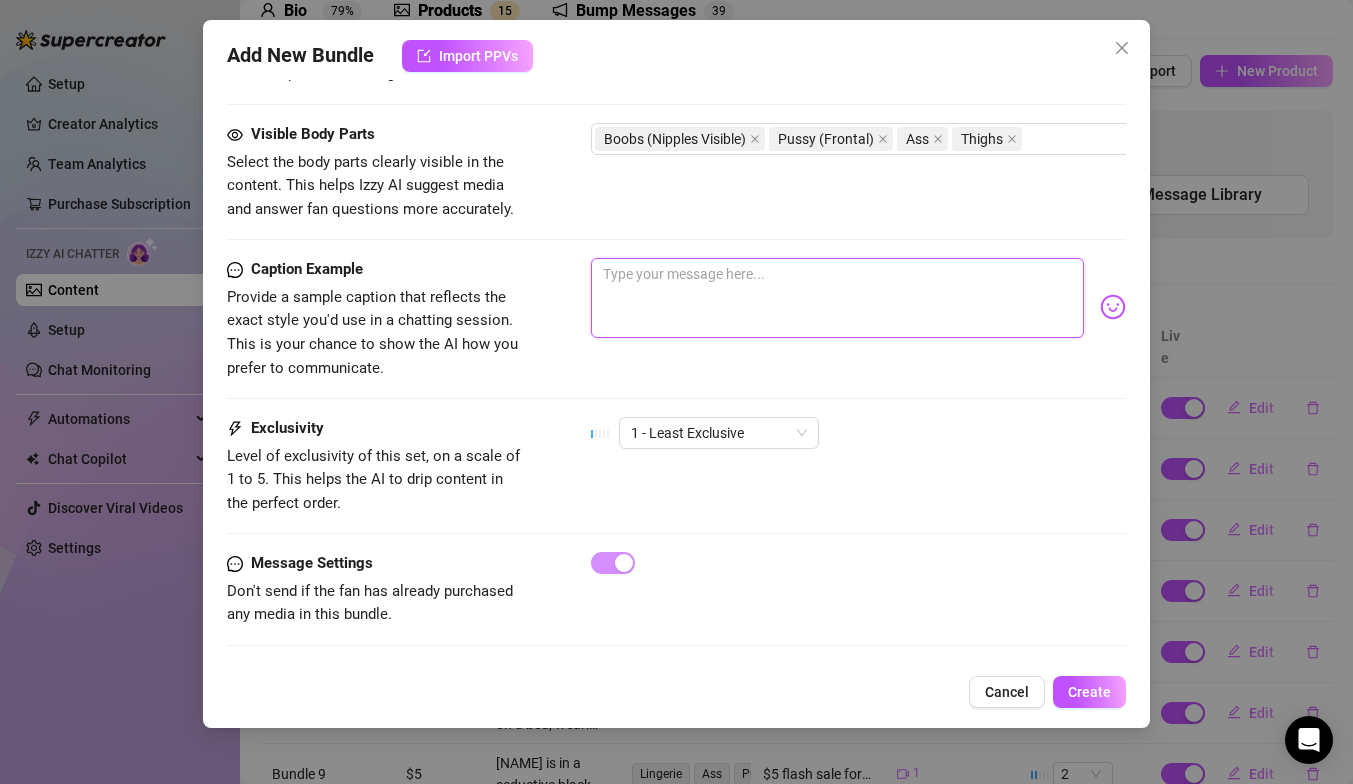click at bounding box center (837, 298) 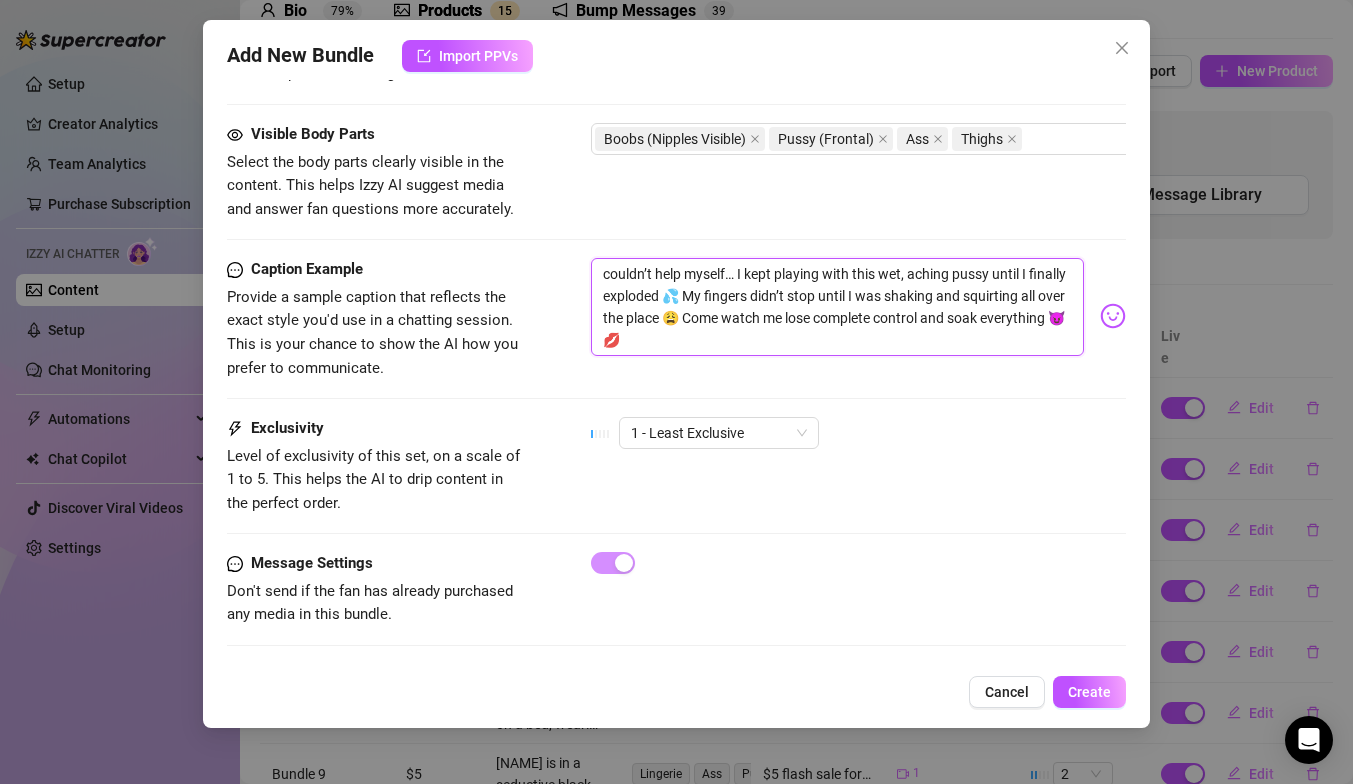 click on "couldn’t help myself… I kept playing with this wet, aching pussy until I finally exploded 💦 My fingers didn’t stop until I was shaking and squirting all over the place 😩 Come watch me lose complete control and soak everything 😈💋" at bounding box center [837, 307] 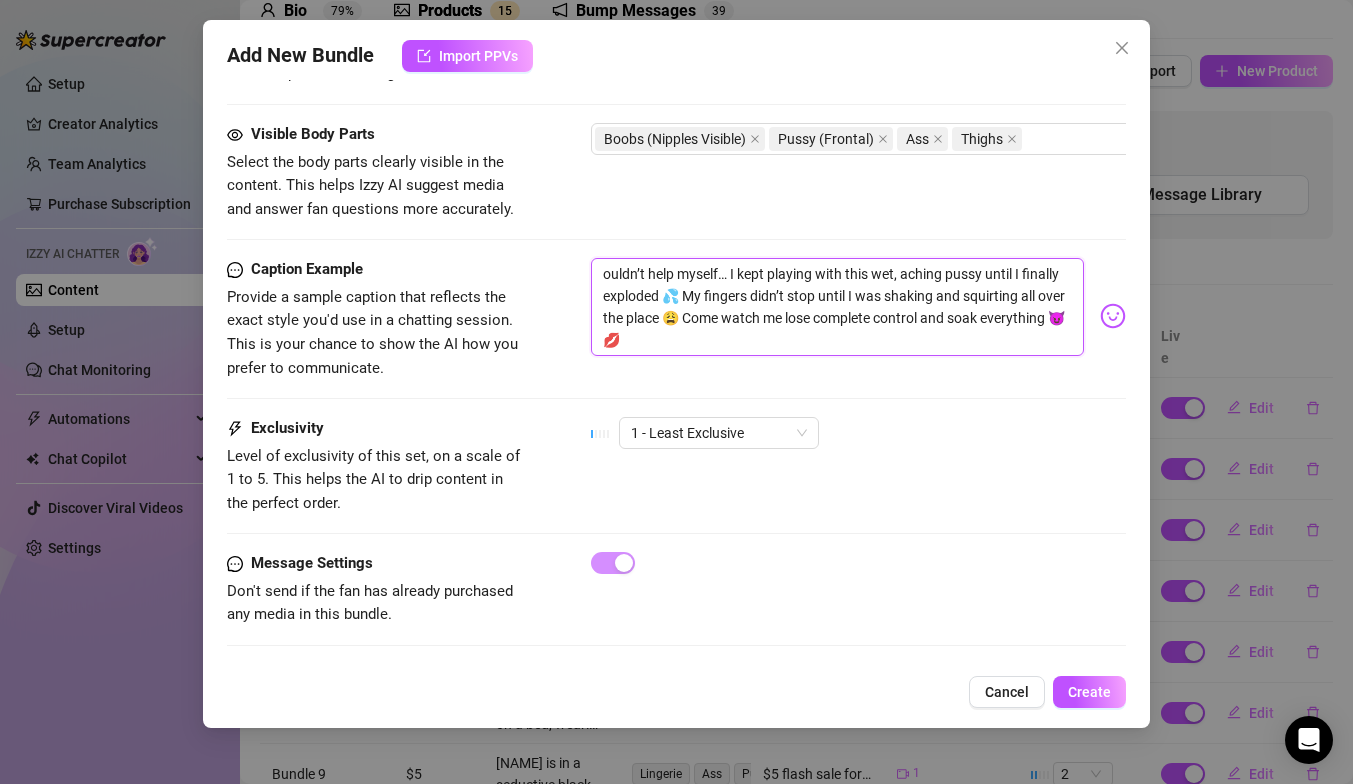 type on "Couldn’t help myself… I kept playing with this wet, aching pussy until I finally exploded 💦 My fingers didn’t stop until I was shaking and squirting all over the place 😩 Come watch me lose complete control and soak everything 😈💋" 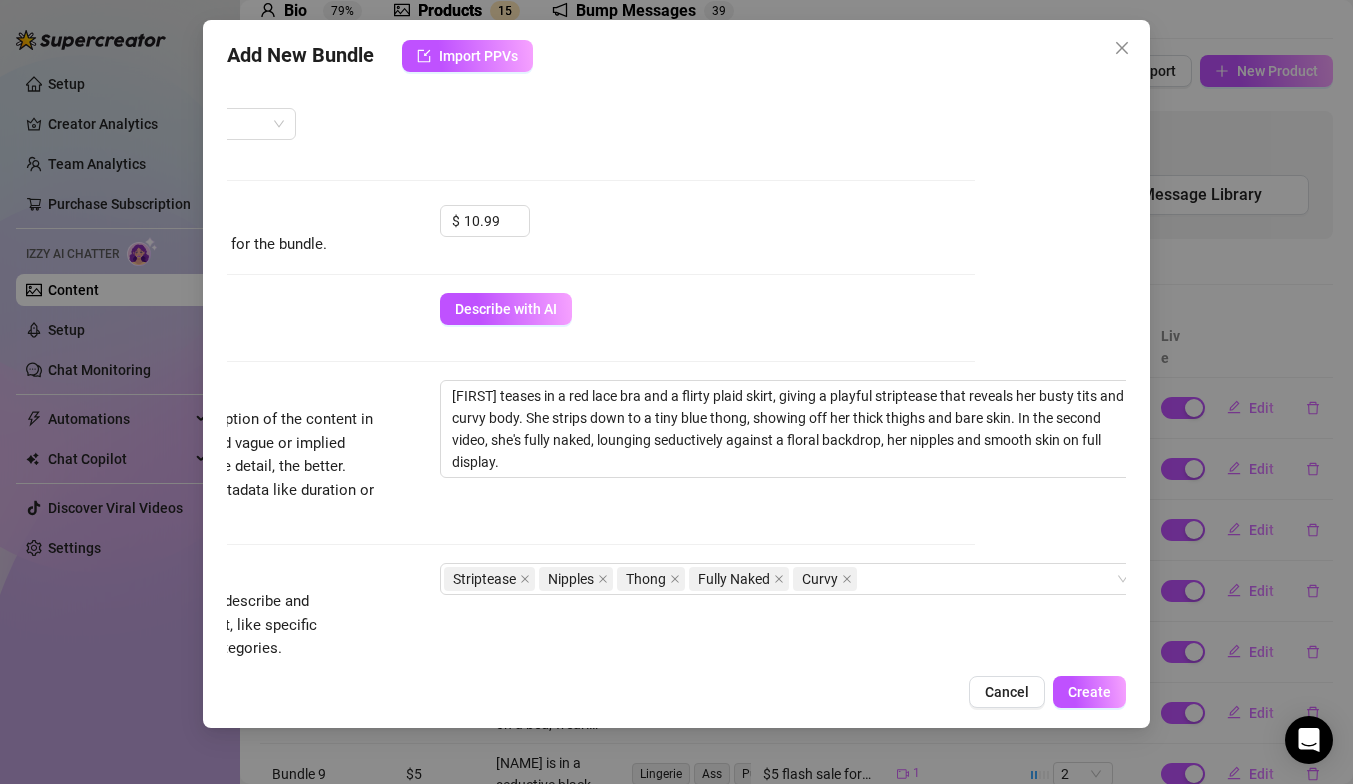 scroll, scrollTop: 521, scrollLeft: 165, axis: both 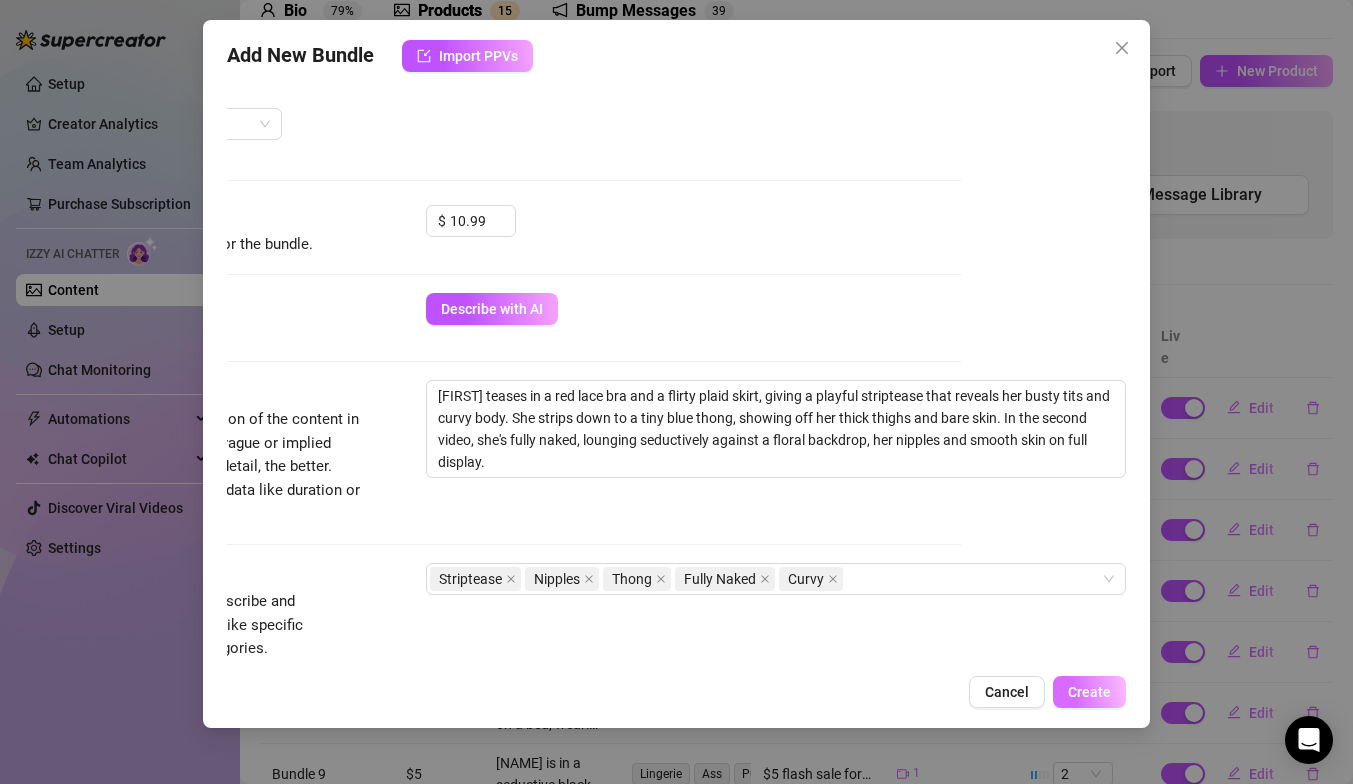 type on "Couldn’t help myself… I kept playing with this wet, aching pussy until I finally exploded 💦 My fingers didn’t stop until I was shaking and squirting all over the place 😩 Come watch me lose complete control and soak everything 😈💋" 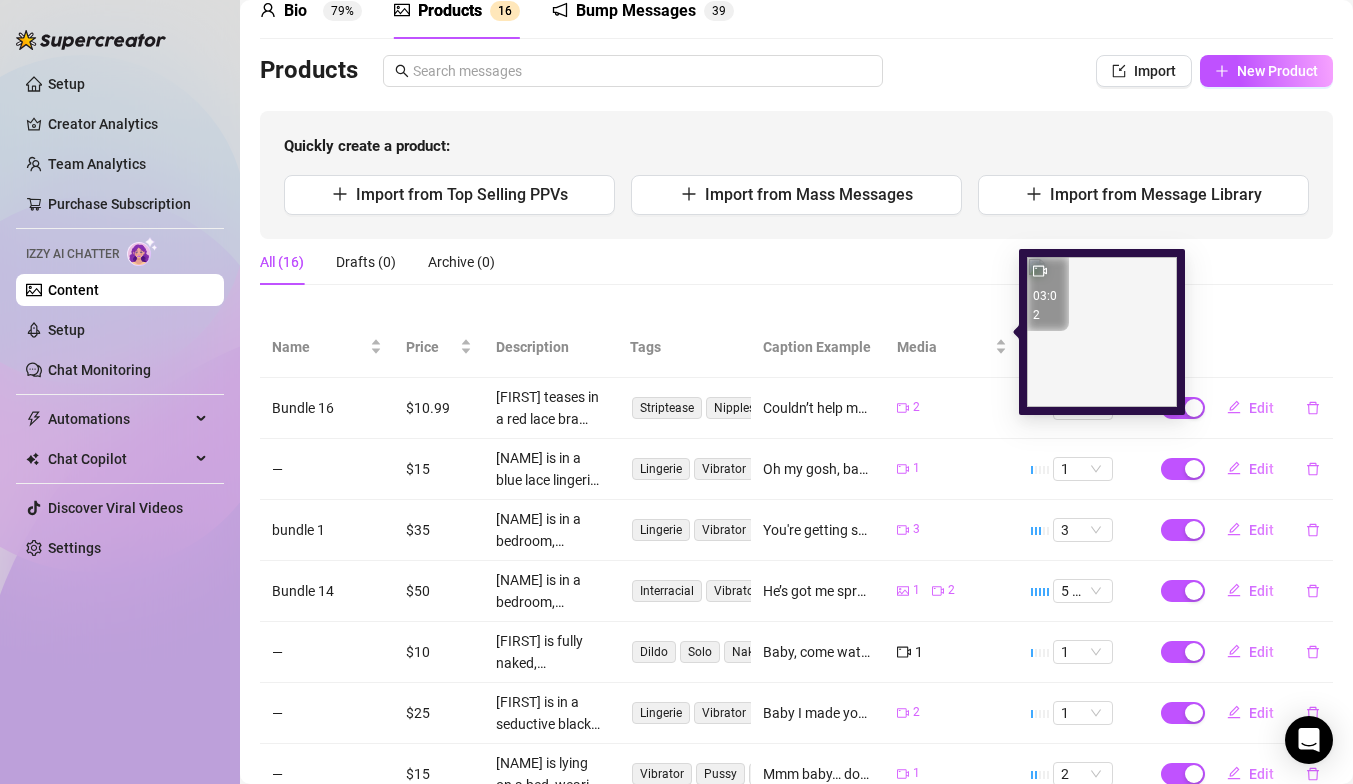 scroll, scrollTop: 392, scrollLeft: 0, axis: vertical 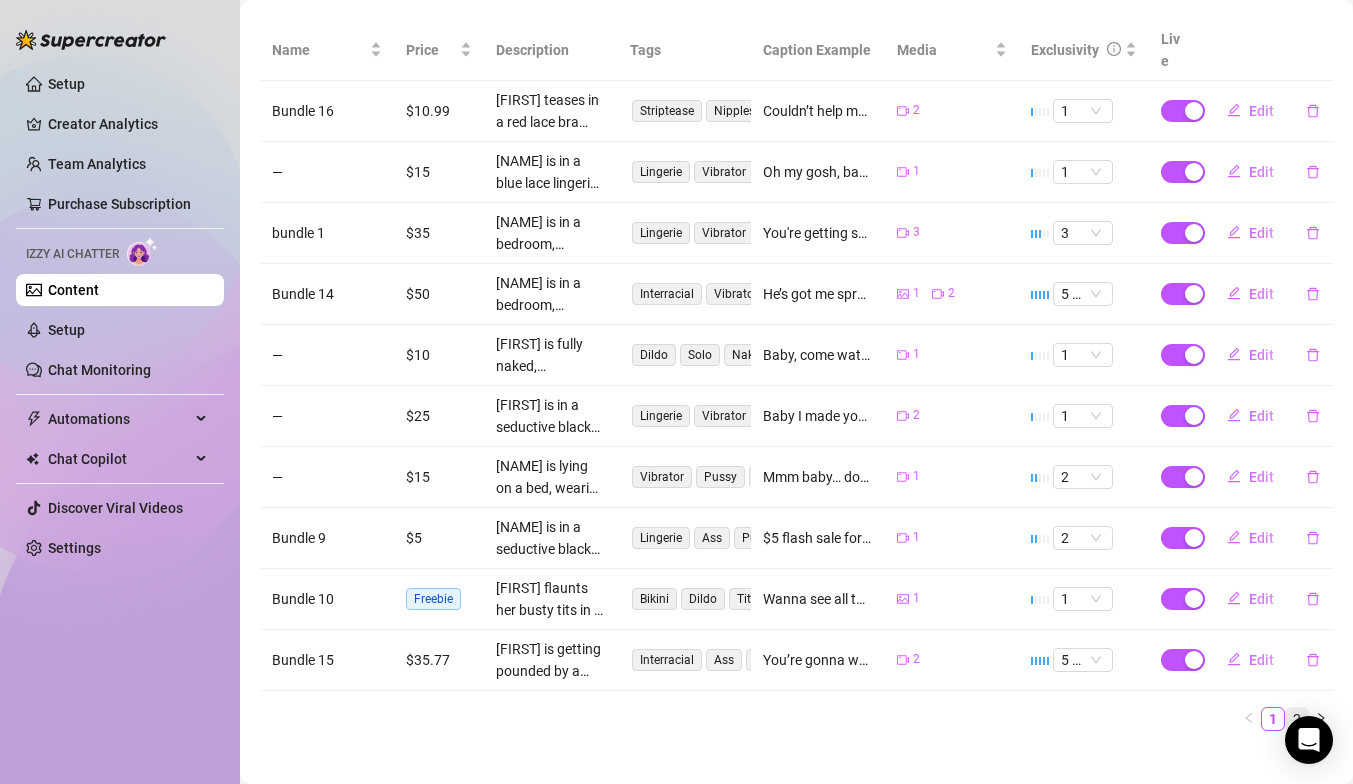 click on "2" at bounding box center [1297, 719] 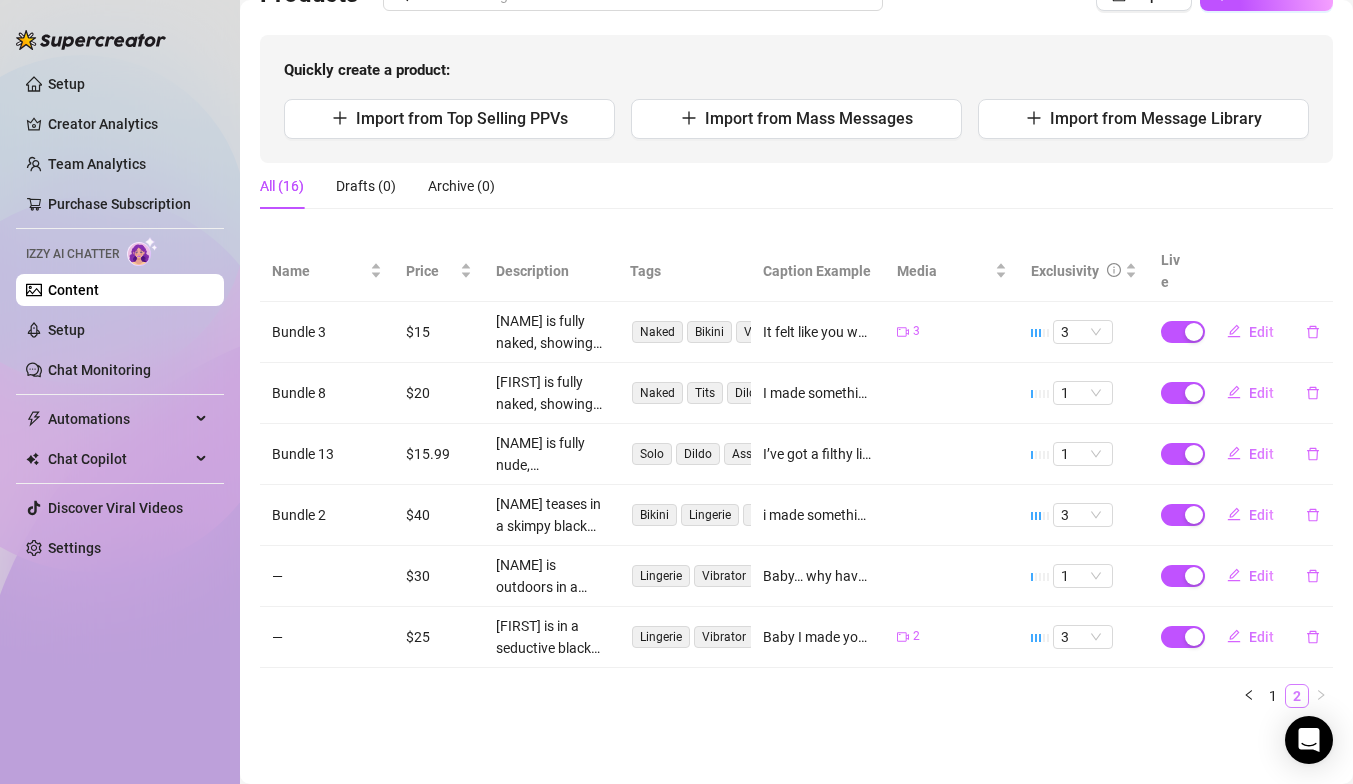 scroll, scrollTop: 148, scrollLeft: 0, axis: vertical 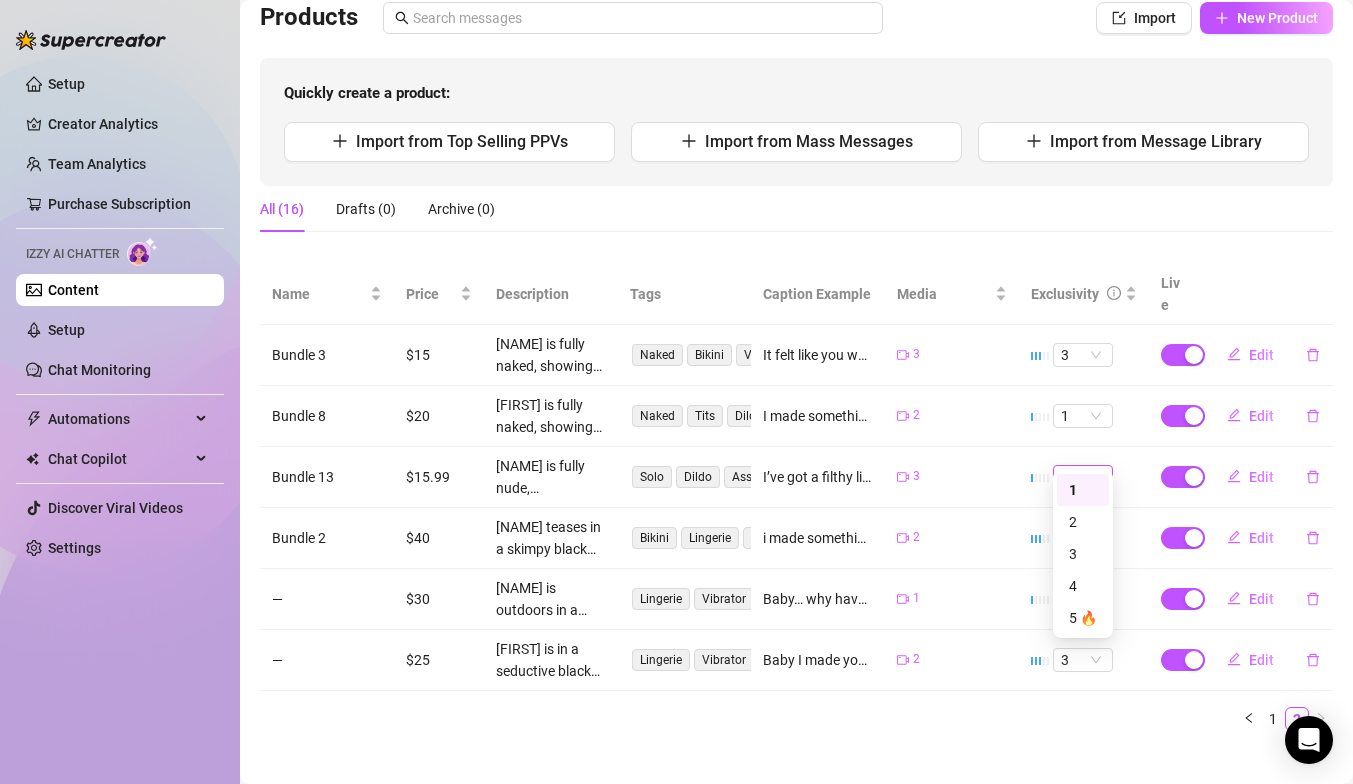 click on "1" at bounding box center (1083, 477) 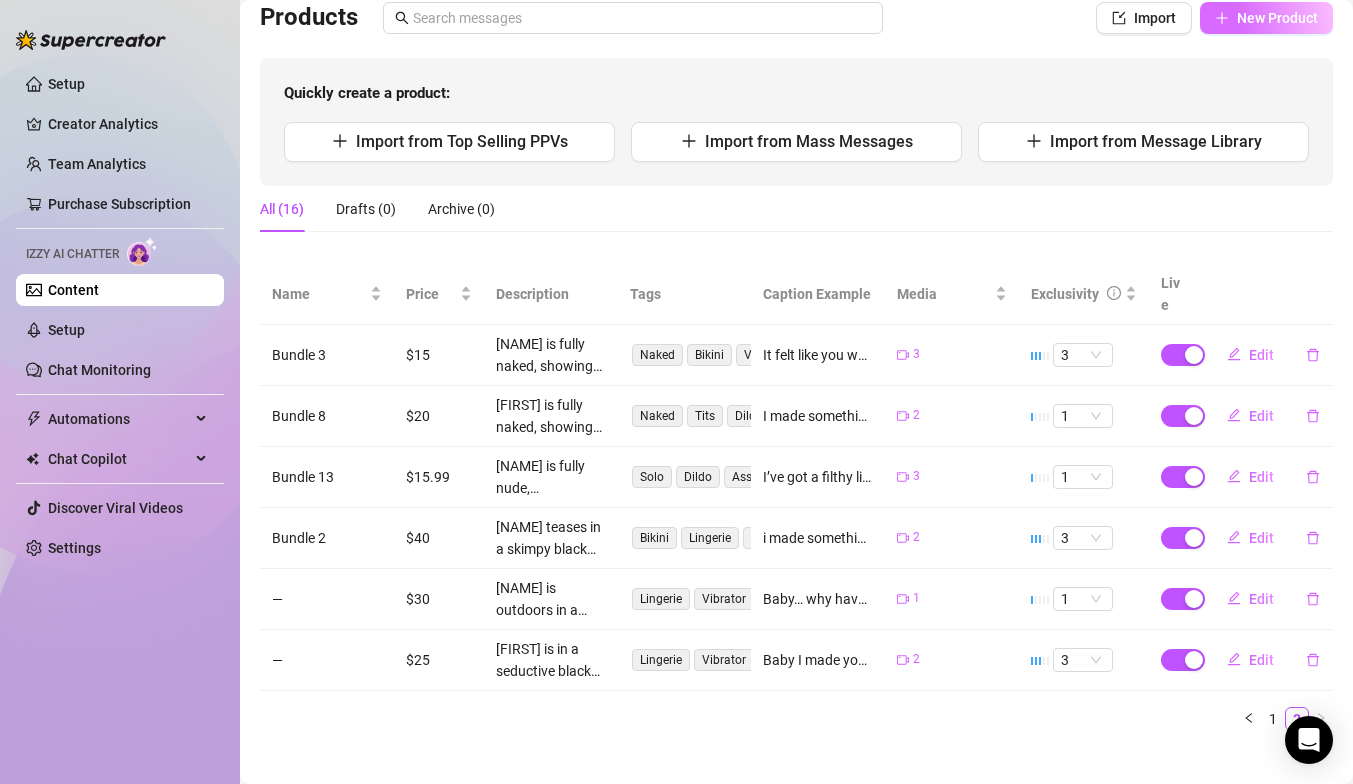 click on "New Product" at bounding box center [1266, 18] 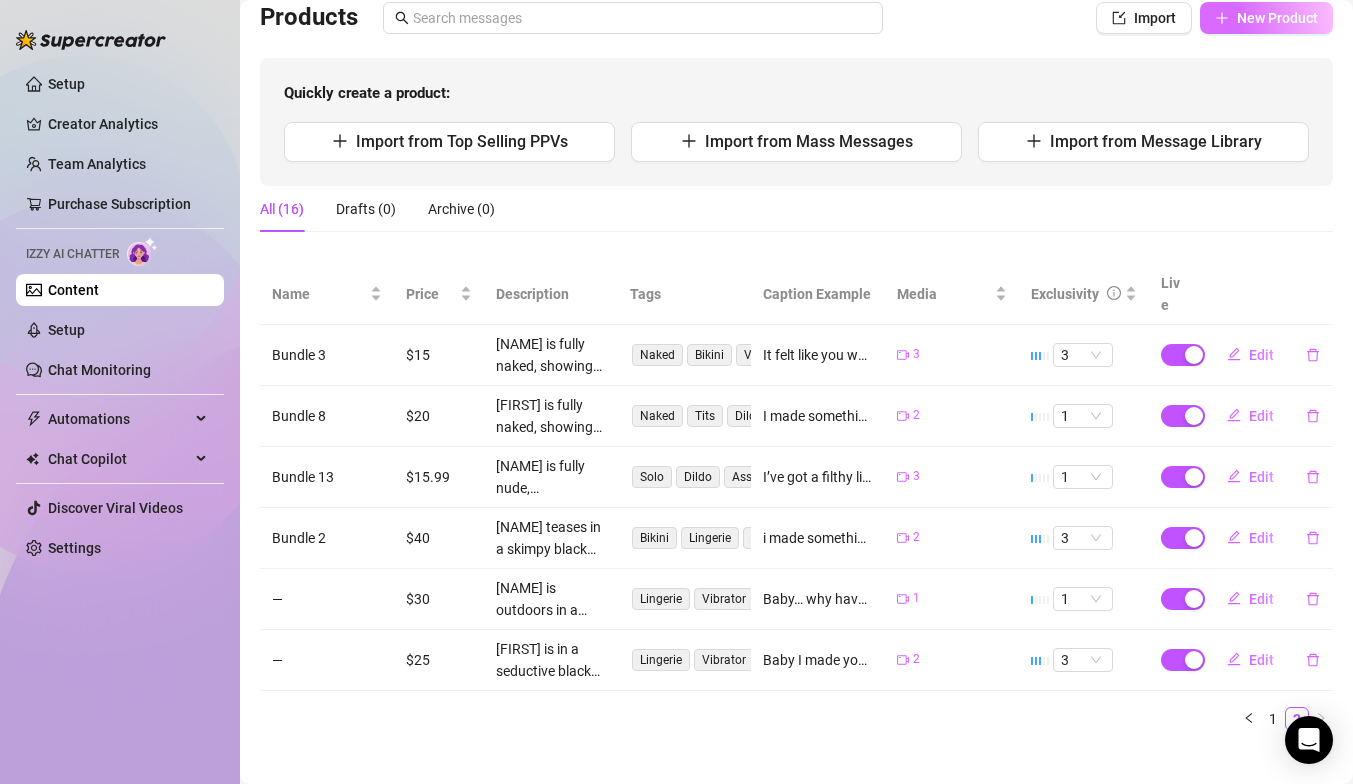 type on "Type your message here..." 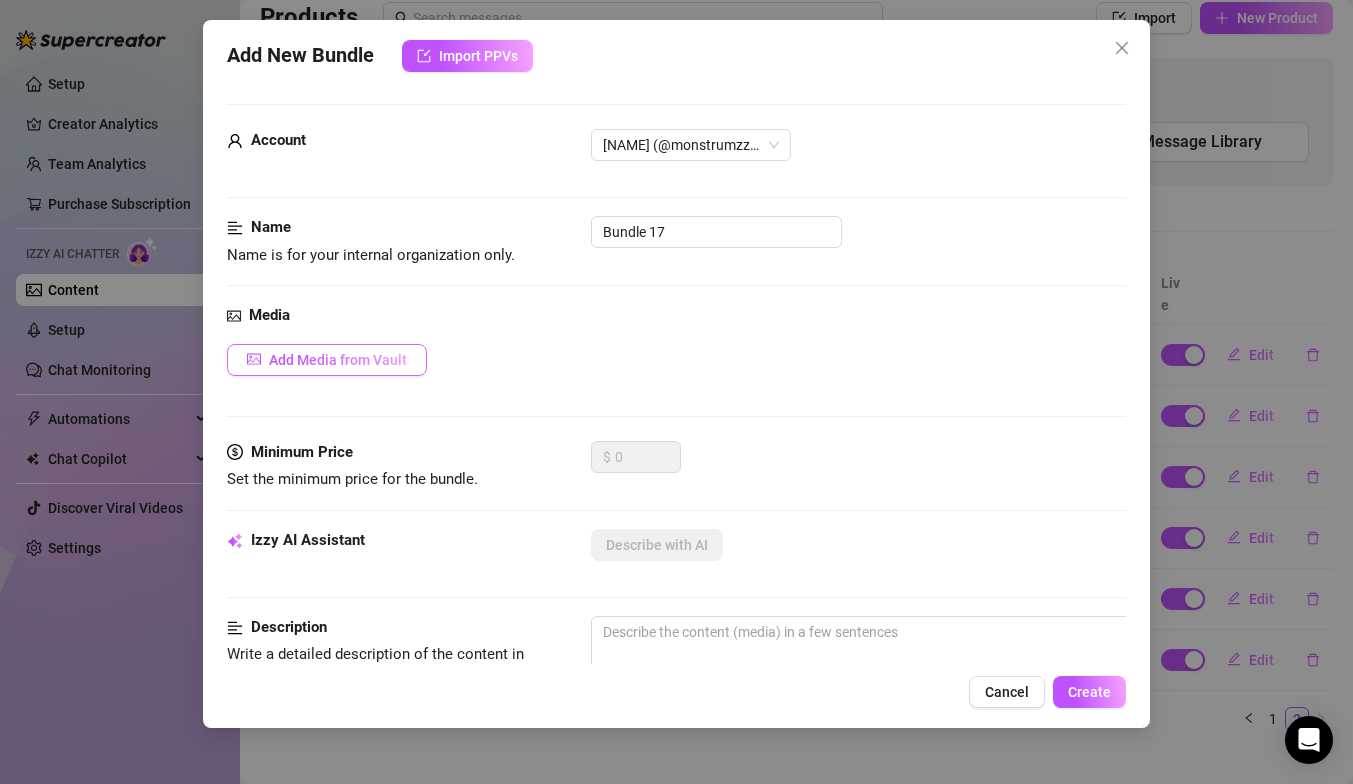 click at bounding box center [254, 360] 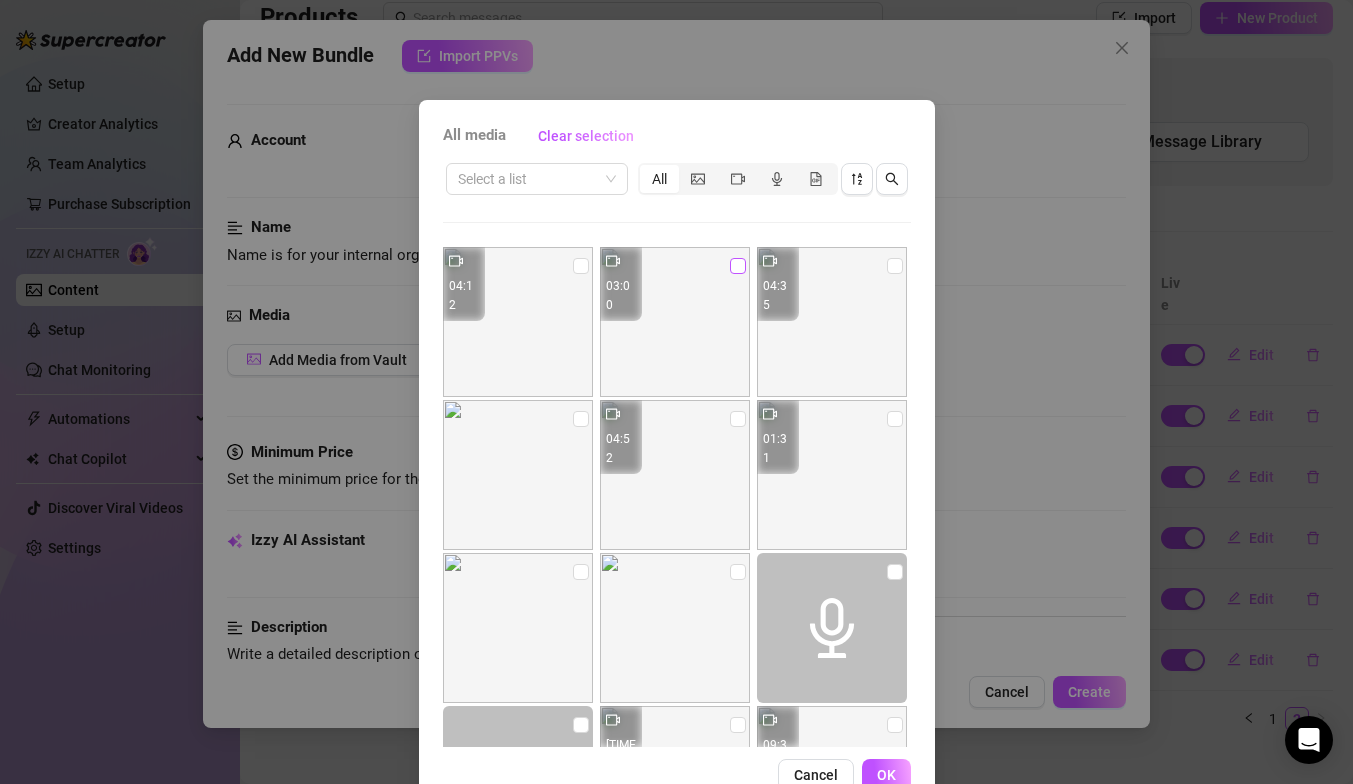 click at bounding box center (738, 266) 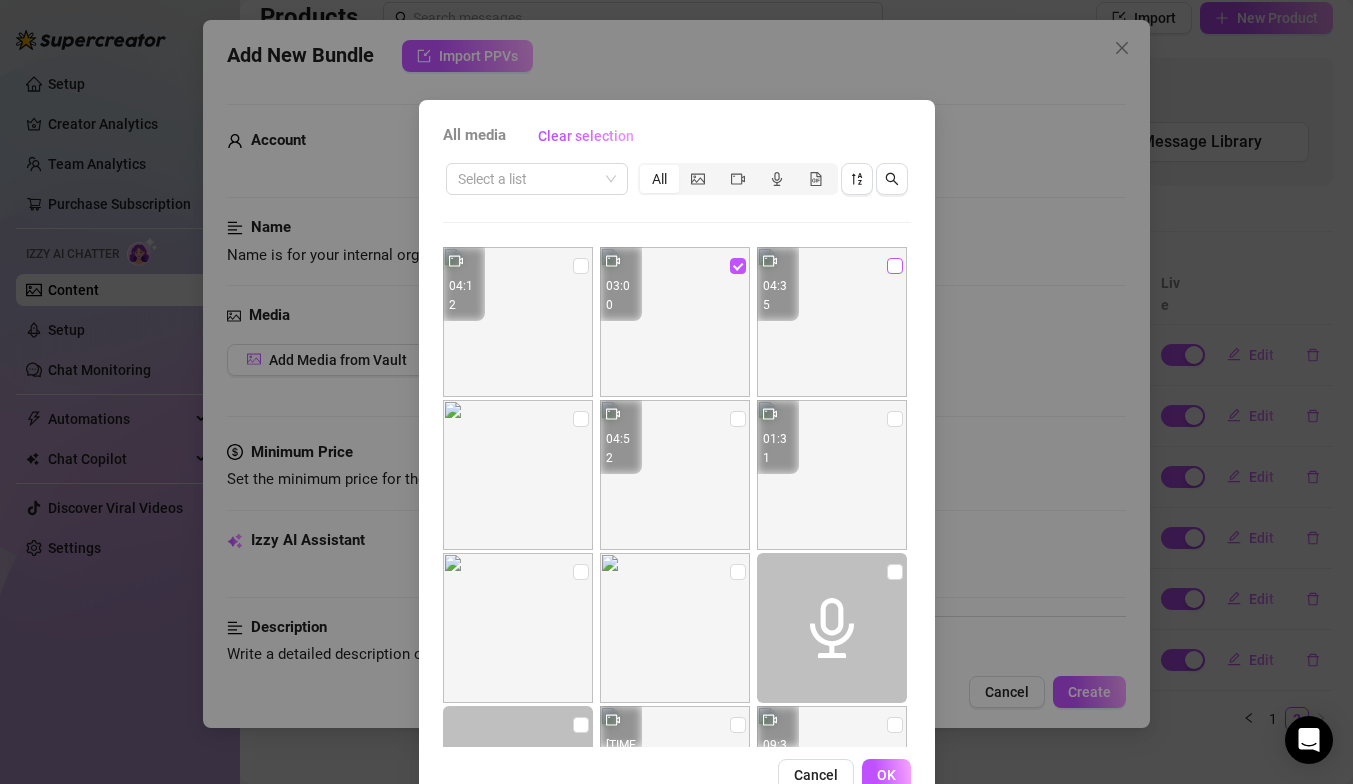 click at bounding box center (895, 266) 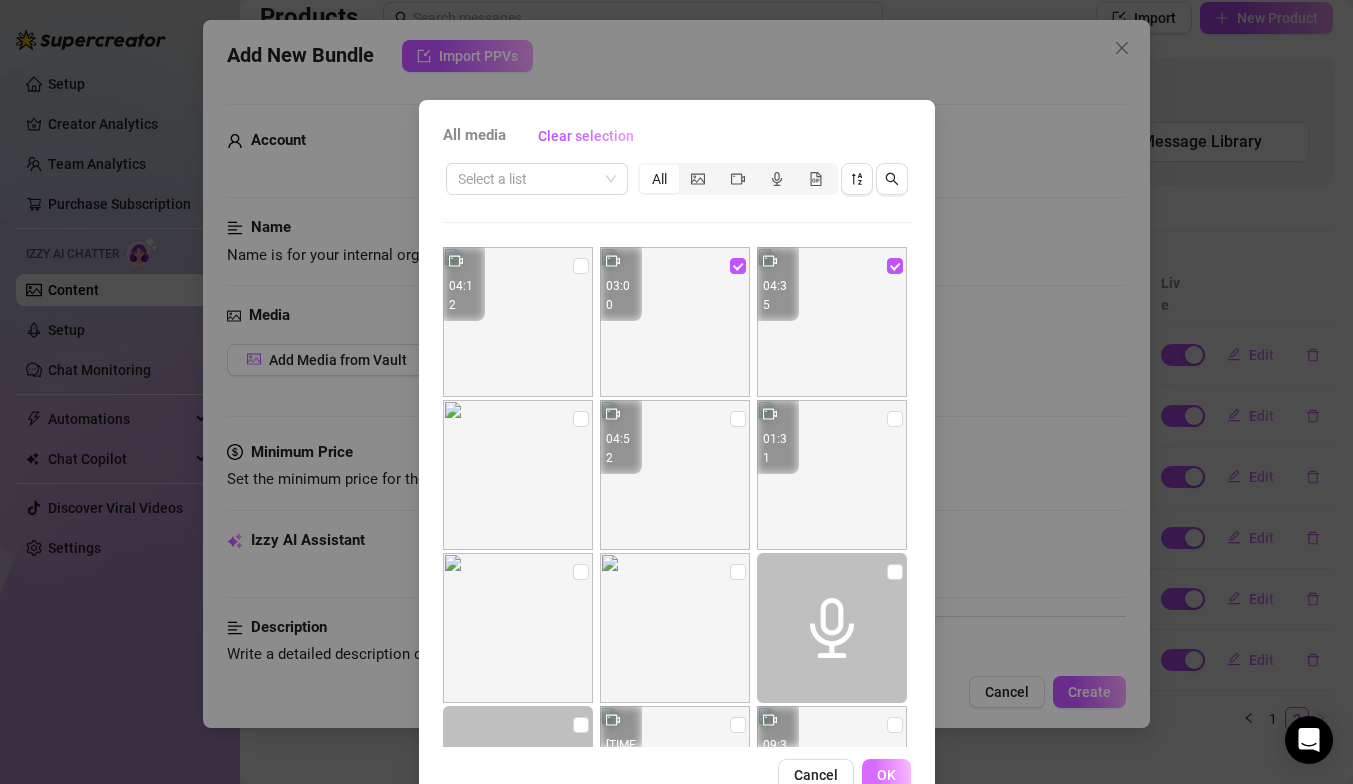 click on "OK" at bounding box center (886, 775) 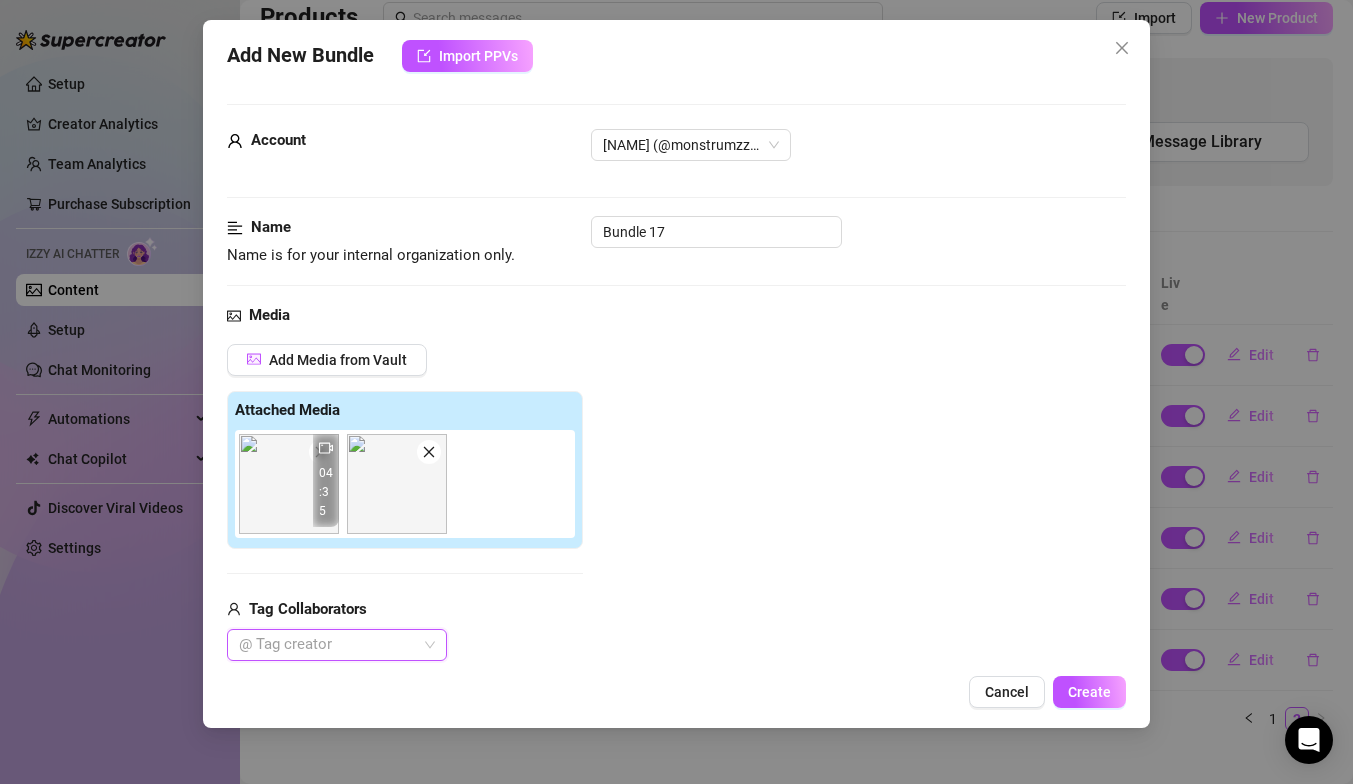 scroll, scrollTop: 399, scrollLeft: 0, axis: vertical 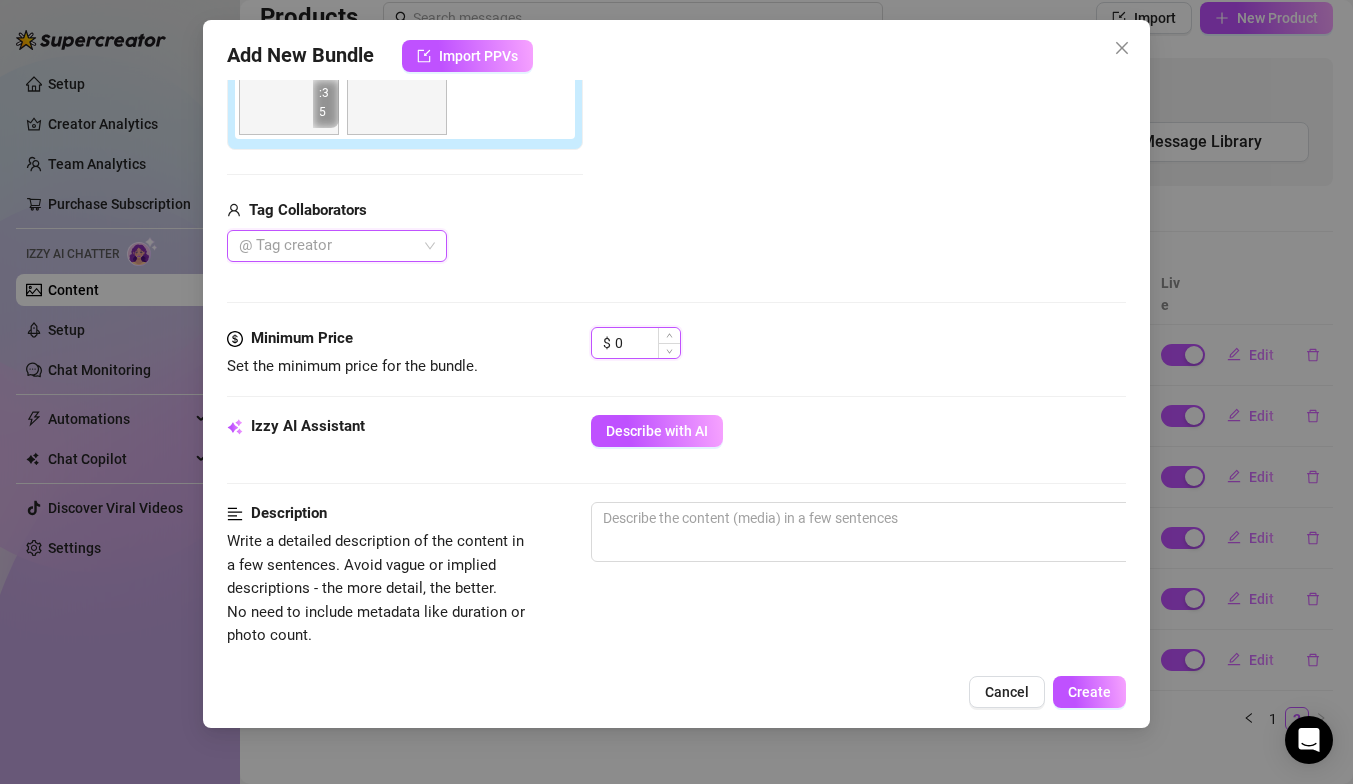 click on "0" at bounding box center (647, 343) 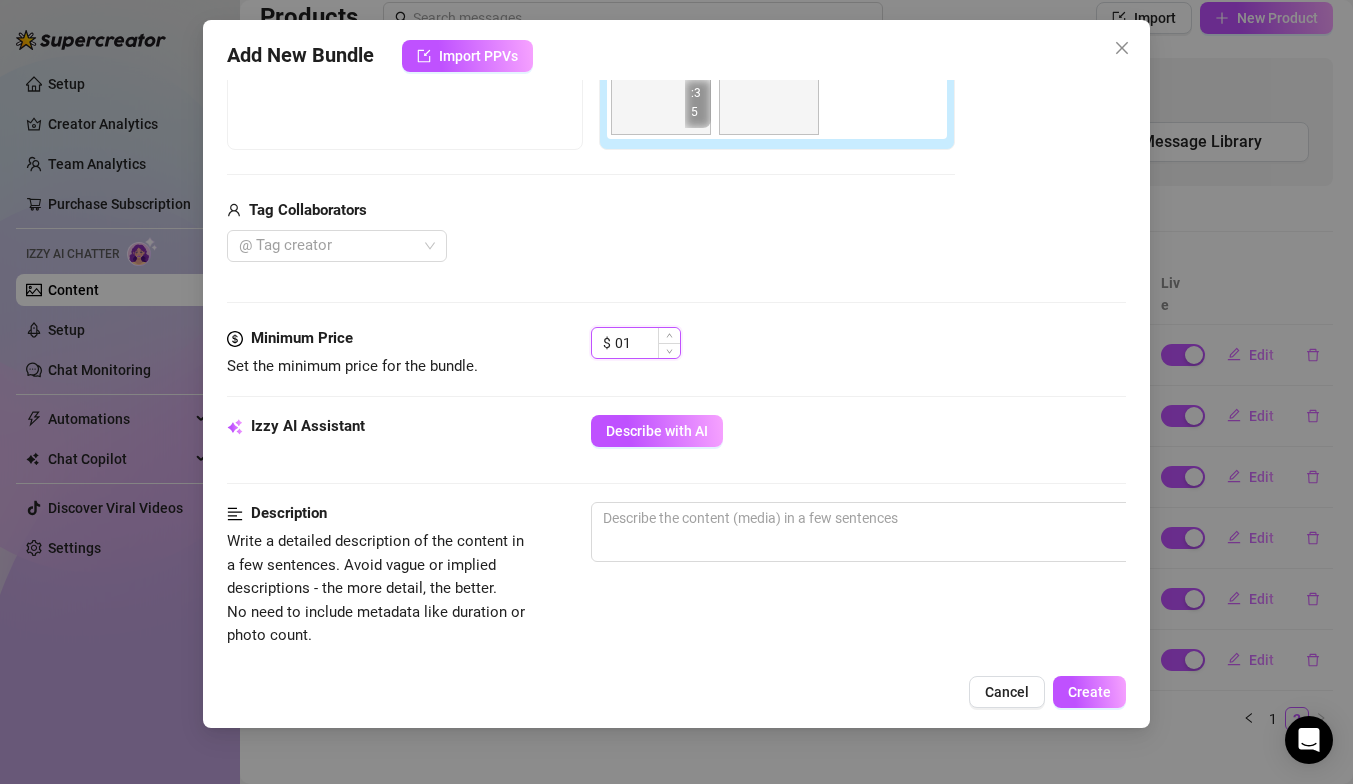 type on "0" 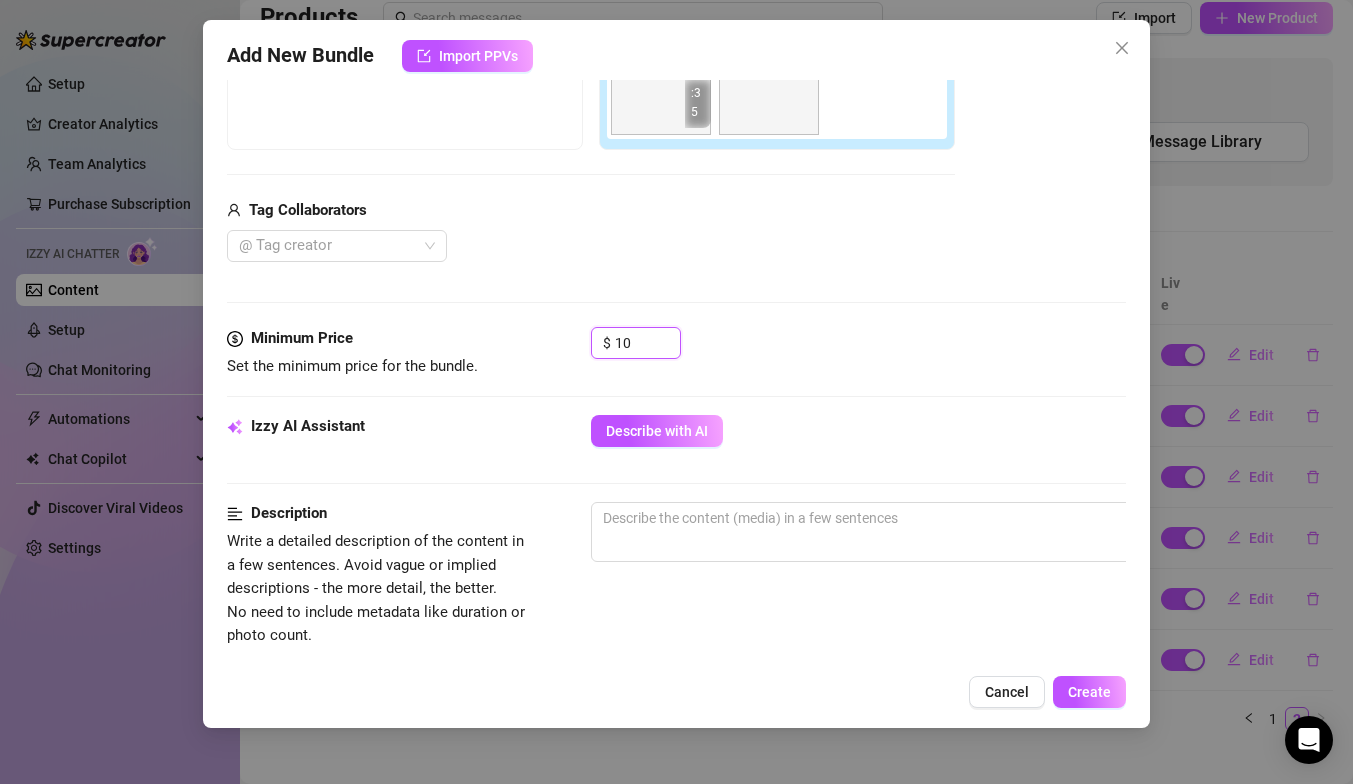type on "10" 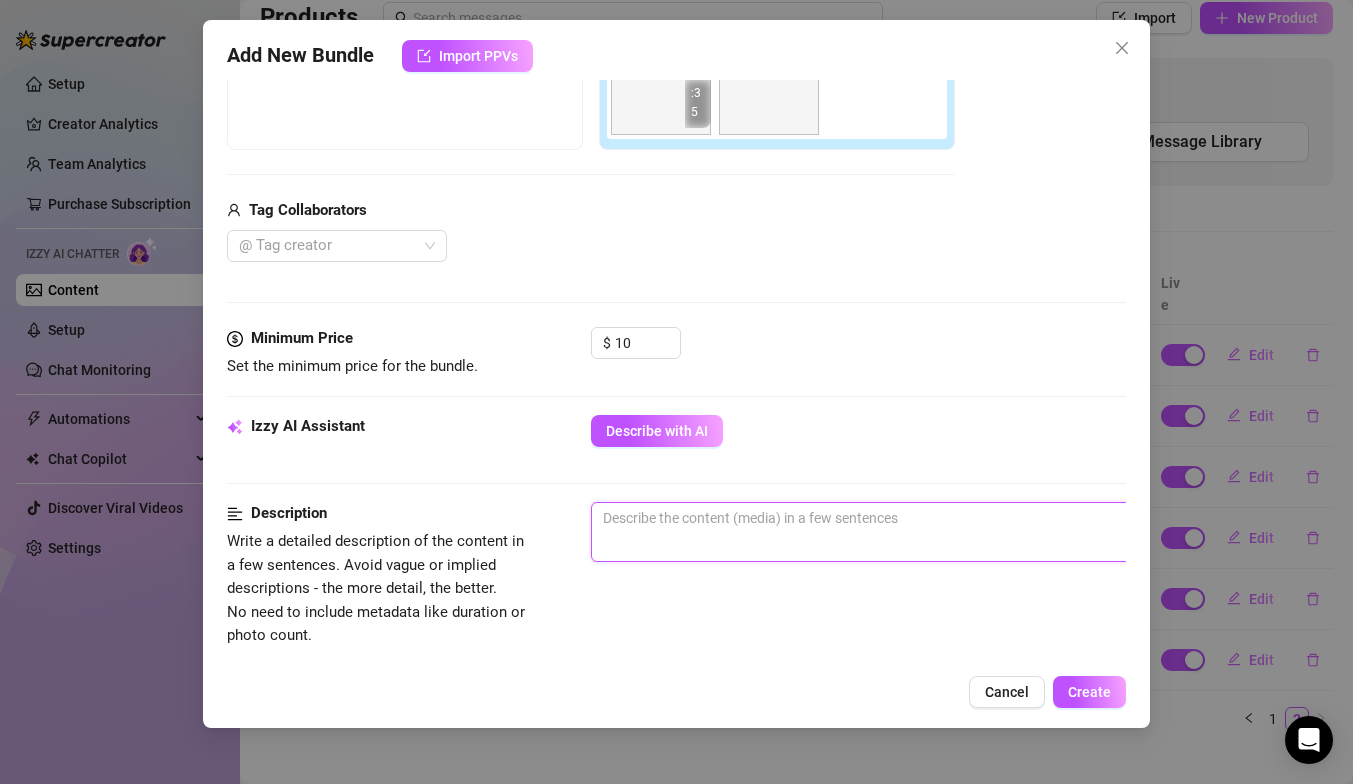 click at bounding box center [941, 532] 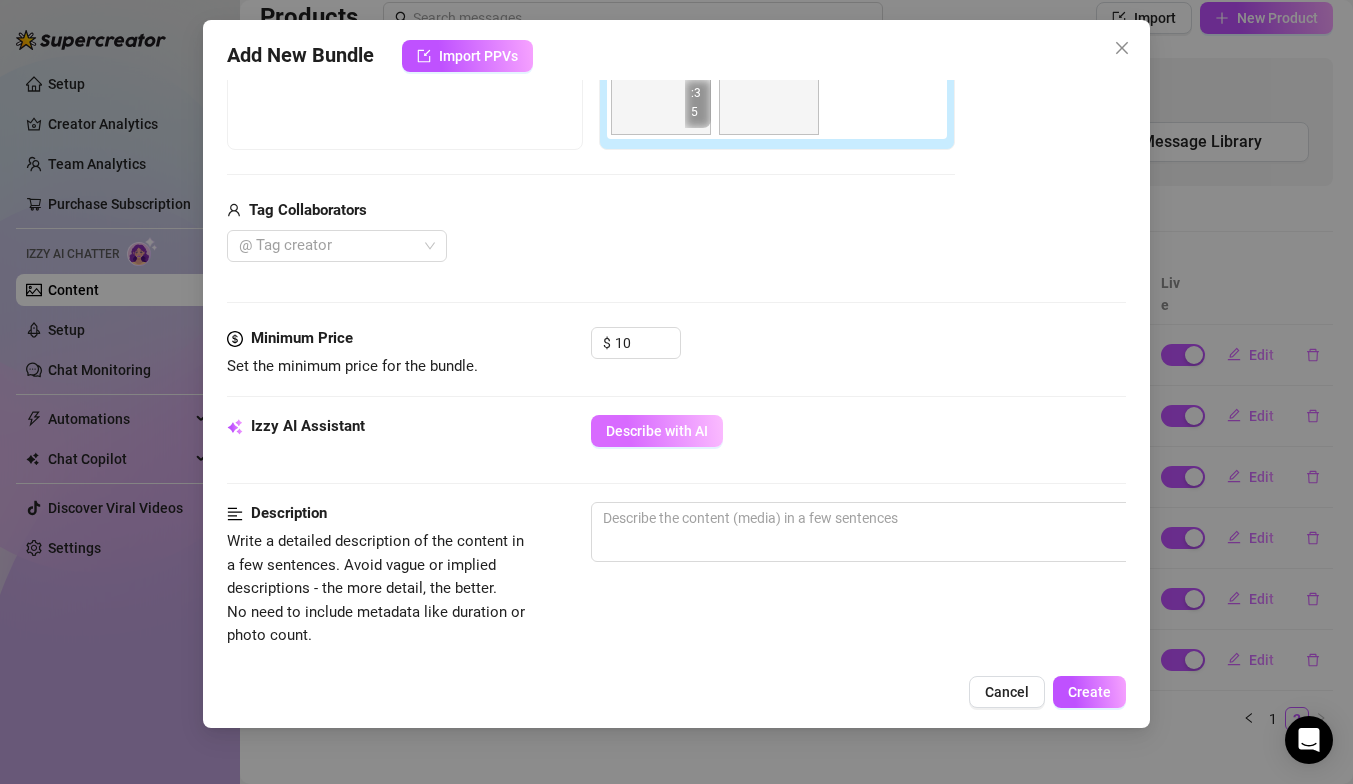 click on "Describe with AI" at bounding box center (657, 431) 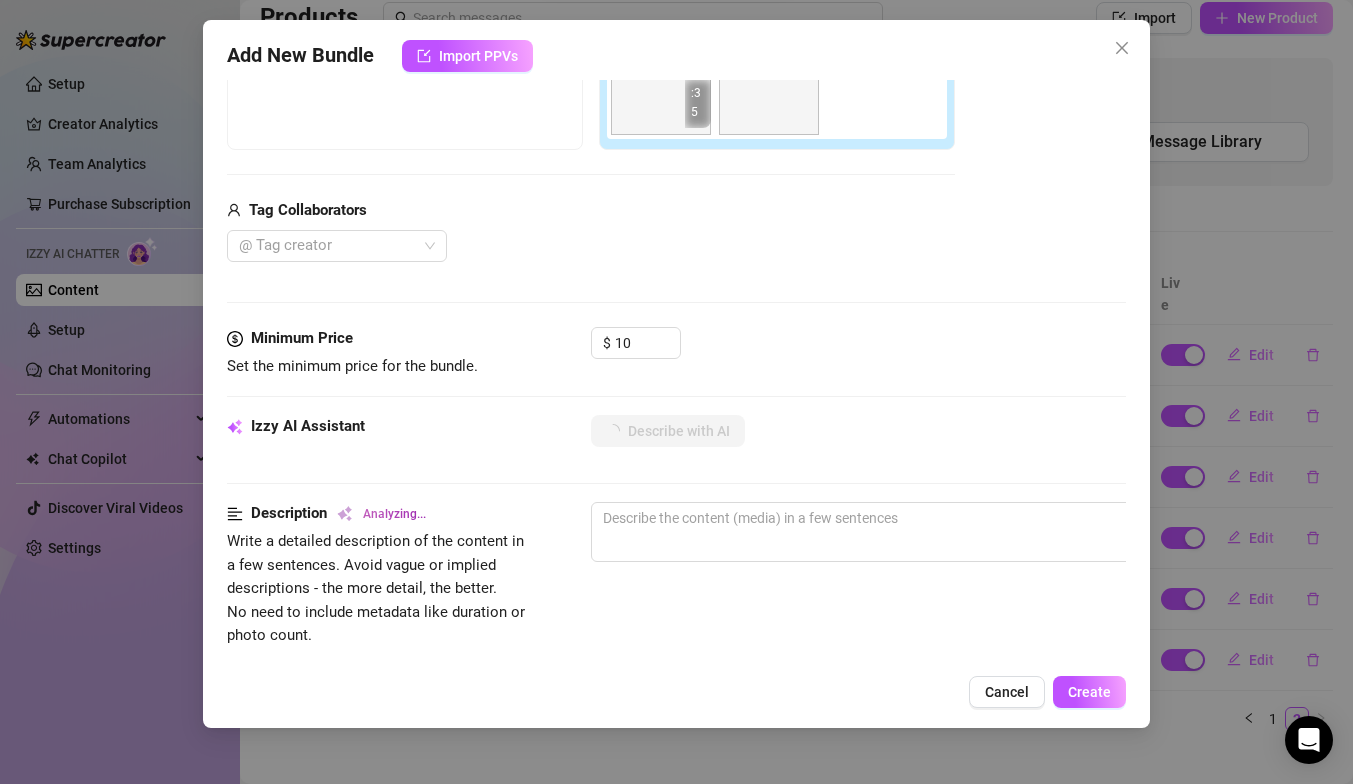scroll, scrollTop: 1096, scrollLeft: 0, axis: vertical 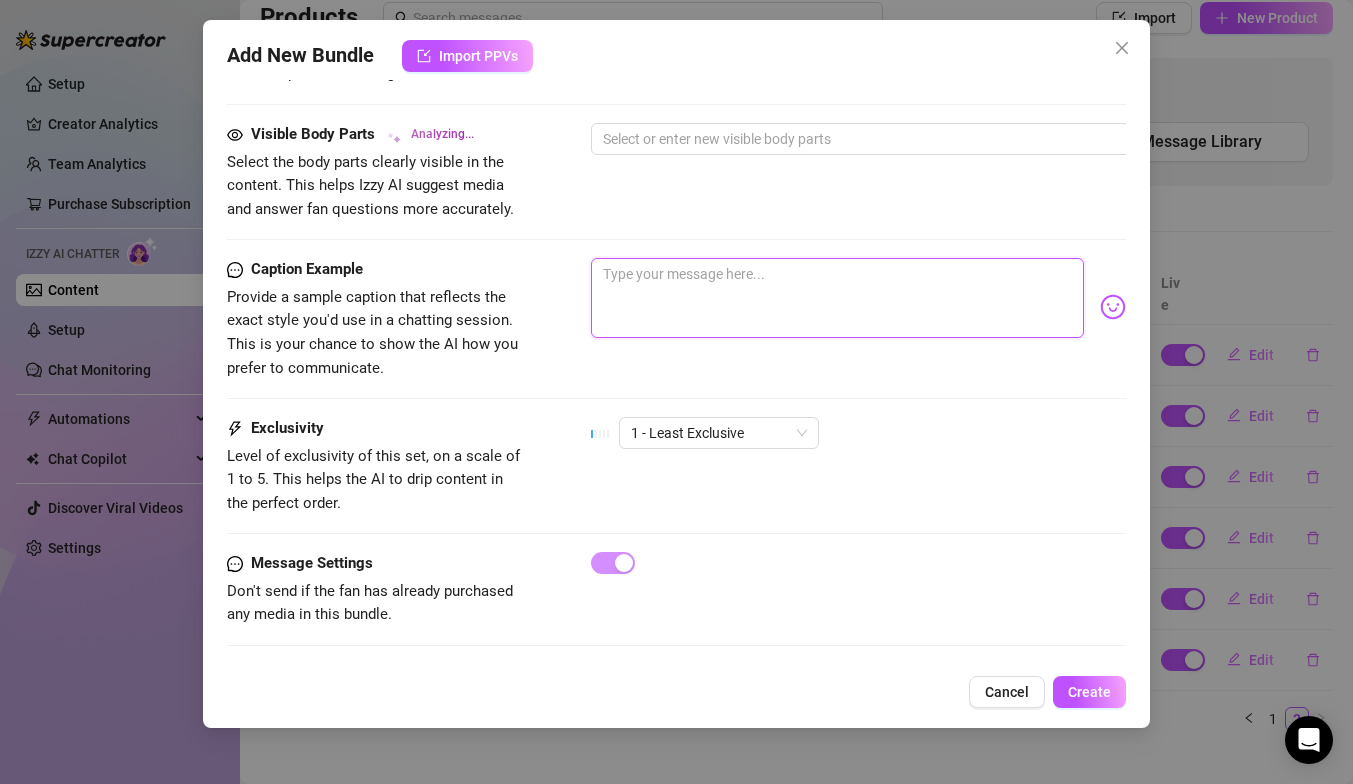 click at bounding box center [837, 298] 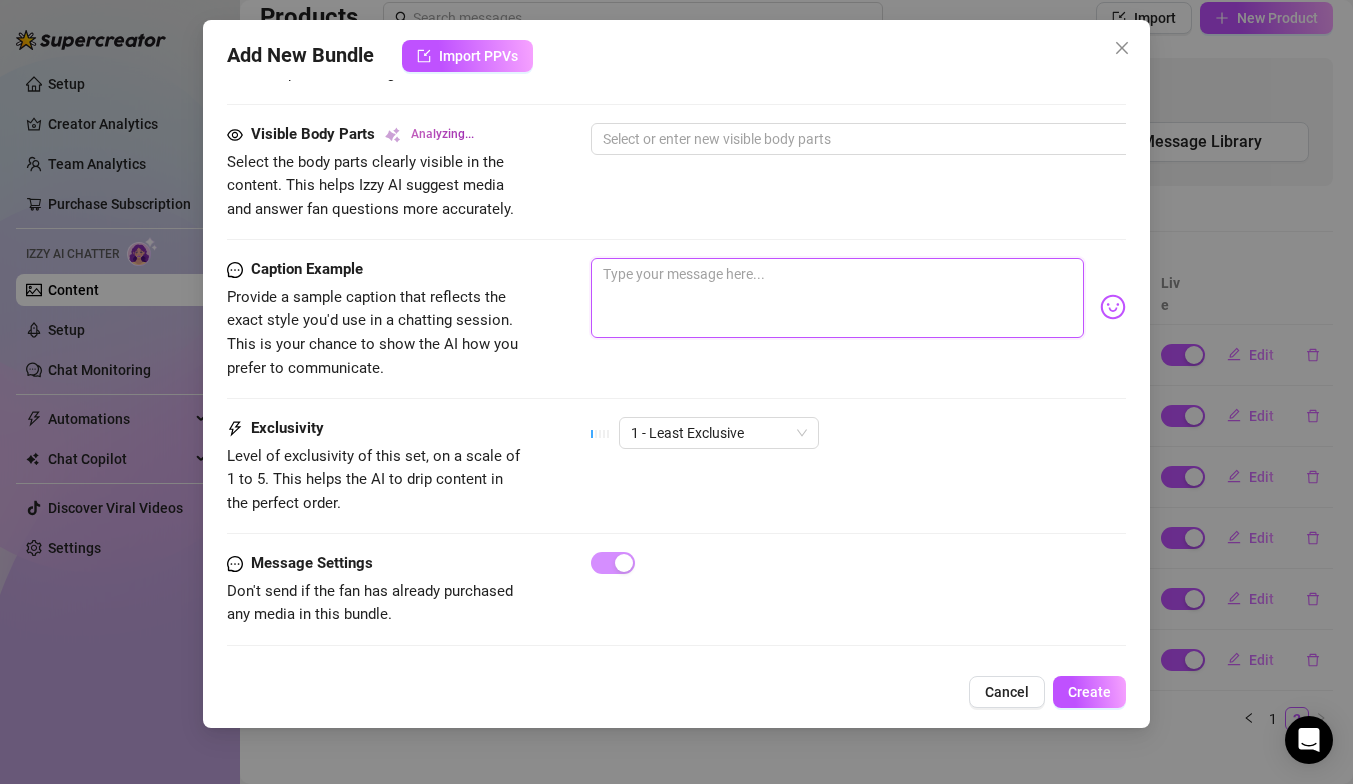 paste on "This one’s wild, messy, and soaked 😩 I had my fingers deep in this dripping pussy ‘til I squirted all over the place 💦 You’ll see every moan, every tremble, every drop… and it’s all yours for just $10 in this FLASH SALE!!! 😈 Don’t miss out this one’s a must-watch 👀🔥" 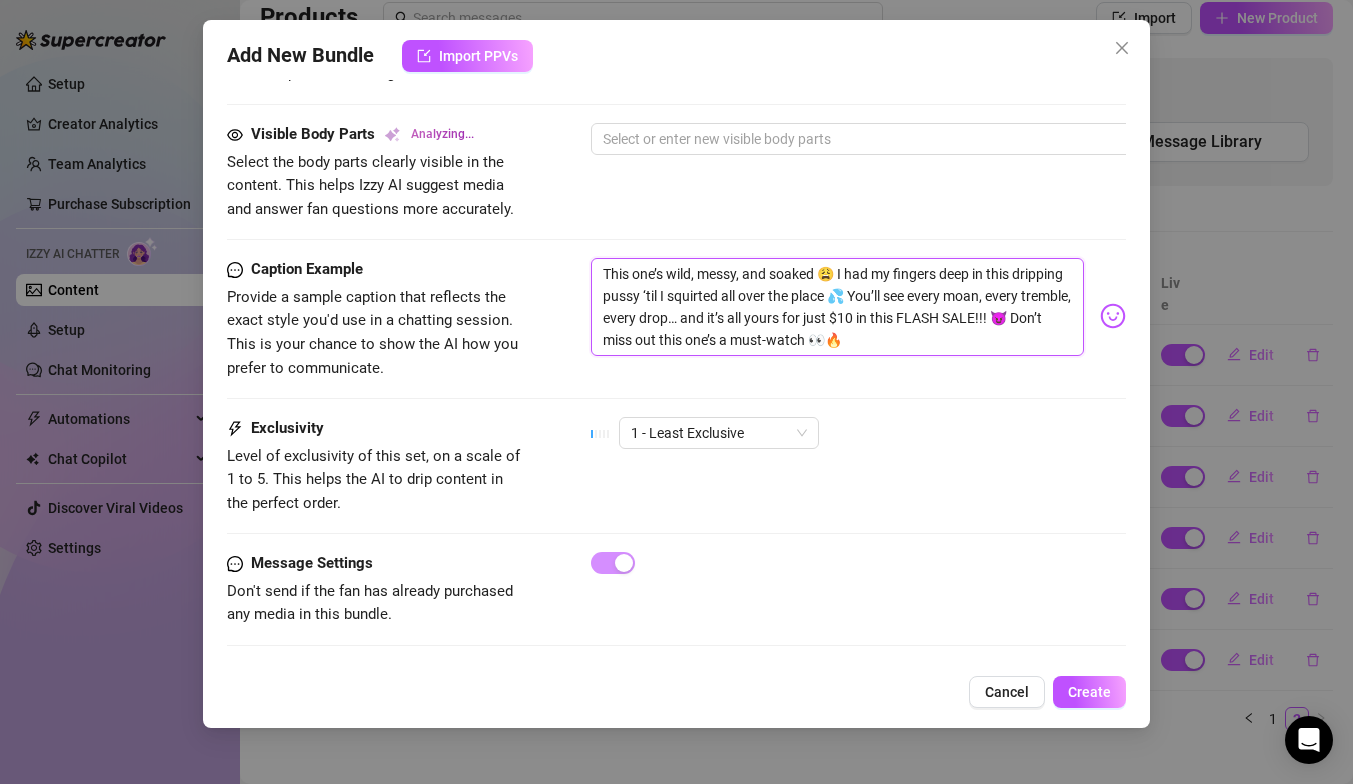 type on "This one’s wild, messy, and soaked 😩 I had my fingers deep in this dripping pussy ‘til I squirted all over the place 💦 You’ll see every moan, every tremble, every drop… and it’s all yours for just $10 in this FLASH SALE!!! 😈 Don’t miss out this one’s a must-watch 👀🔥" 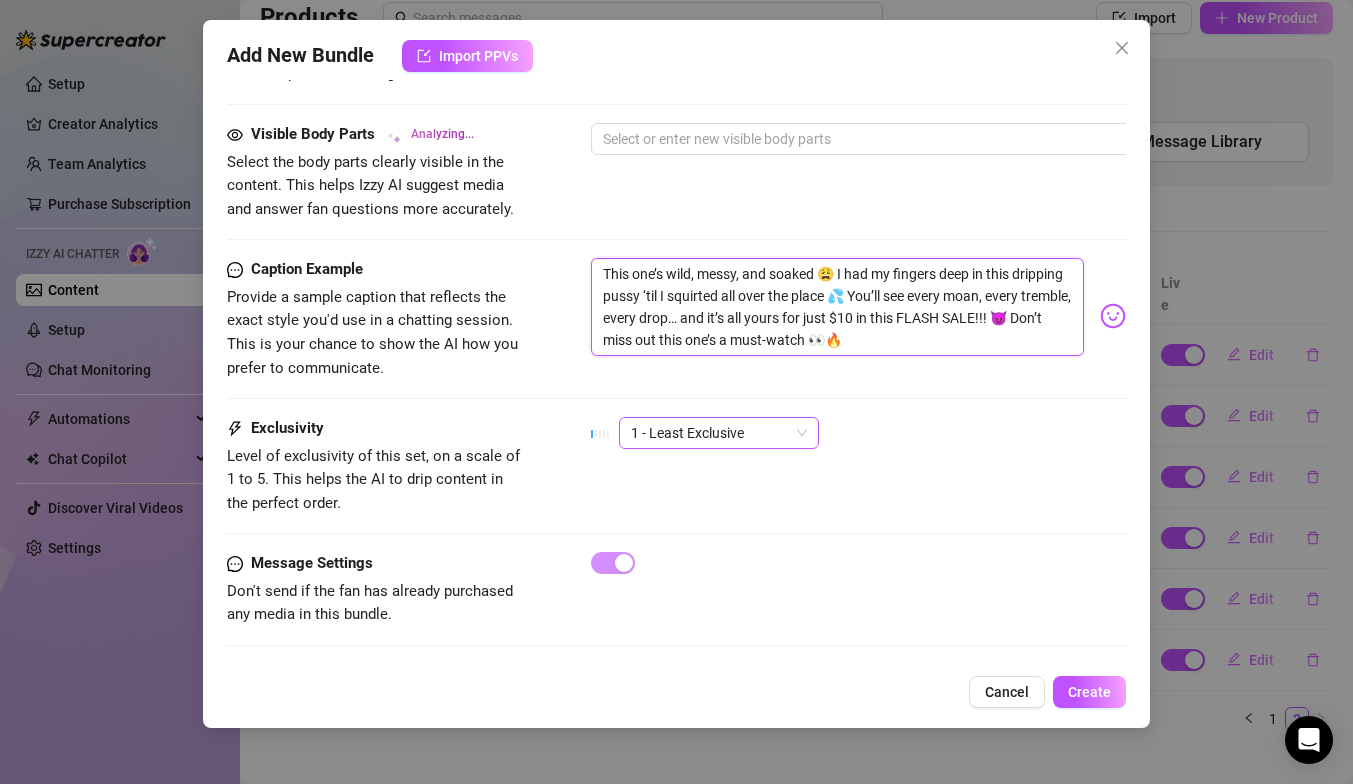 click on "1 - Least Exclusive" at bounding box center [719, 433] 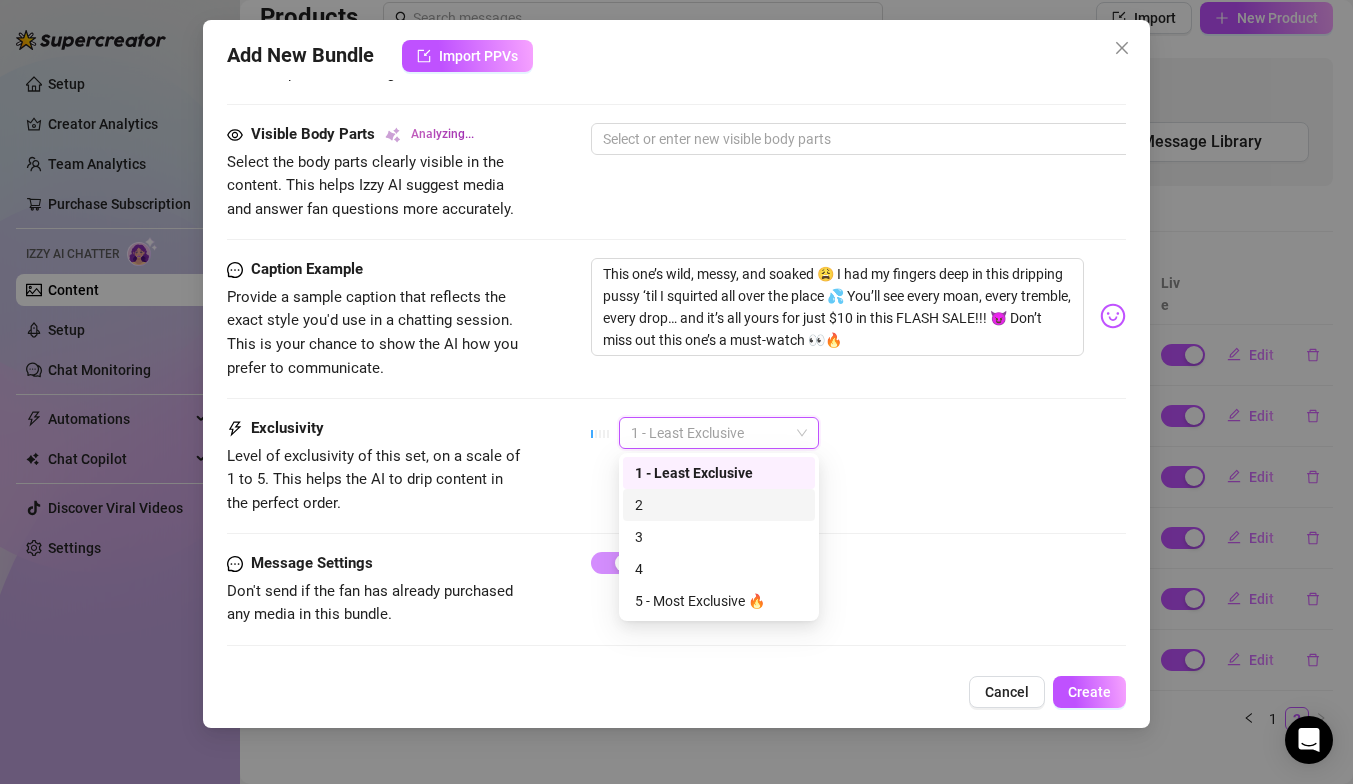 click on "2" at bounding box center (719, 505) 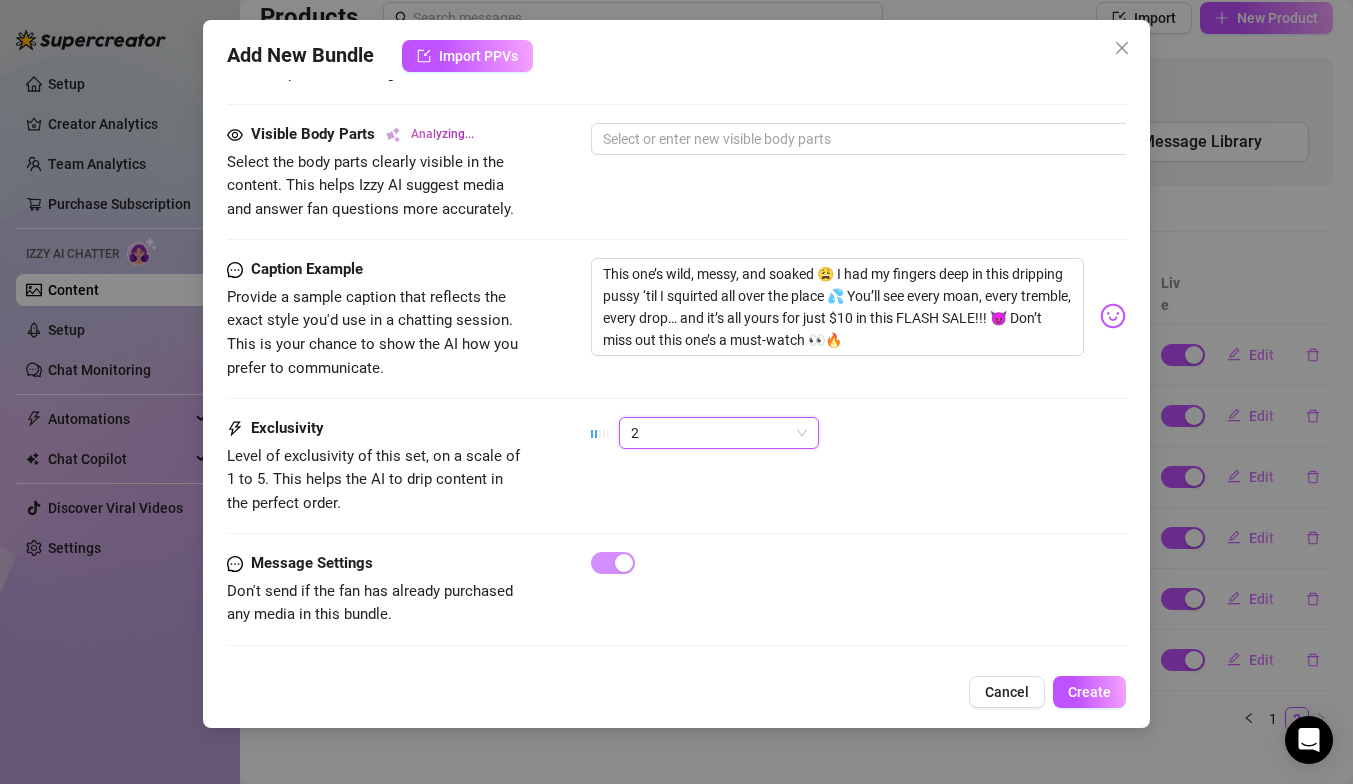 type on "[NAME]" 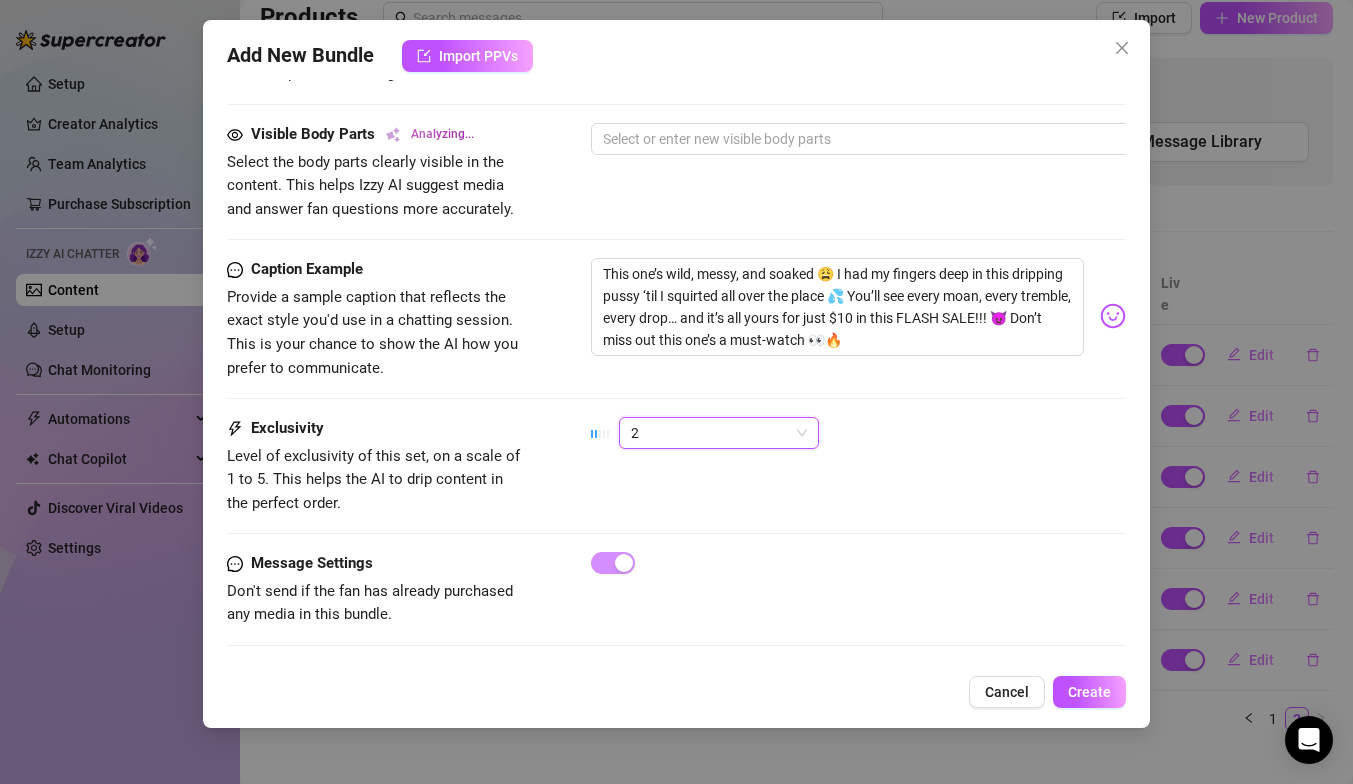 type on "[NAME]" 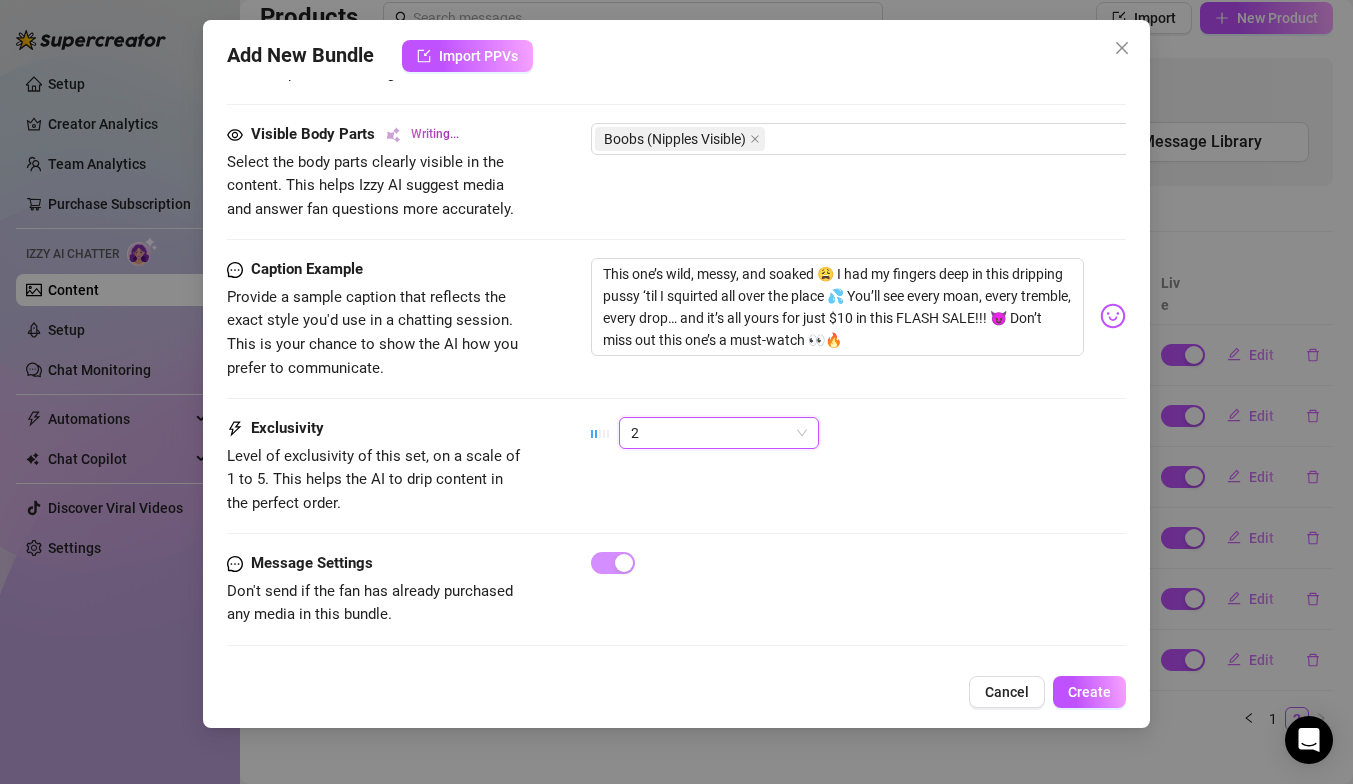 type on "[NAME] is fully" 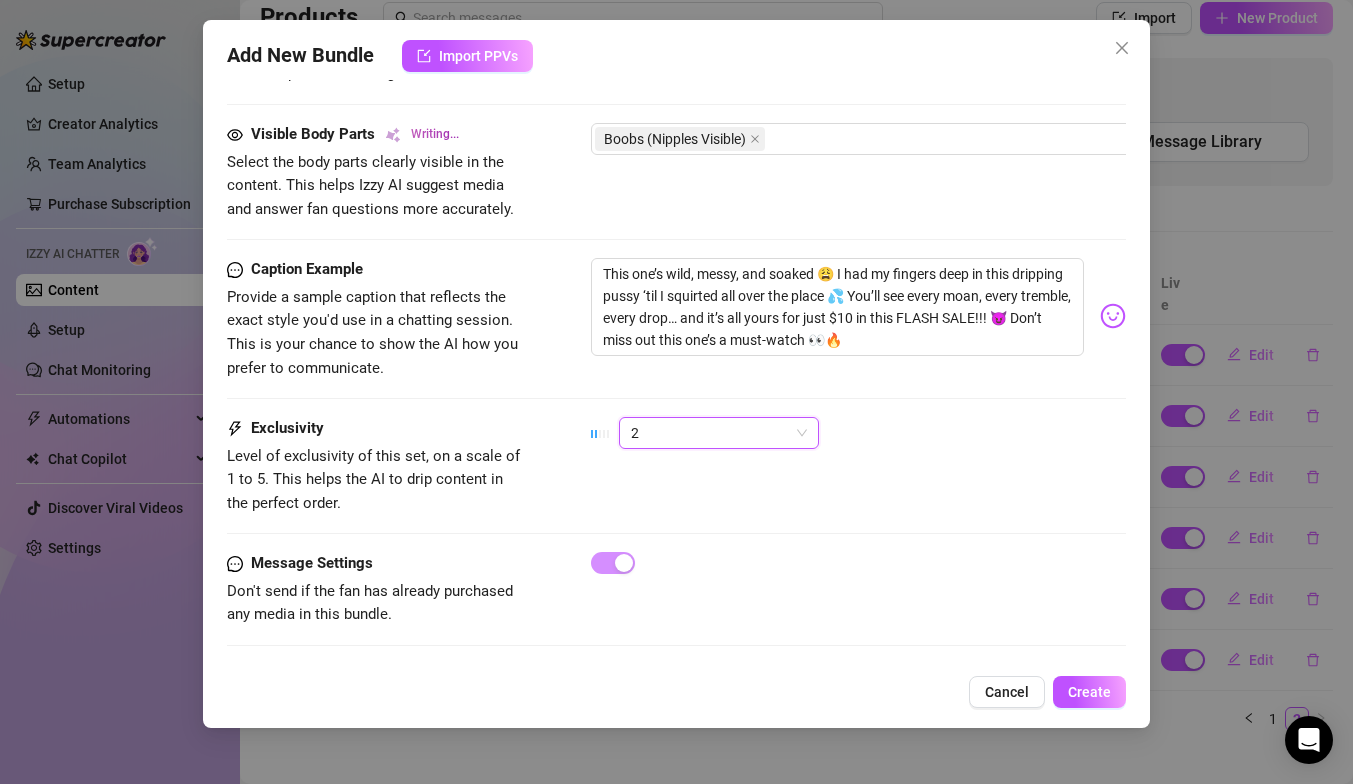 type on "[NAME] is fully naked," 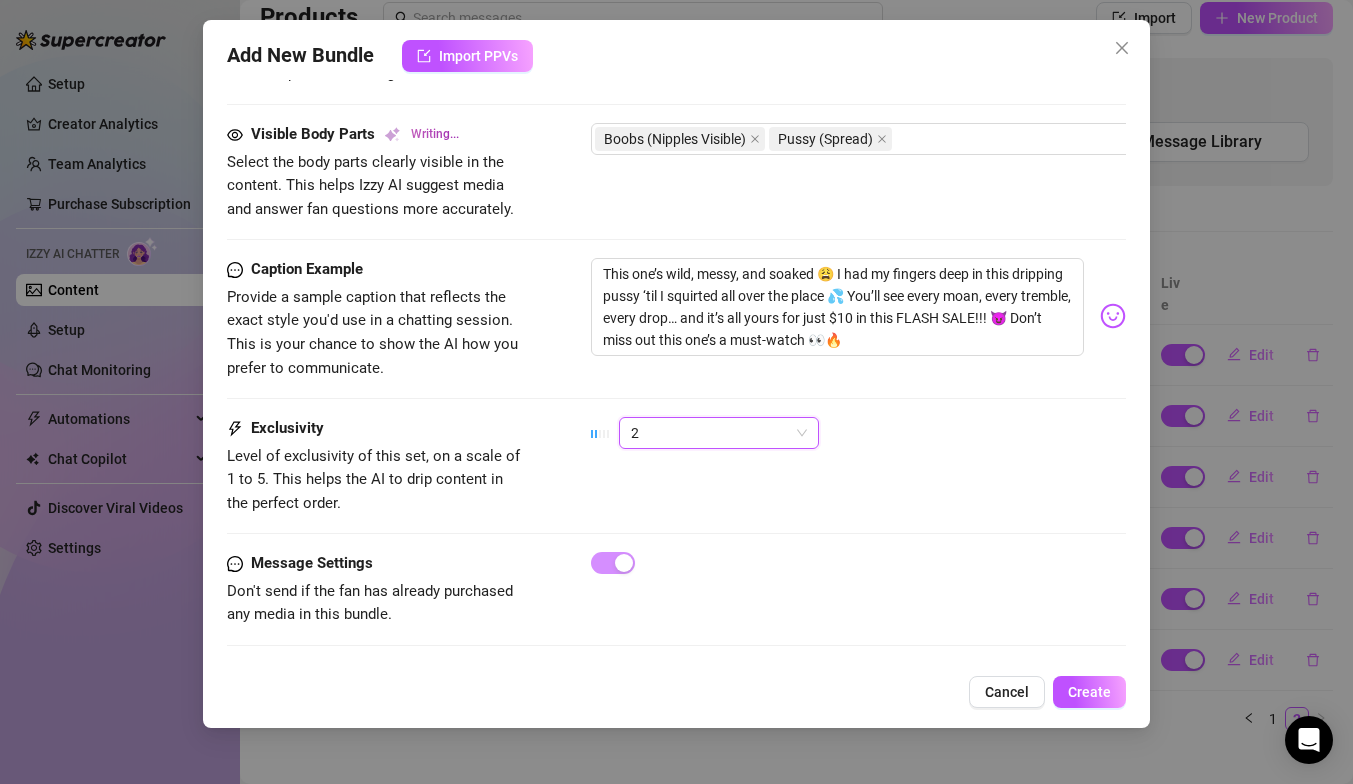 type on "[FIRST] is fully naked, showing off" 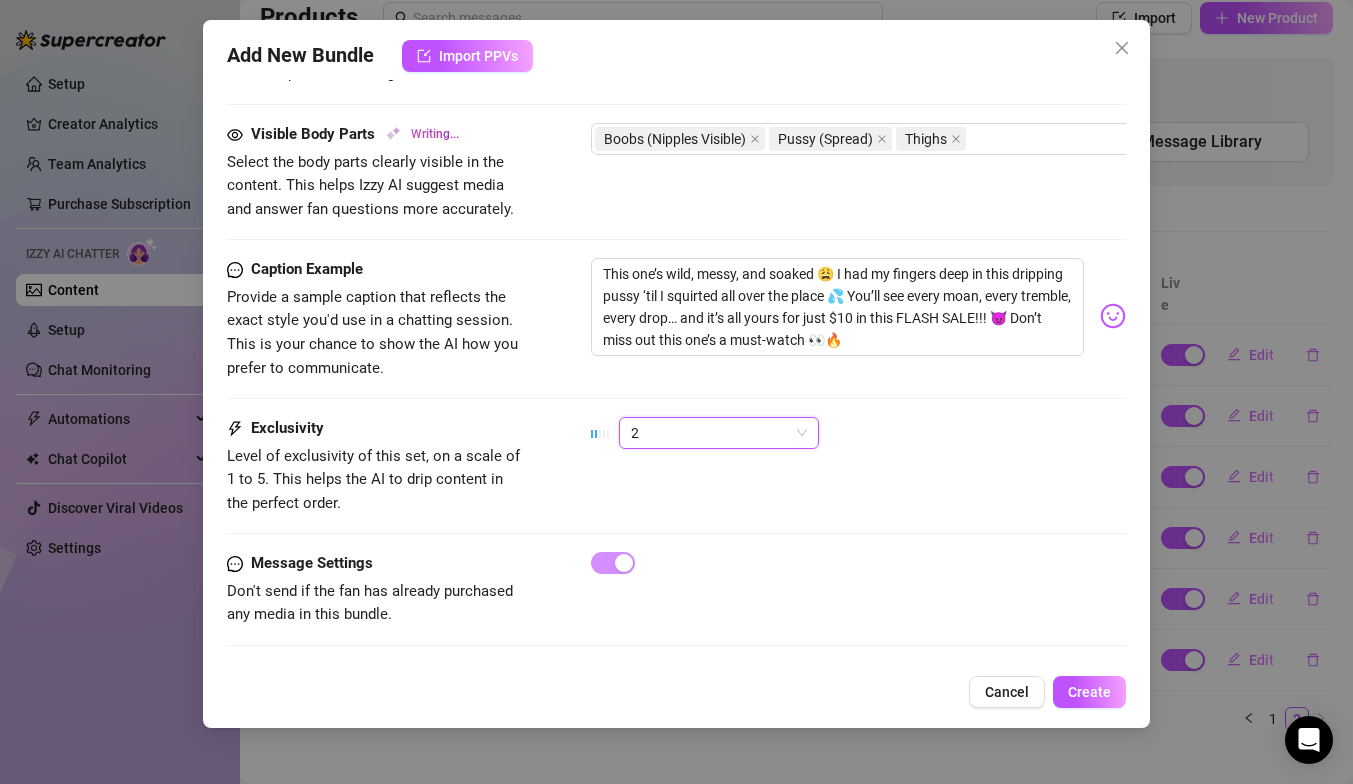 type on "[NAME] is fully naked, showing off her" 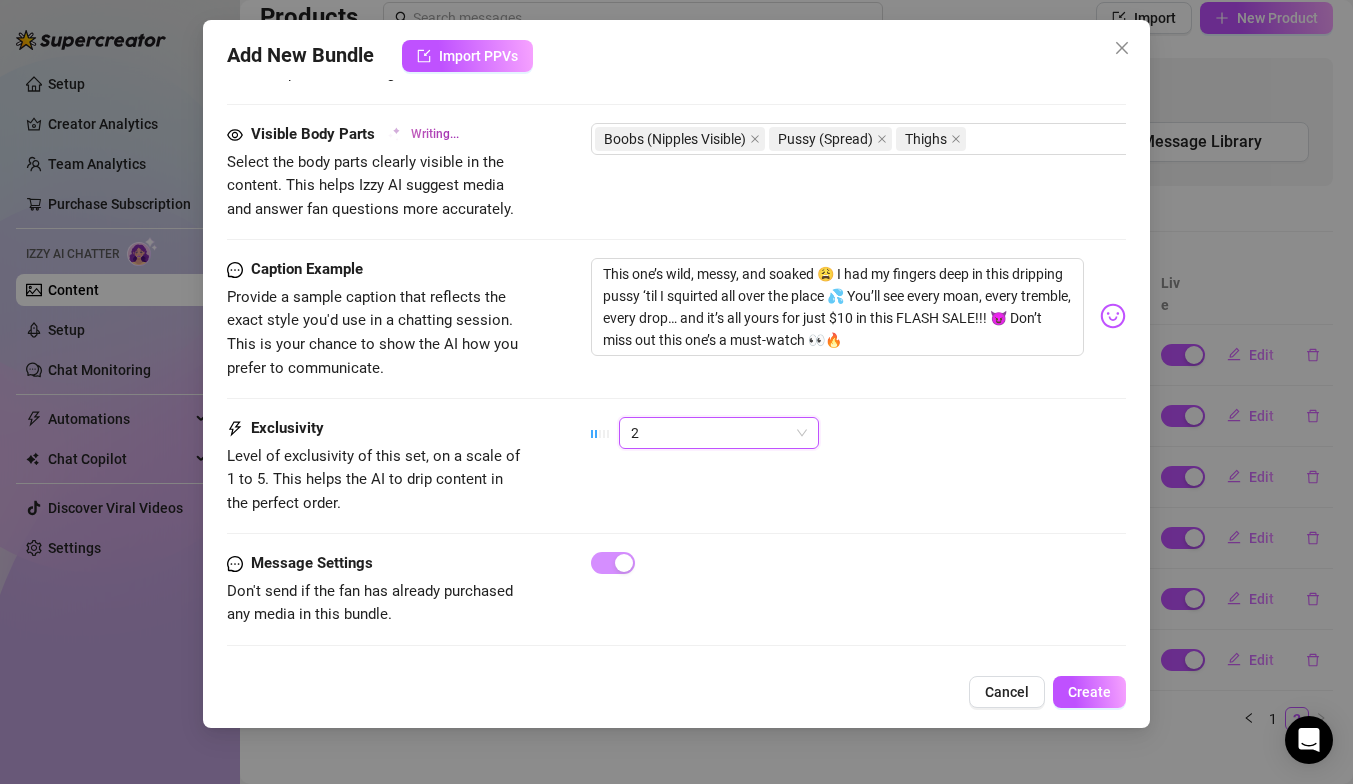 type on "[NAME] is fully naked, showing off her busty tits and" 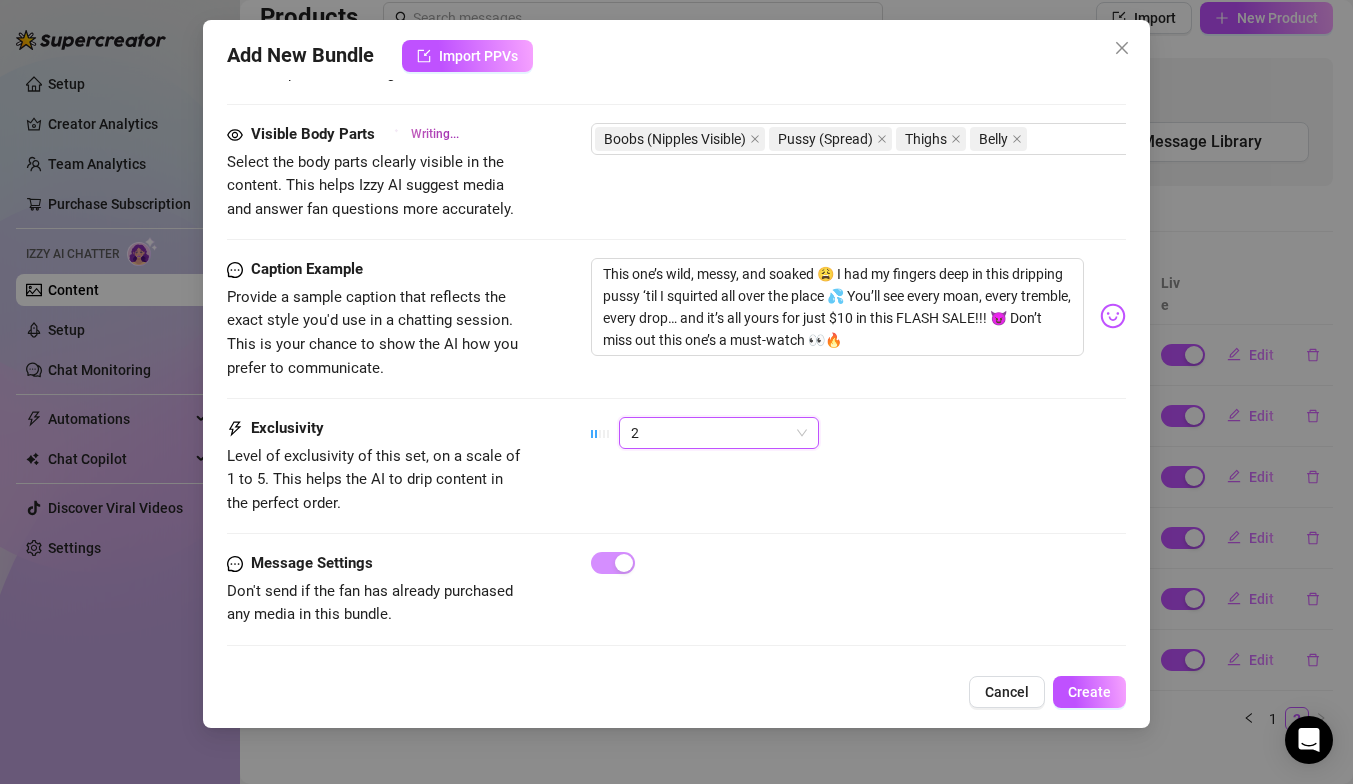 type on "[NAME] is fully naked, showing off her busty tits and thick thighs" 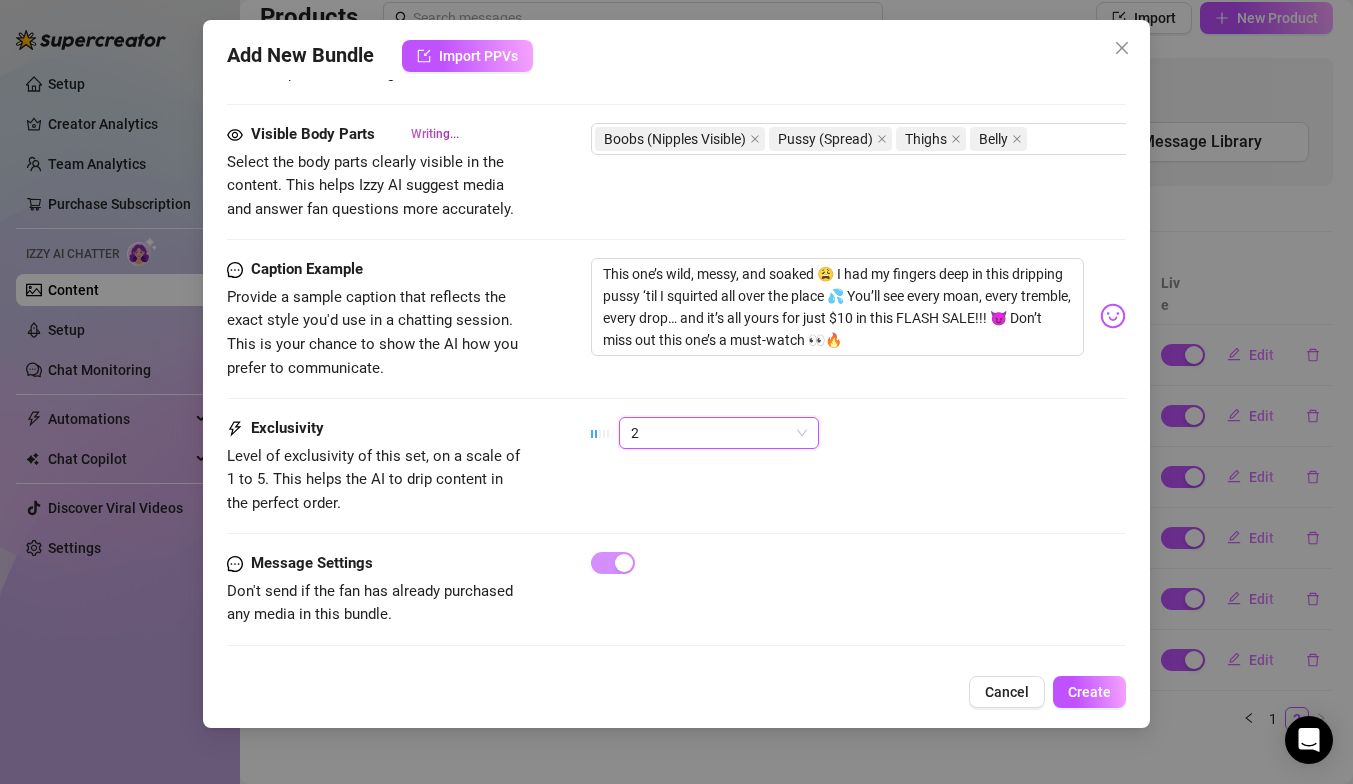 type on "[FIRST] is fully naked, showing off her busty tits and thick thighs while playing" 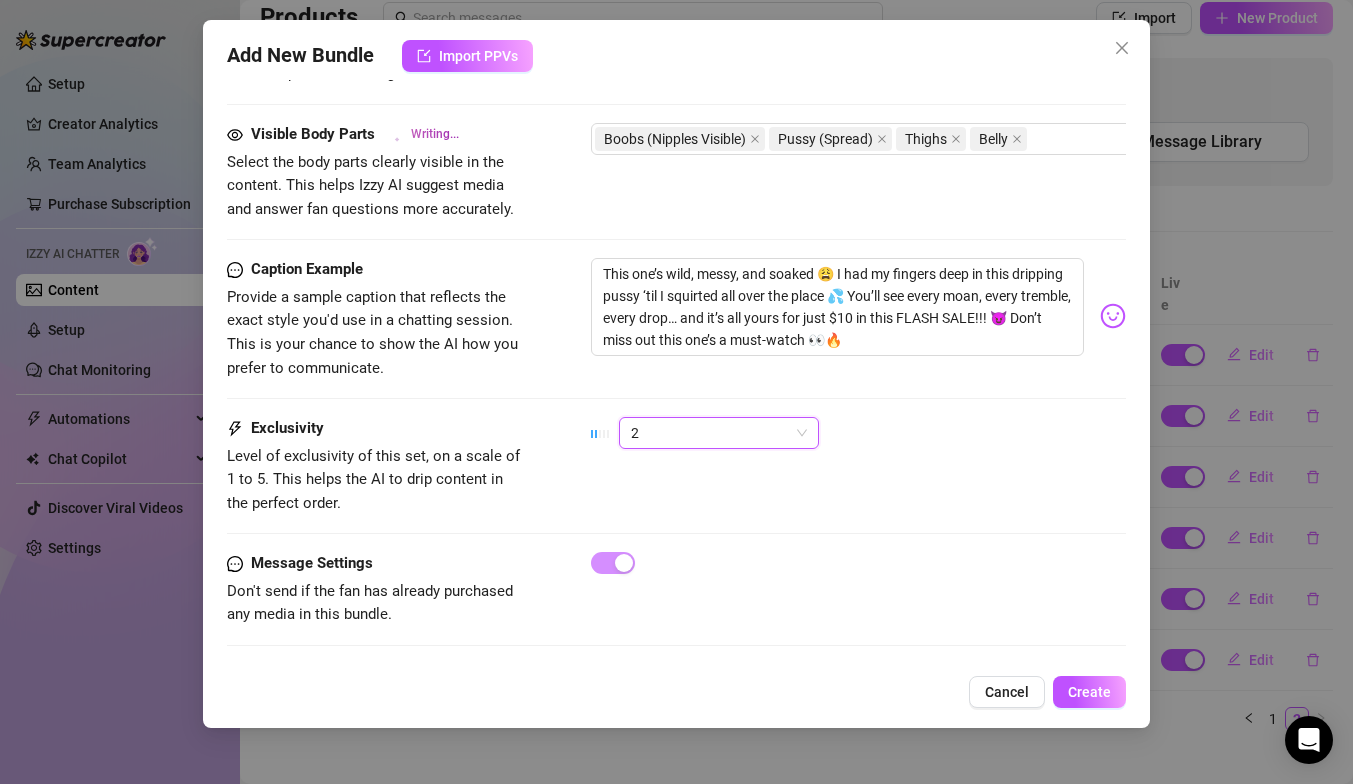 type on "[FIRST] is fully naked, showing off her busty tits and thick thighs while playing with a red" 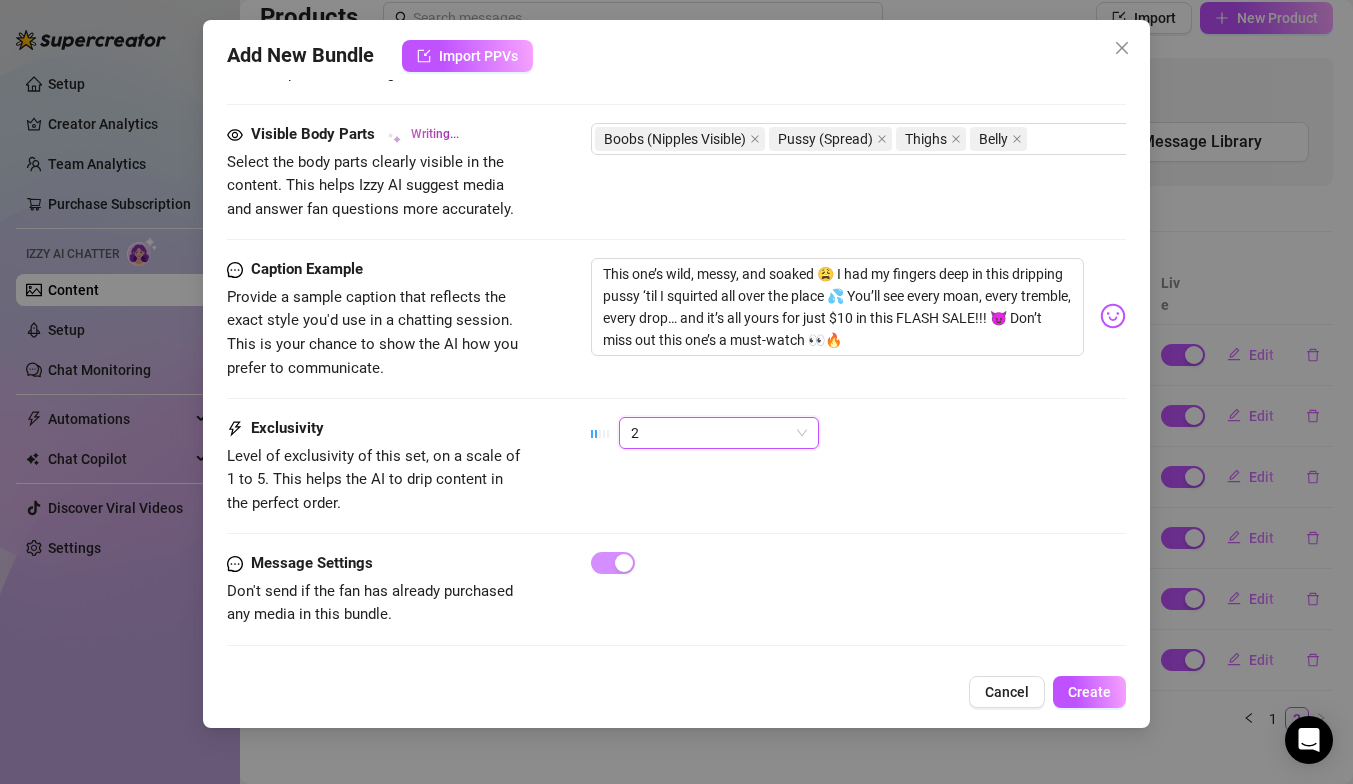 type on "[NAME] is fully naked, showing off her busty tits and thick thighs while playing with a red dildo and" 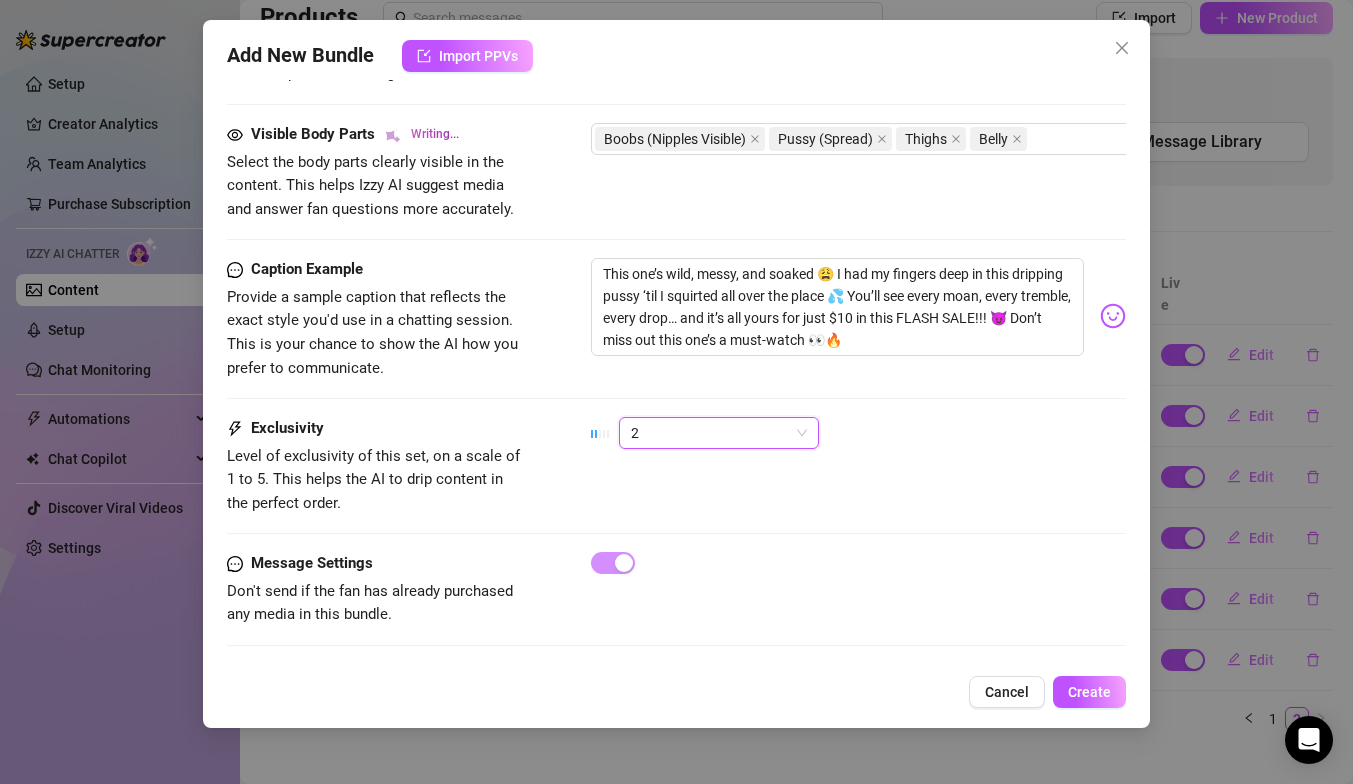 type on "[FIRST] is fully naked, showing off her busty tits and thick thighs while playing with a red dildo and a blue" 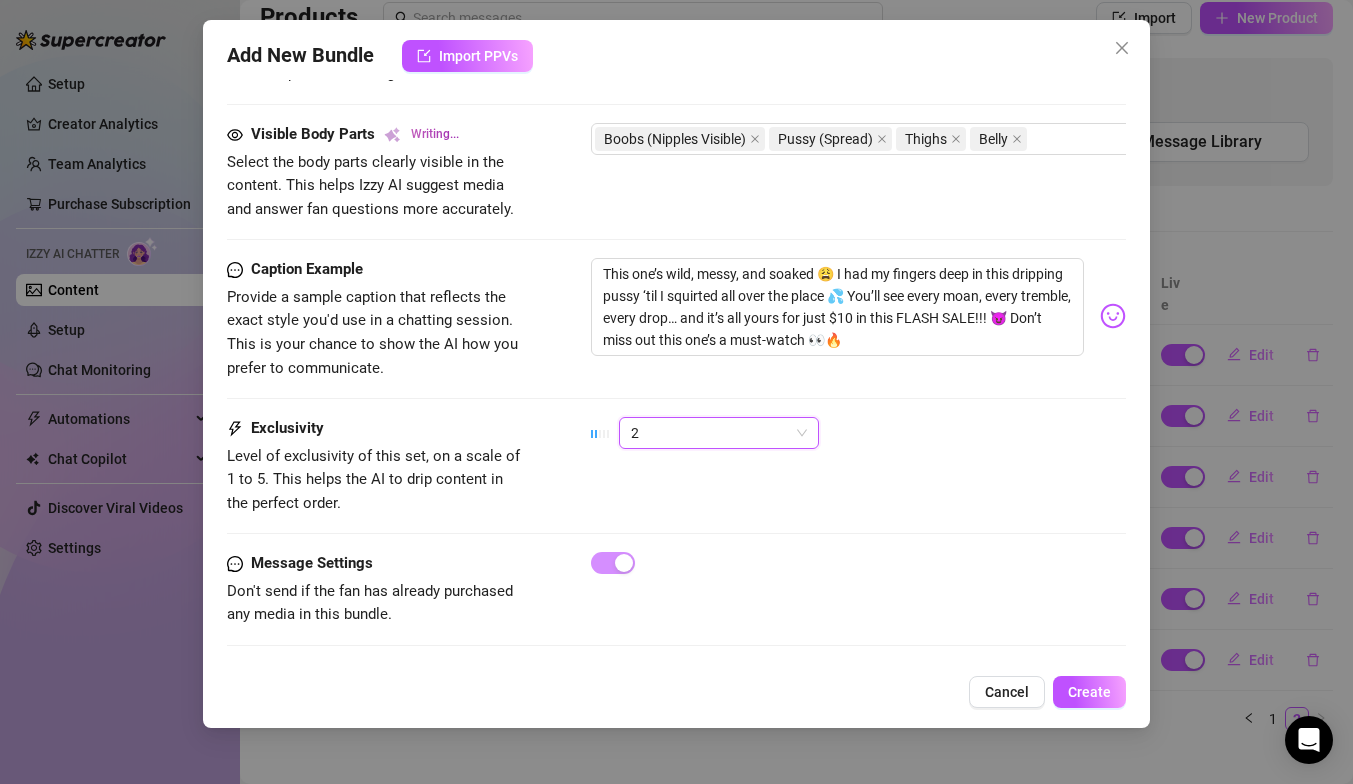 type on "[NAME] is fully naked, showing off her busty tits and thick thighs while playing with a red dildo and a blue vibrator. Her pussy" 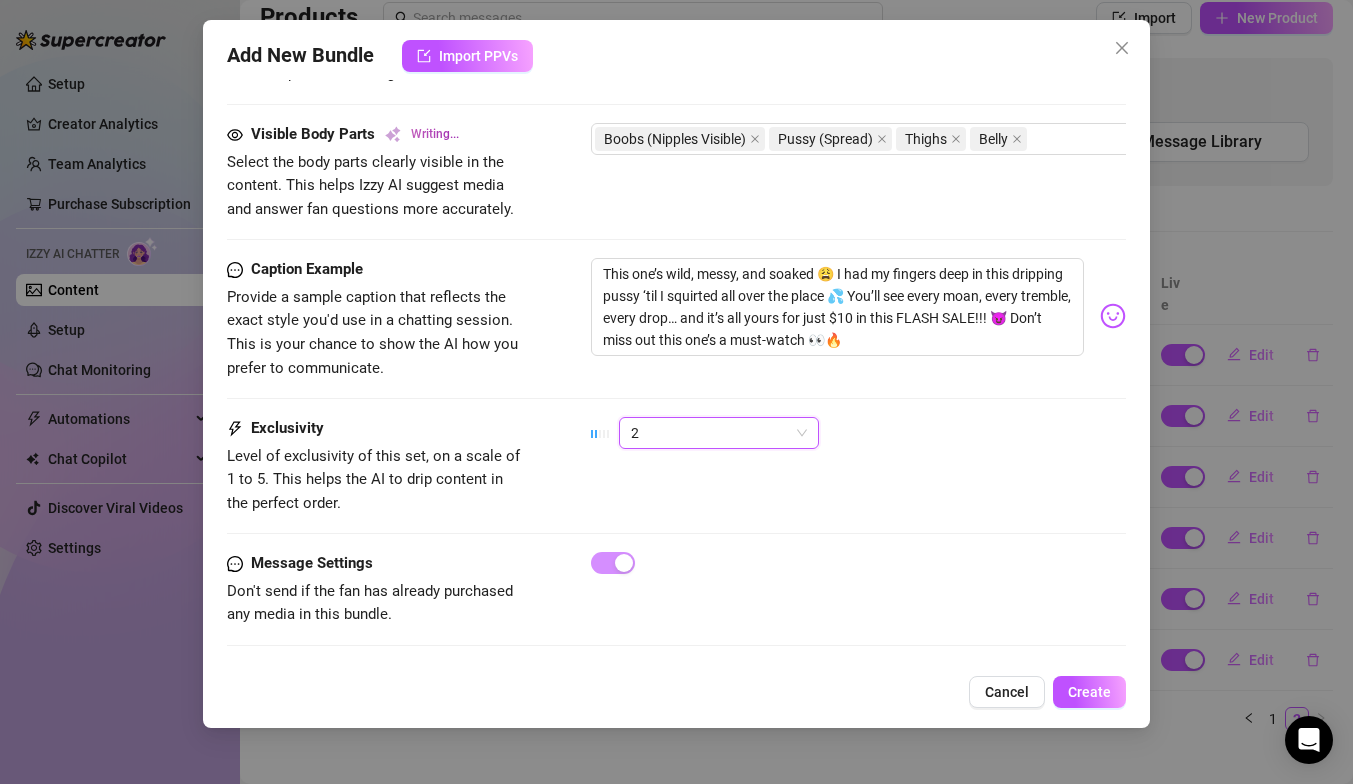 type on "[FIRST] is fully naked, showing off her busty tits and thick thighs while playing with a red dildo and a blue vibrator. Her pussy is spread" 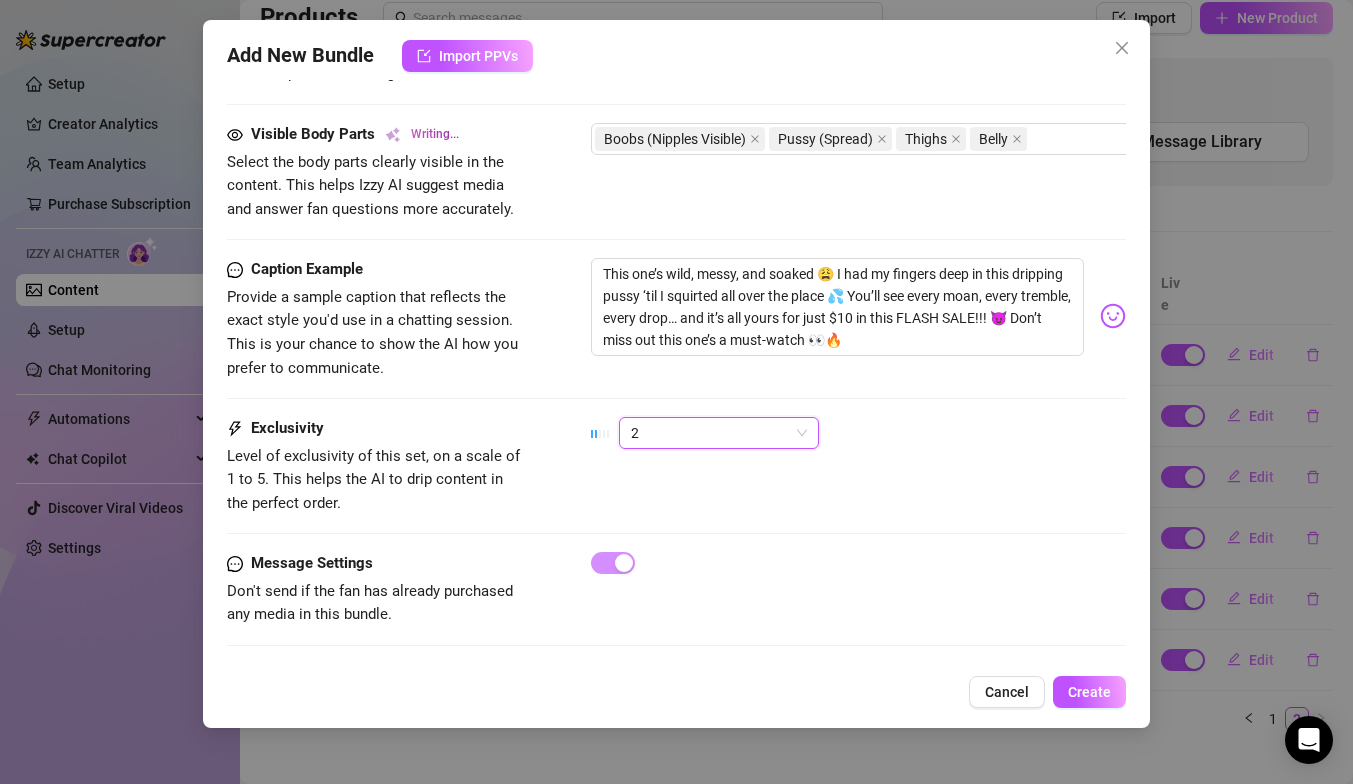 type on "[NAME] is fully naked, showing off her busty tits and thick thighs while playing with a red dildo and a blue vibrator. Her pussy is spread wide open," 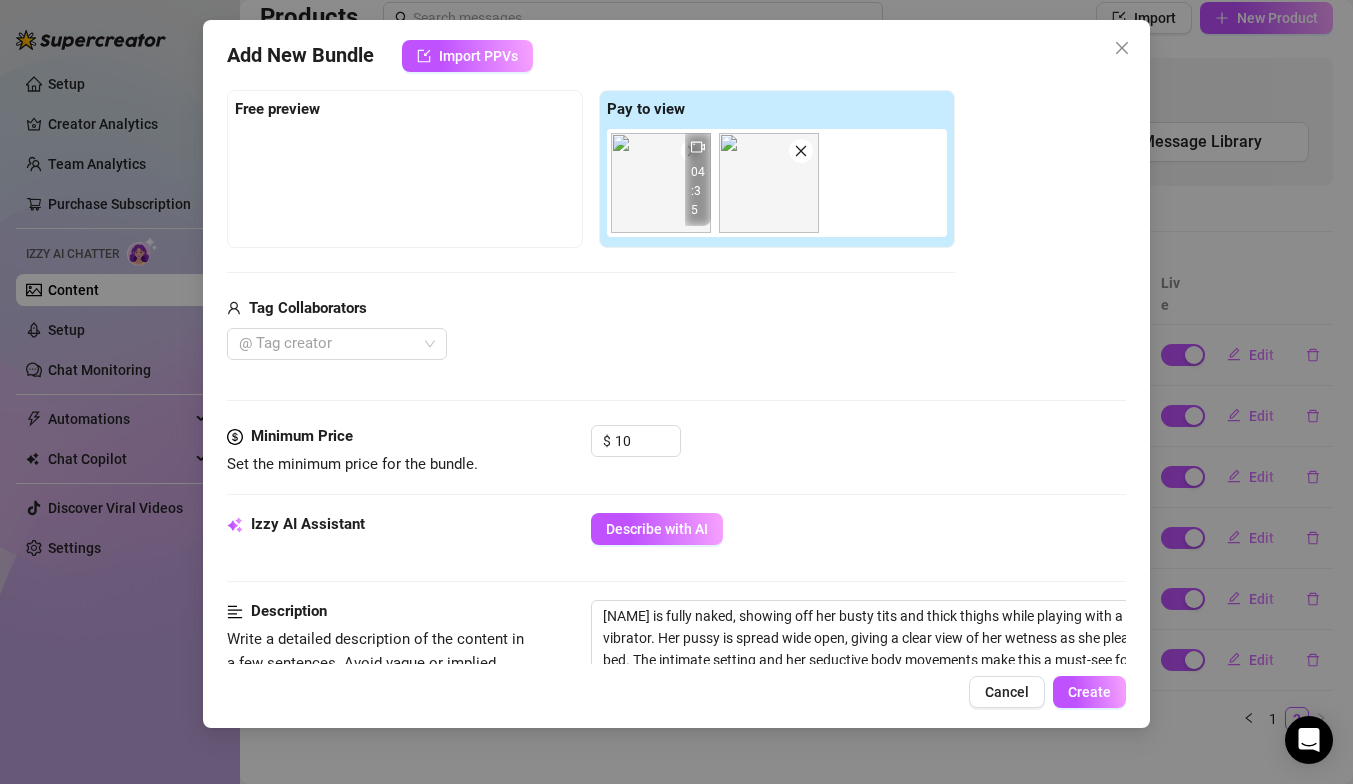 scroll, scrollTop: 0, scrollLeft: 0, axis: both 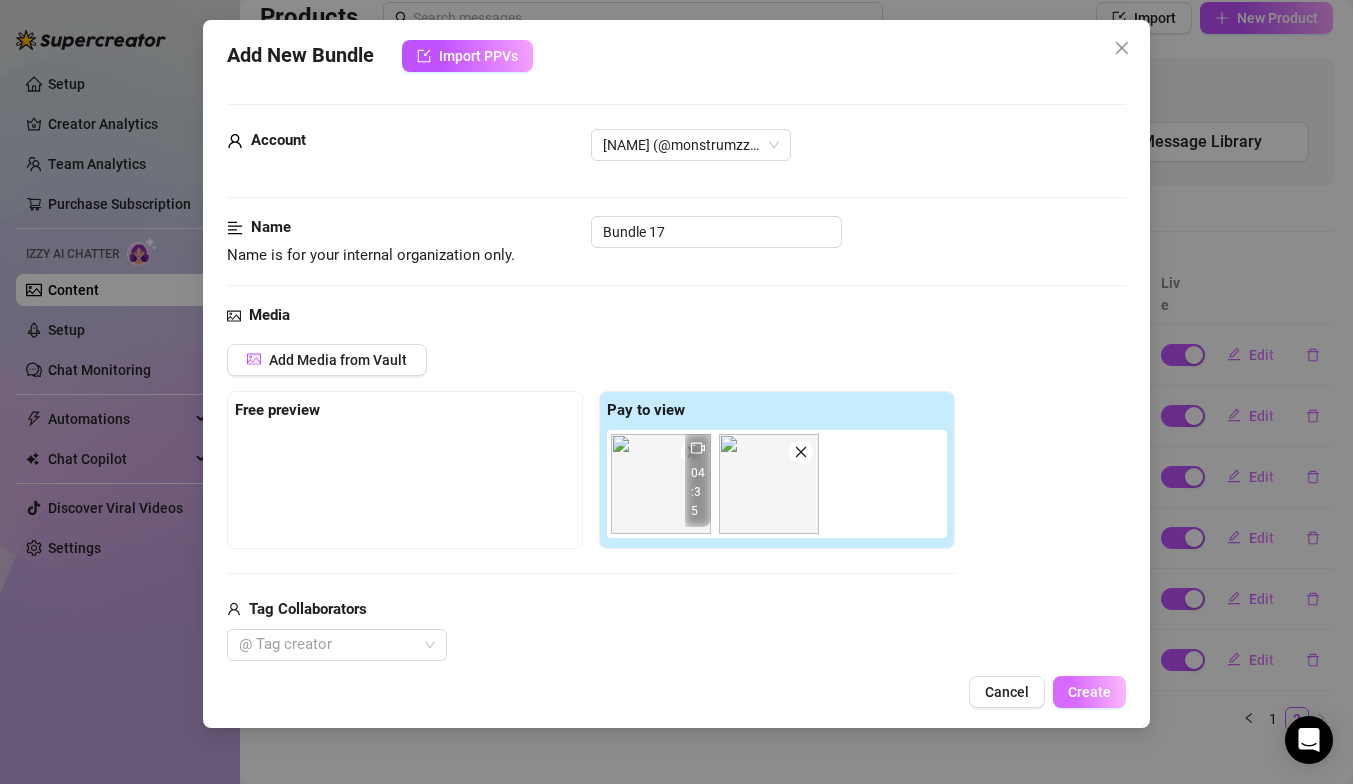 click on "Create" at bounding box center (1089, 692) 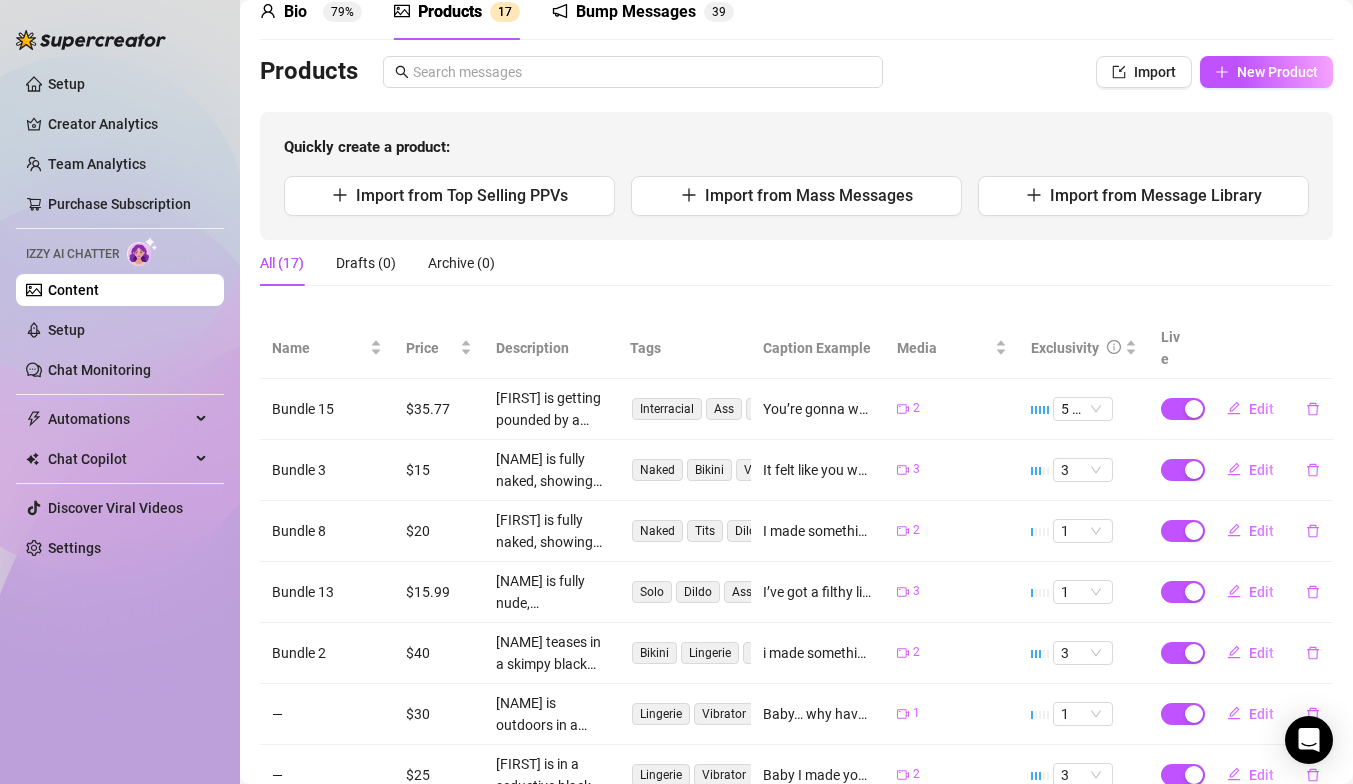scroll, scrollTop: 209, scrollLeft: 0, axis: vertical 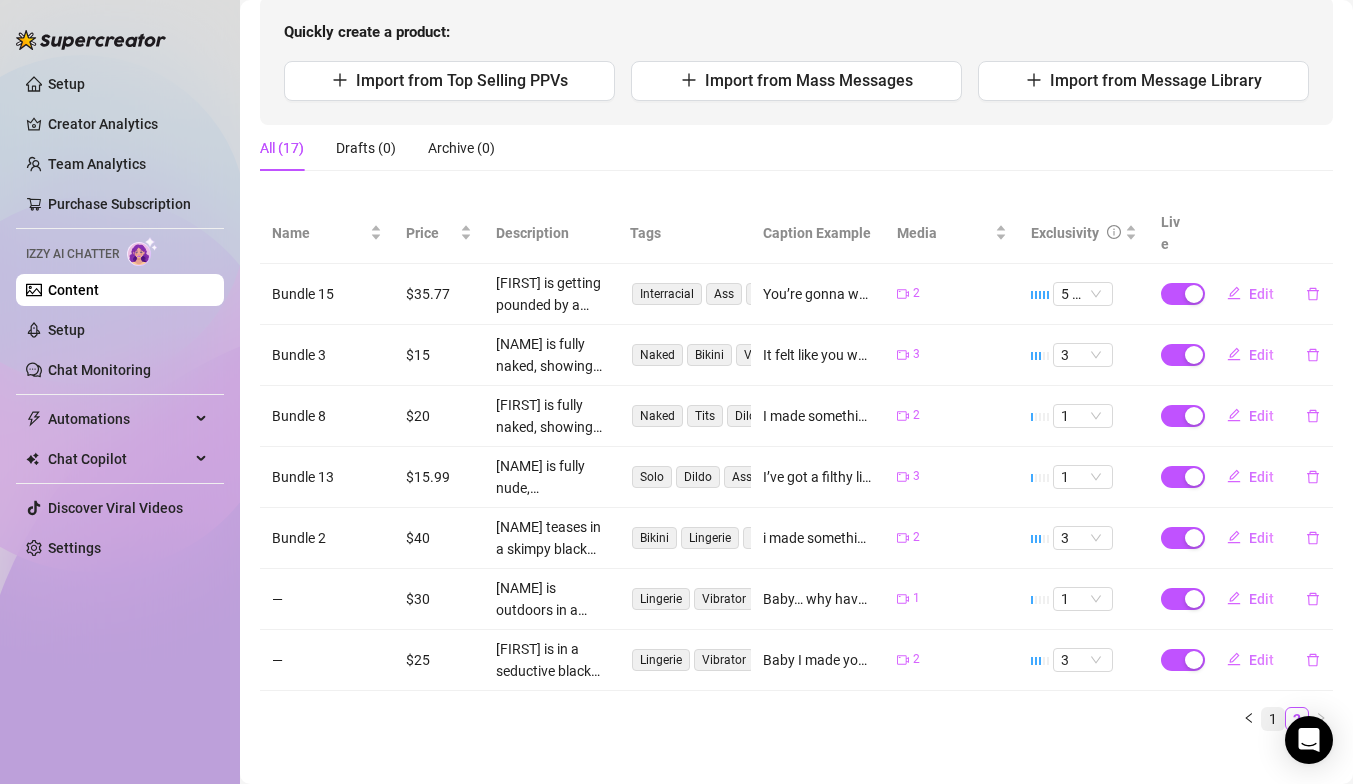 click on "1" at bounding box center [1273, 719] 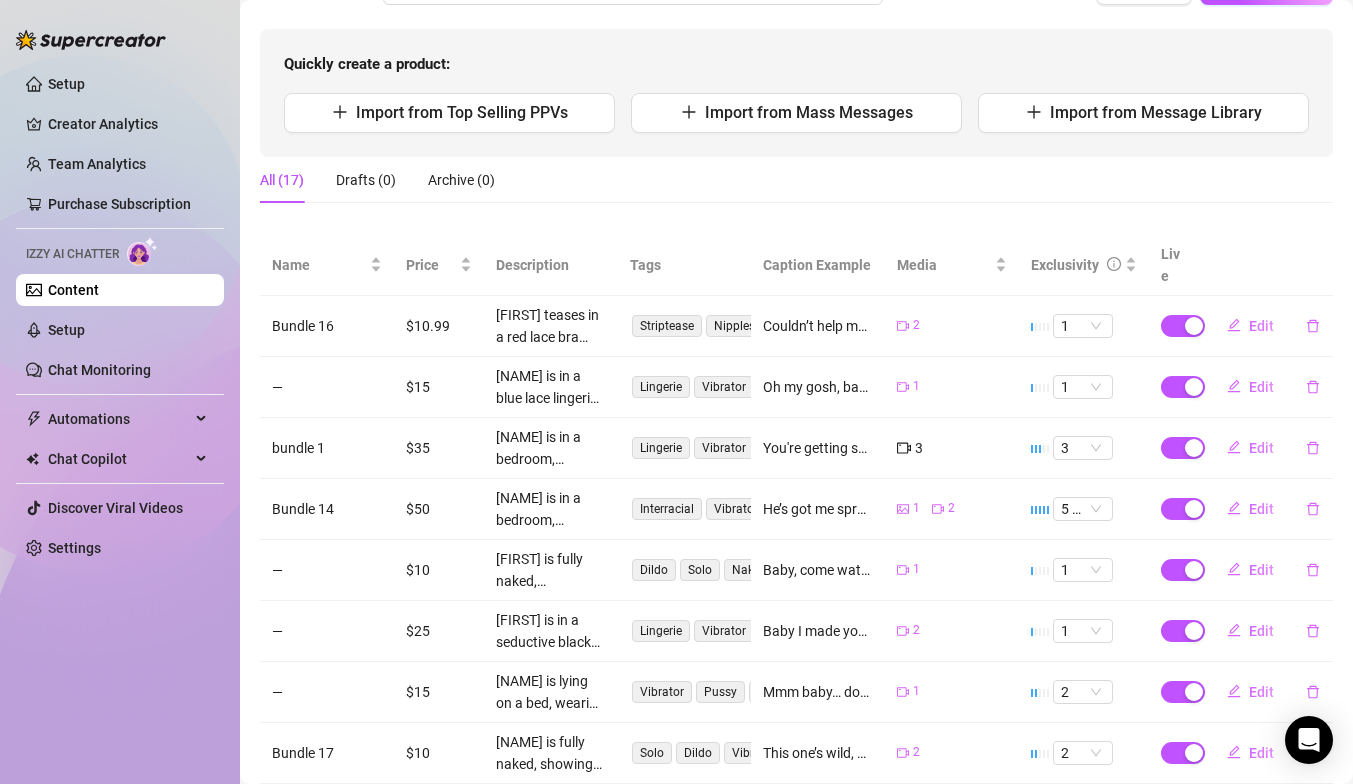 scroll, scrollTop: 44, scrollLeft: 0, axis: vertical 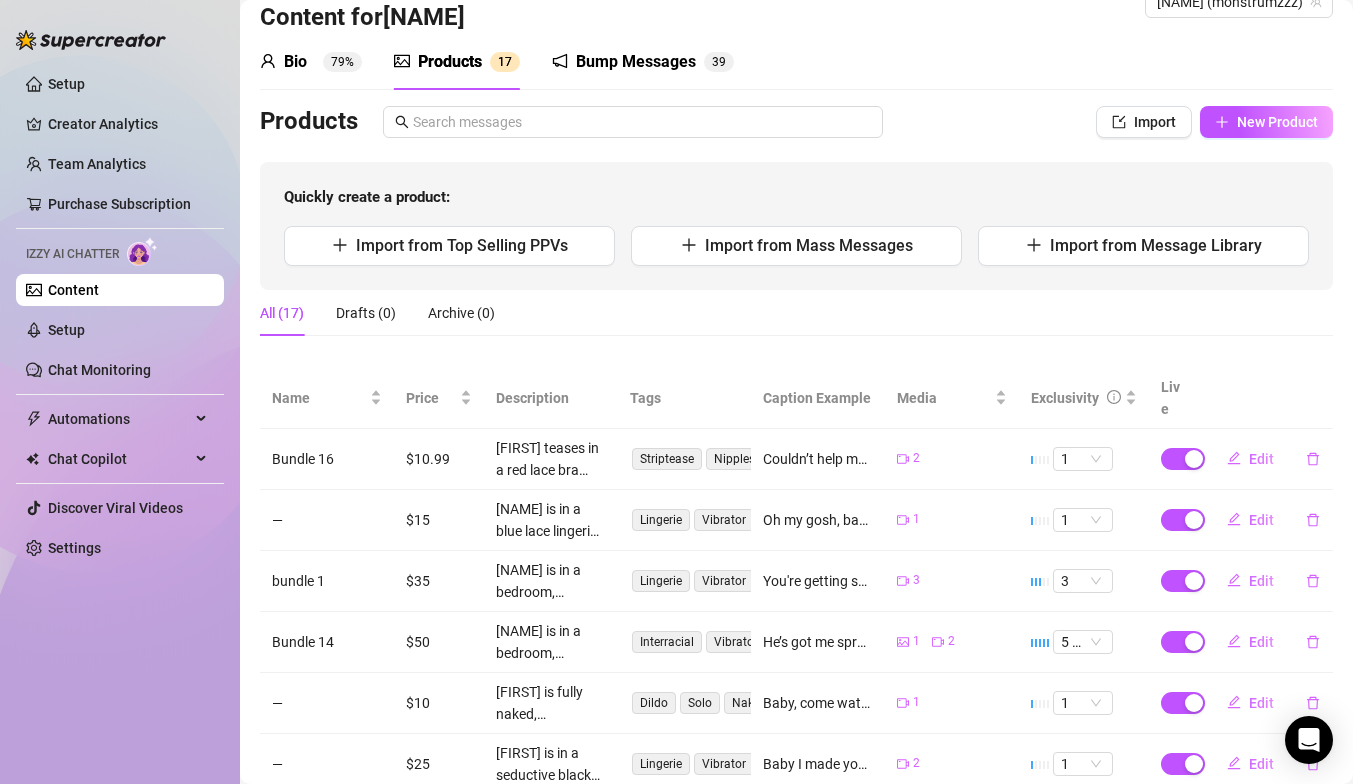 click on "Bio   79%" at bounding box center (311, 62) 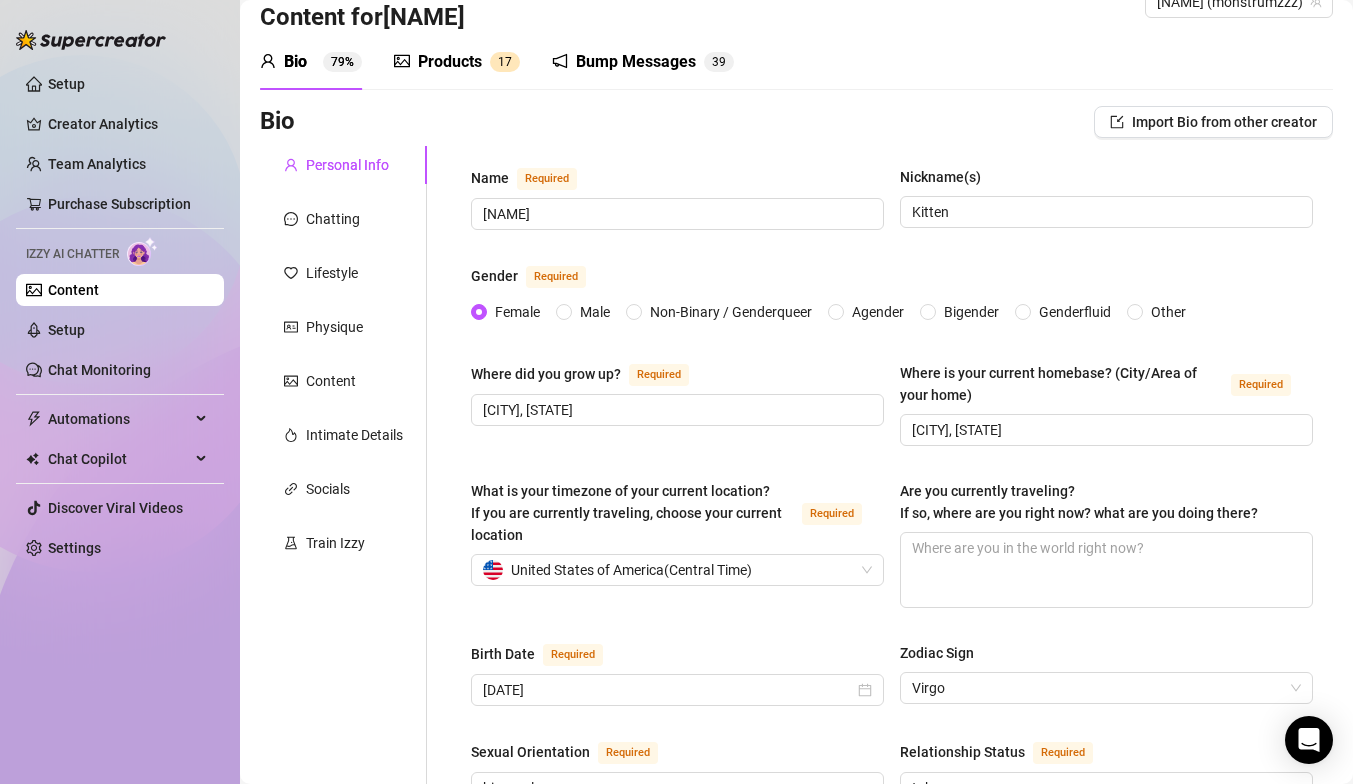click on "Bio 79% Products 1 7 Bump Messages 3 9 Bio Import Bio from other creator Personal Info Chatting Lifestyle Physique Content Intimate Details Socials Train Izzy Name Required [NAME] Nickname(s) Kitten Gender Required Female Male Non-Binary / Genderqueer Agender Bigender Genderfluid Other Where did you grow up? Required [CITY], [STATE] Where is your current homebase? (City/Area of your home) Required [CITY], [STATE] What is your timezone of your current location? If you are currently traveling, choose your current location Required United States of America ( Central Time ) Are you currently traveling? If so, where are you right now? what are you doing there? Birth Date Required [DATE] Zodiac Sign Virgo Sexual Orientation Required bisexual Relationship Status Required taken Do you have any siblings? How many? 2 Do you have any children? How many? yes, i love kids ! Do you have any pets? no, but i love reptiles and cats >.< What do you do for work currently? What languages do you speak?" at bounding box center [796, 979] 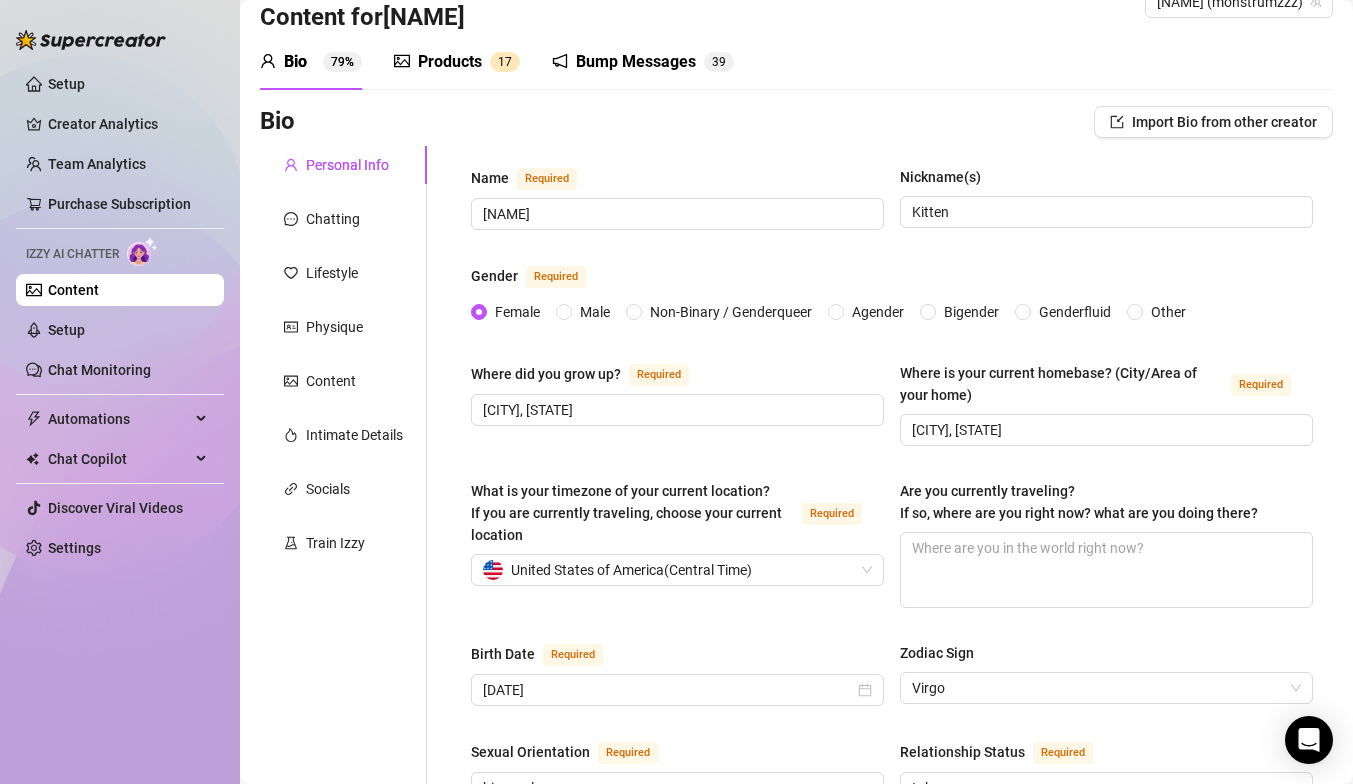 click on "Products 1 7" at bounding box center (457, 62) 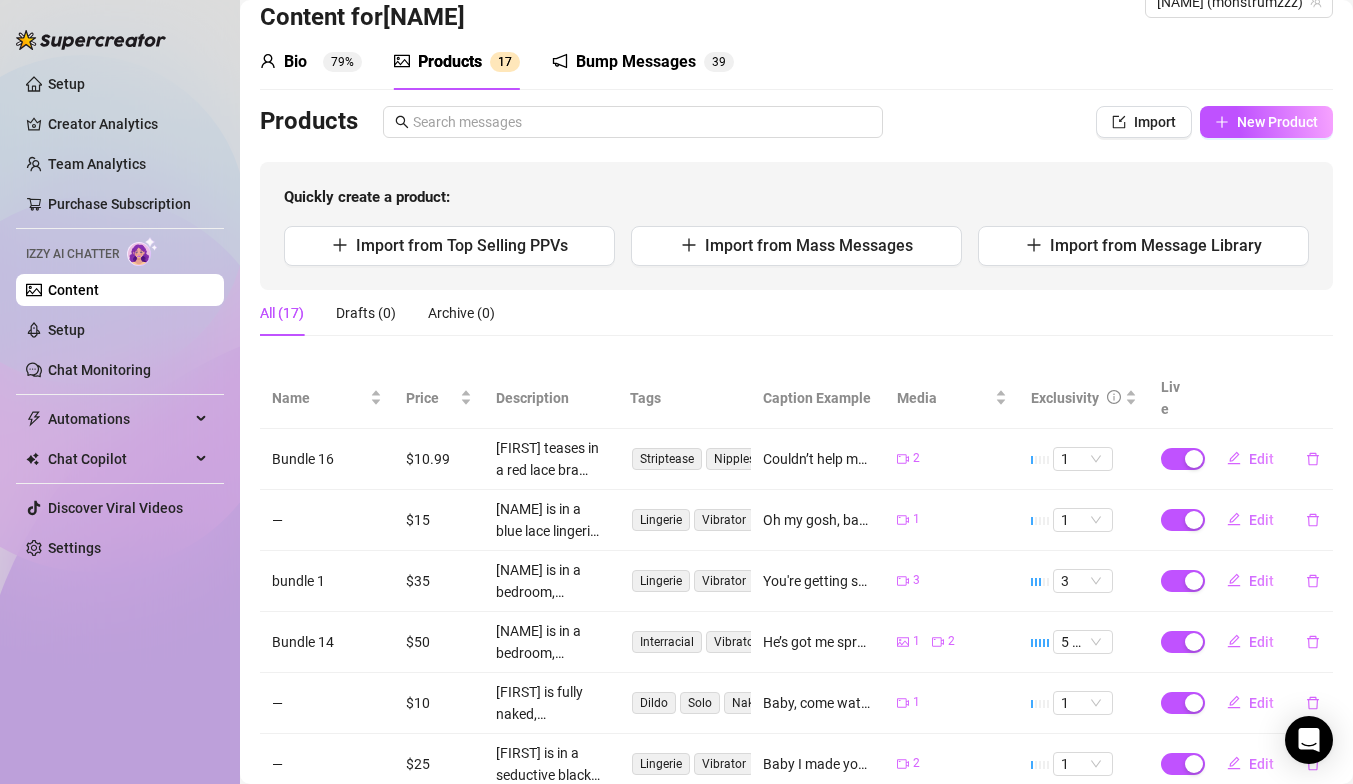 click on "Bump Messages" at bounding box center [636, 62] 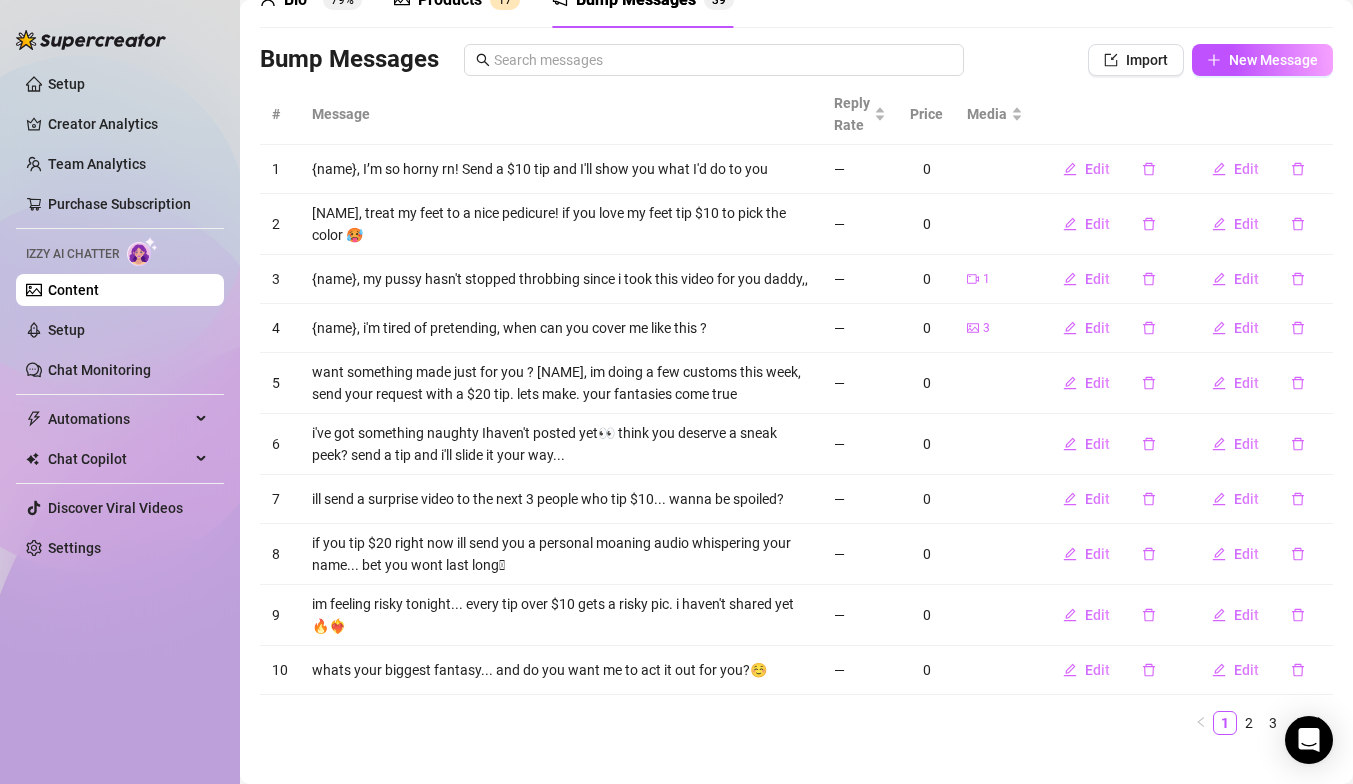 scroll, scrollTop: 133, scrollLeft: 0, axis: vertical 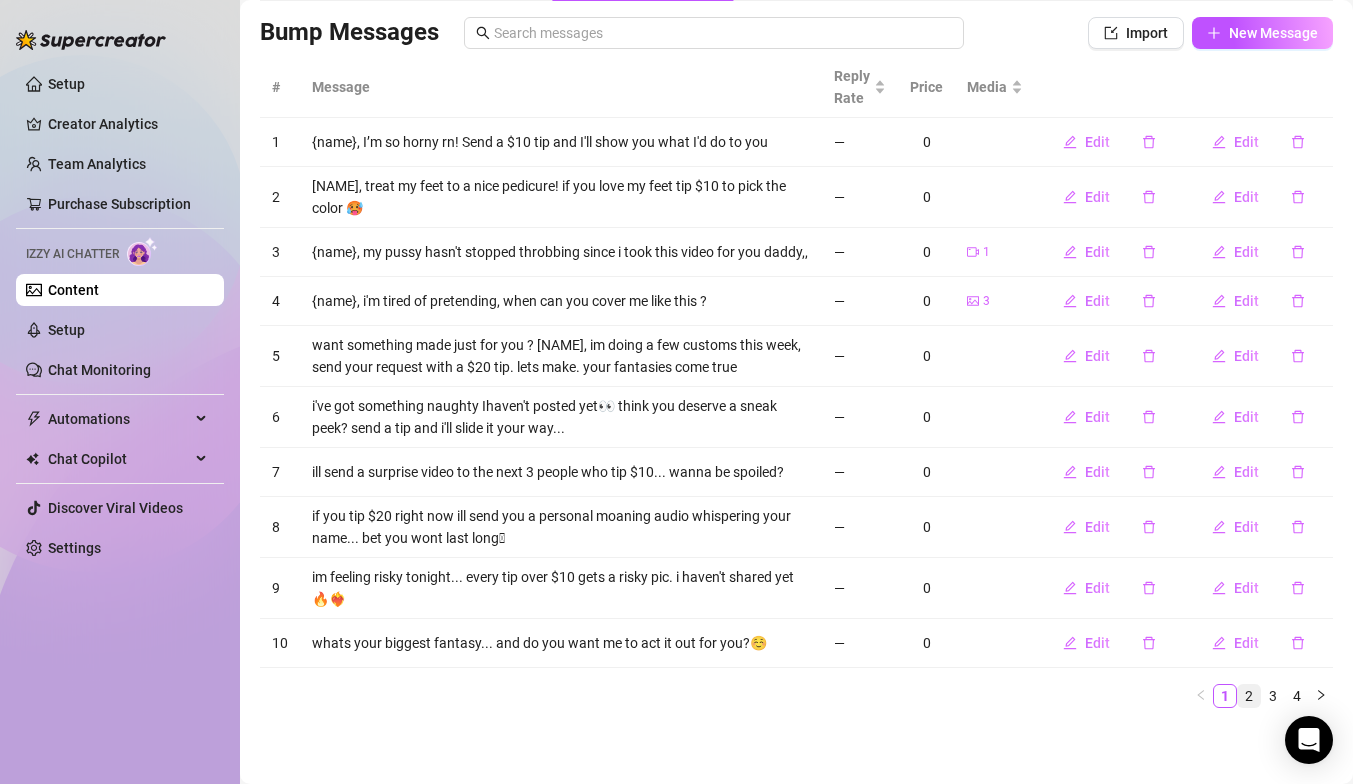 click on "2" at bounding box center (1249, 696) 